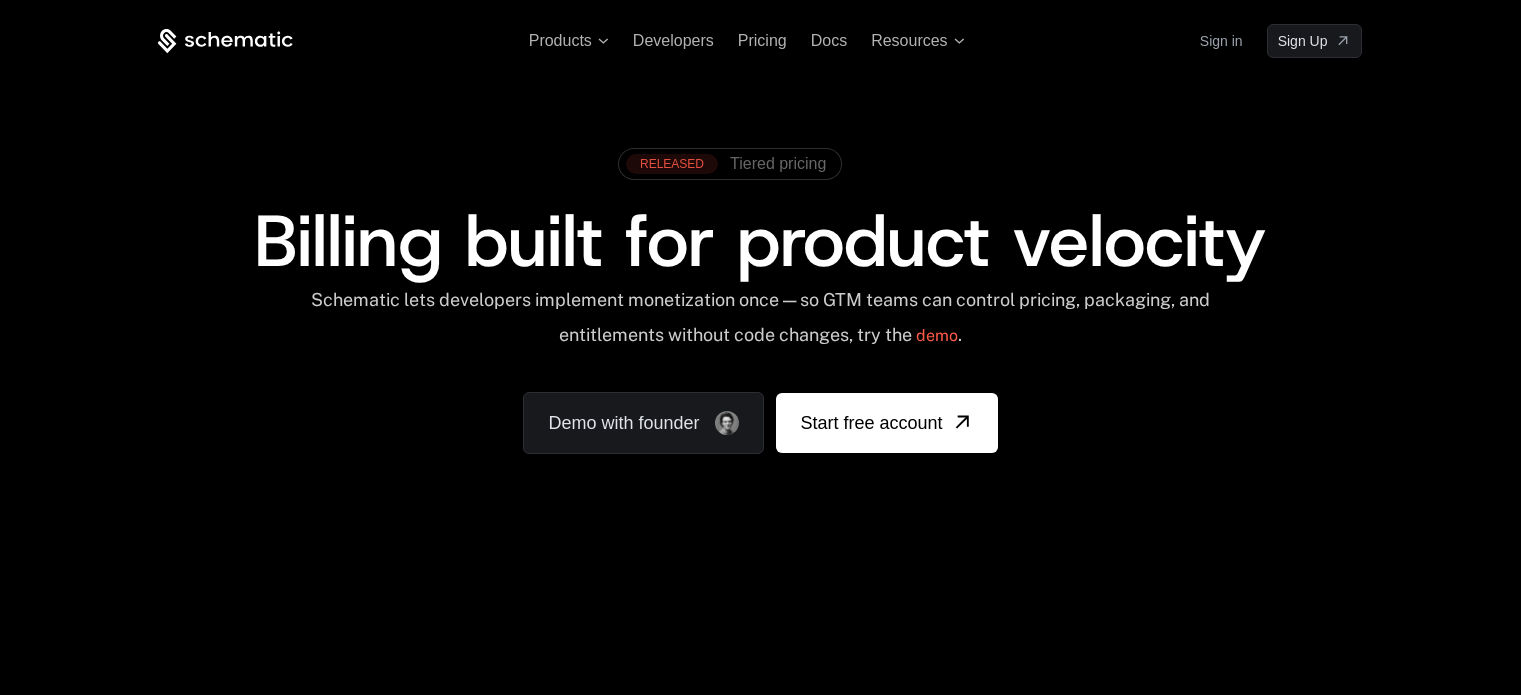 scroll, scrollTop: 0, scrollLeft: 0, axis: both 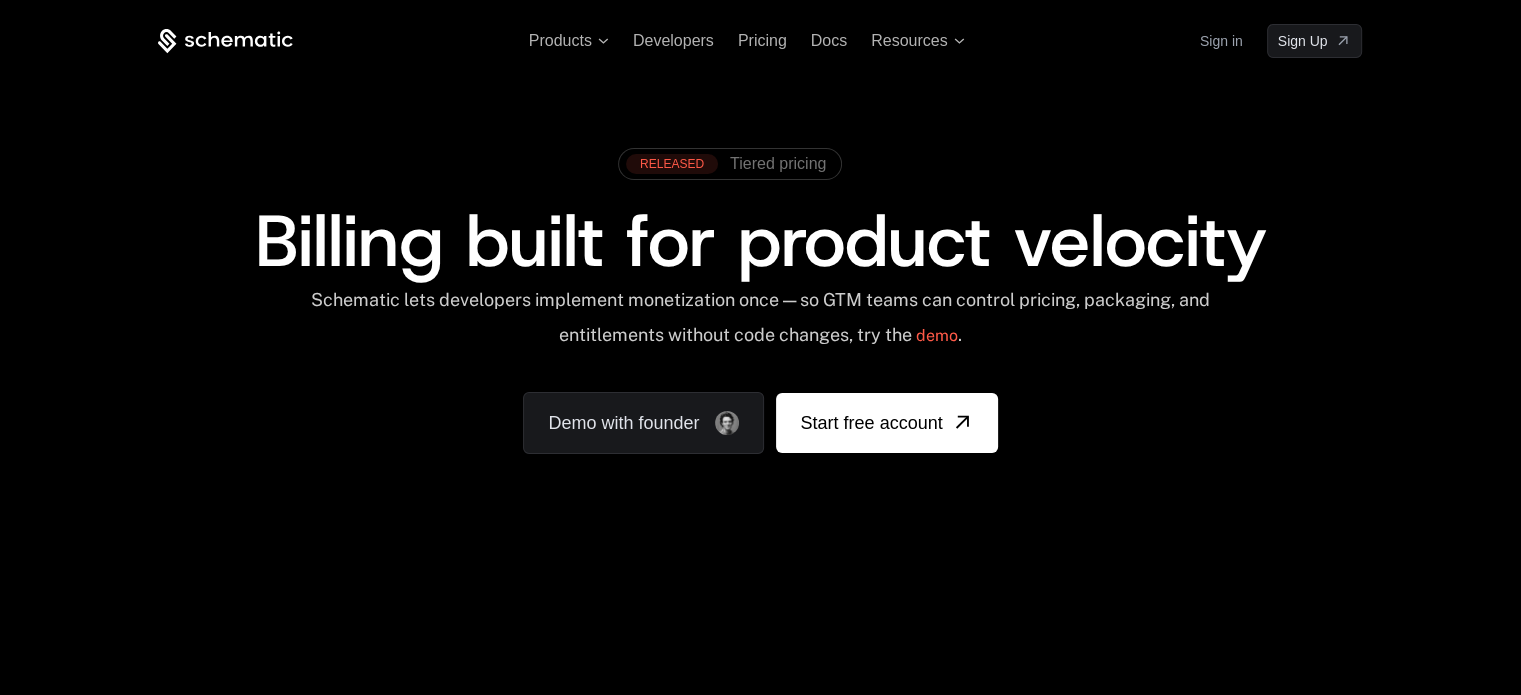 click on "Schematic lets developers implement monetization once — so GTM teams can control pricing, packaging, and entitlements without code changes, try the   demo ." at bounding box center (760, 324) 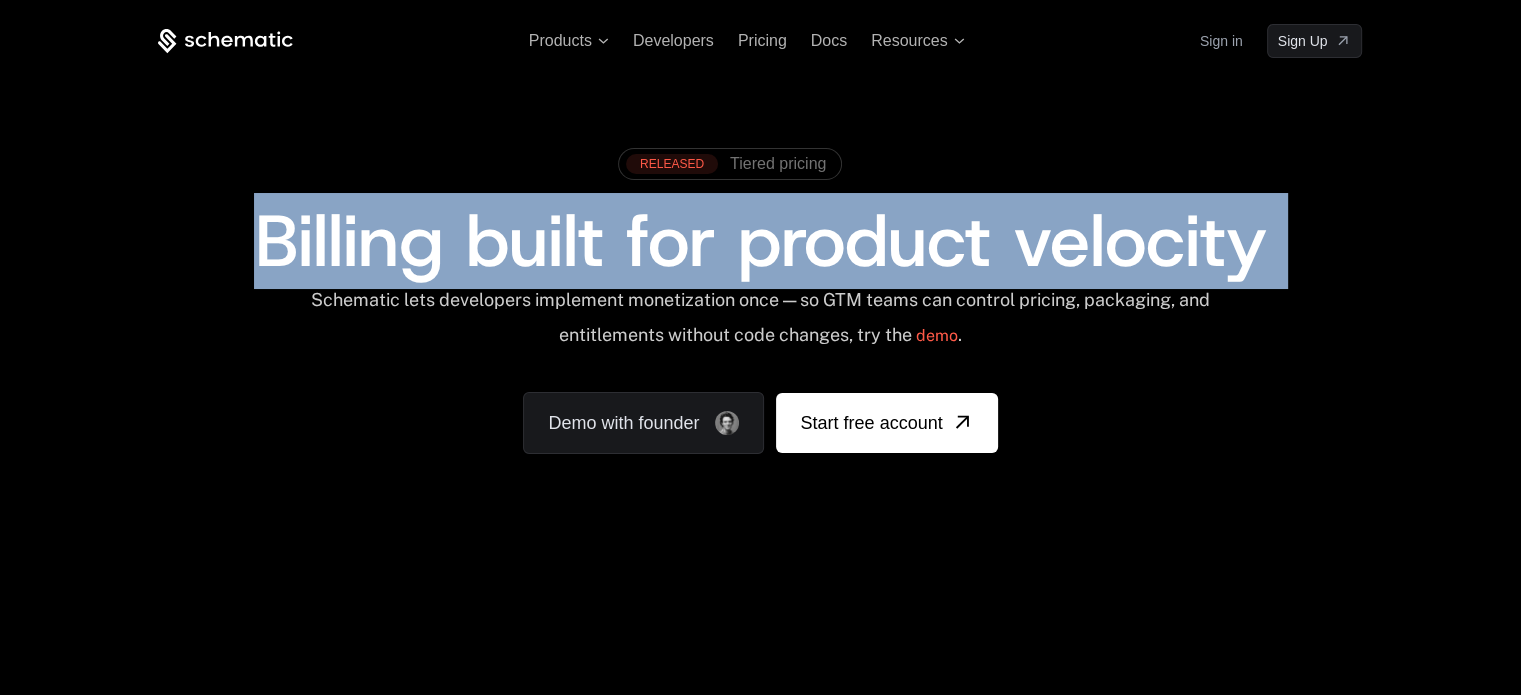 click on "Billing built for product velocity" at bounding box center [760, 241] 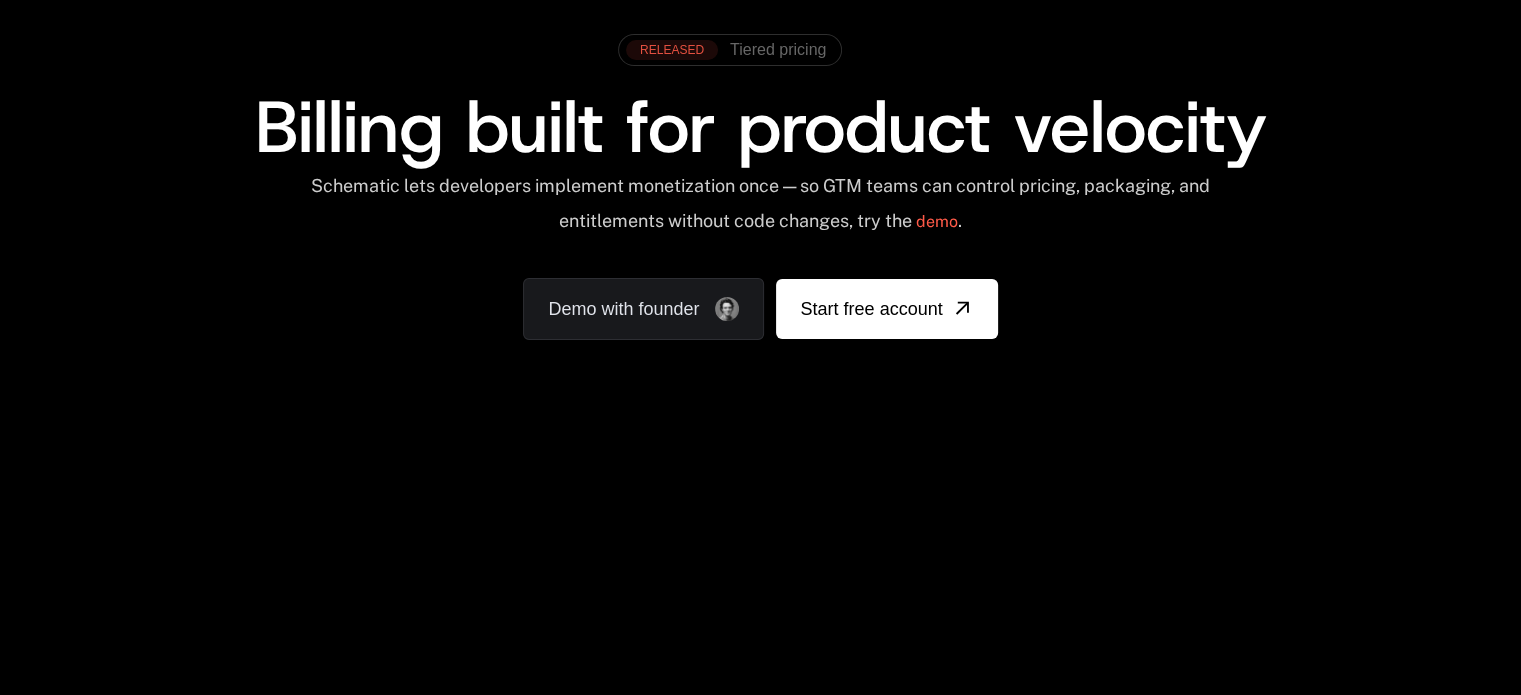 scroll, scrollTop: 0, scrollLeft: 0, axis: both 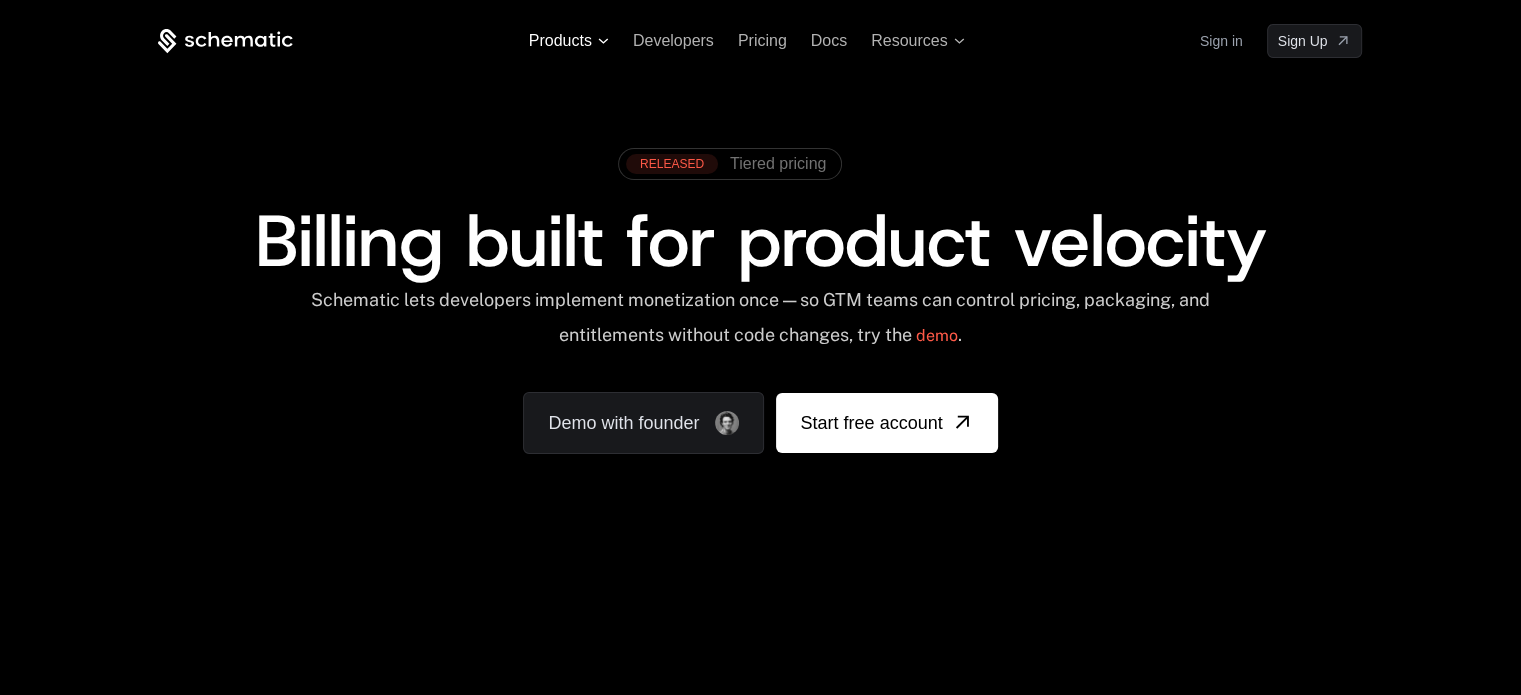 click 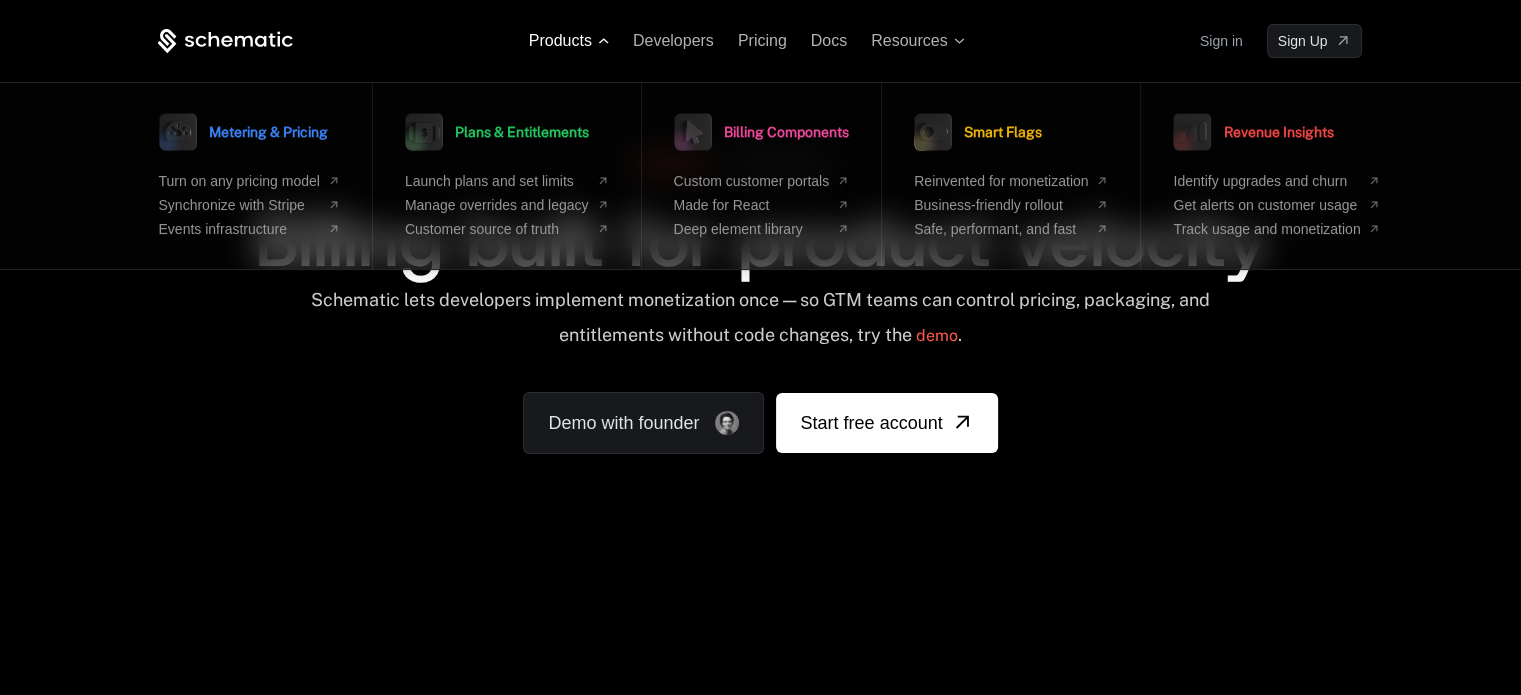 click 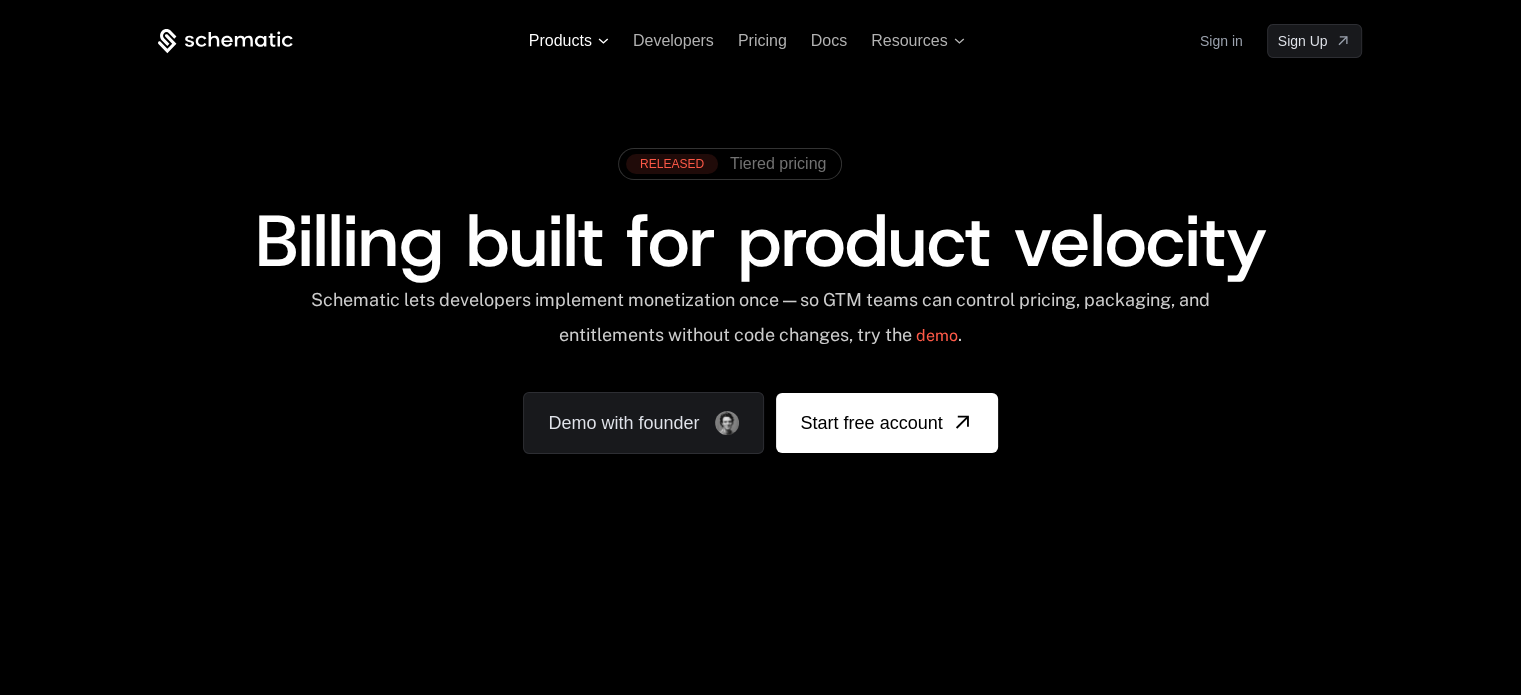 click 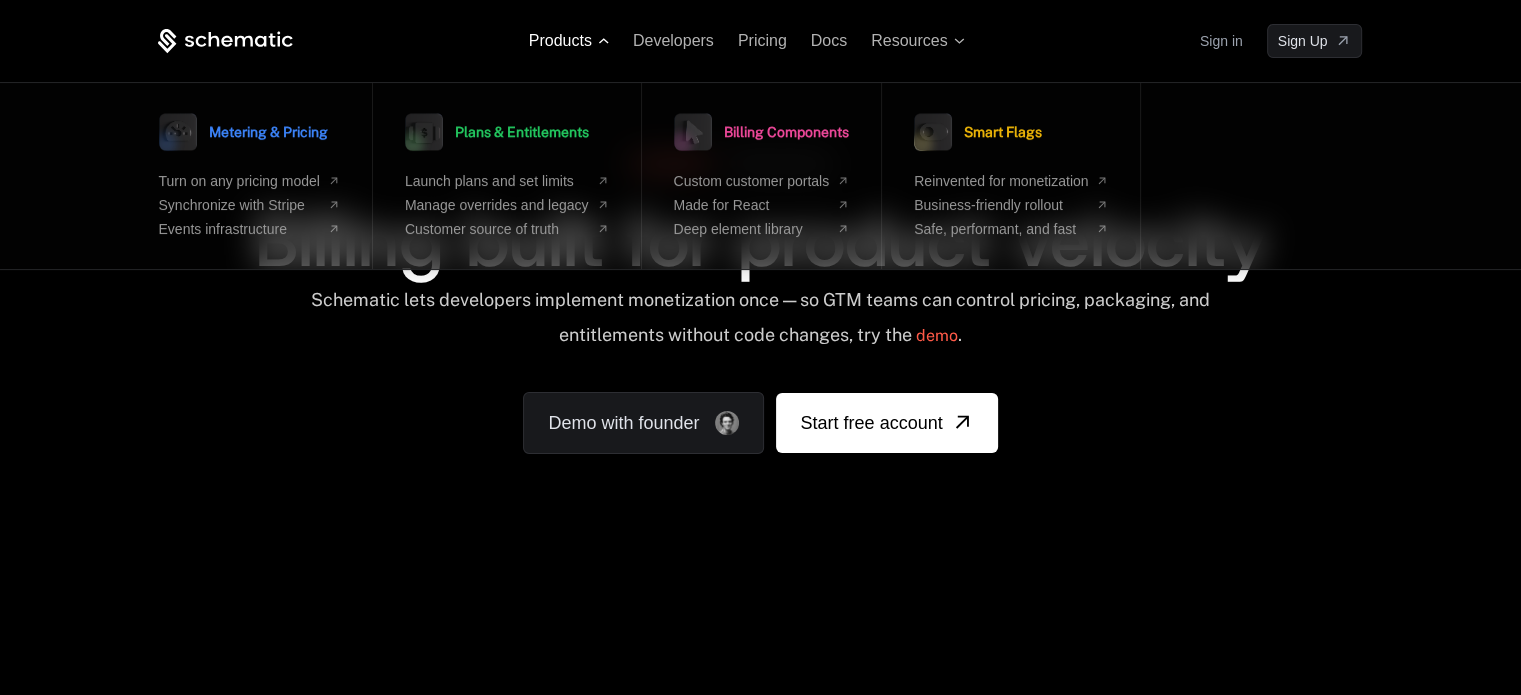 click 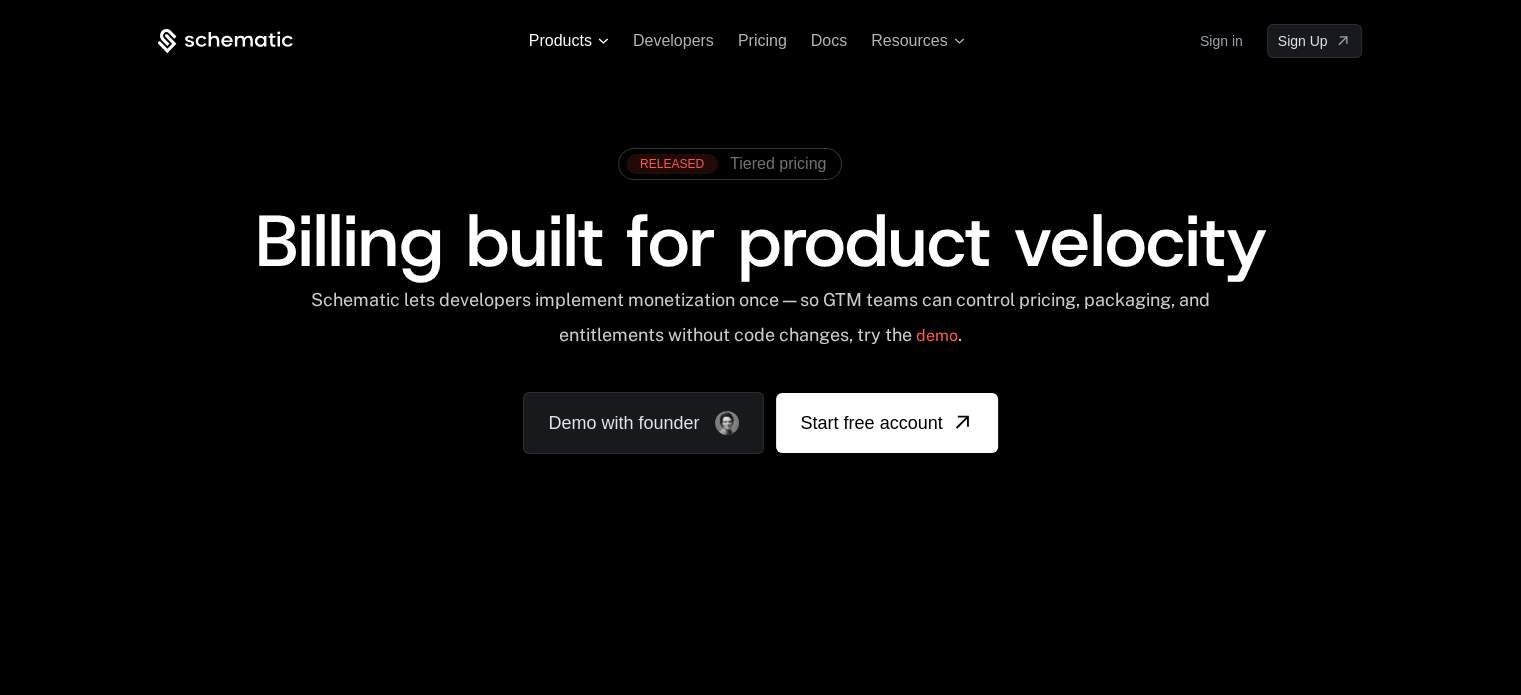 click 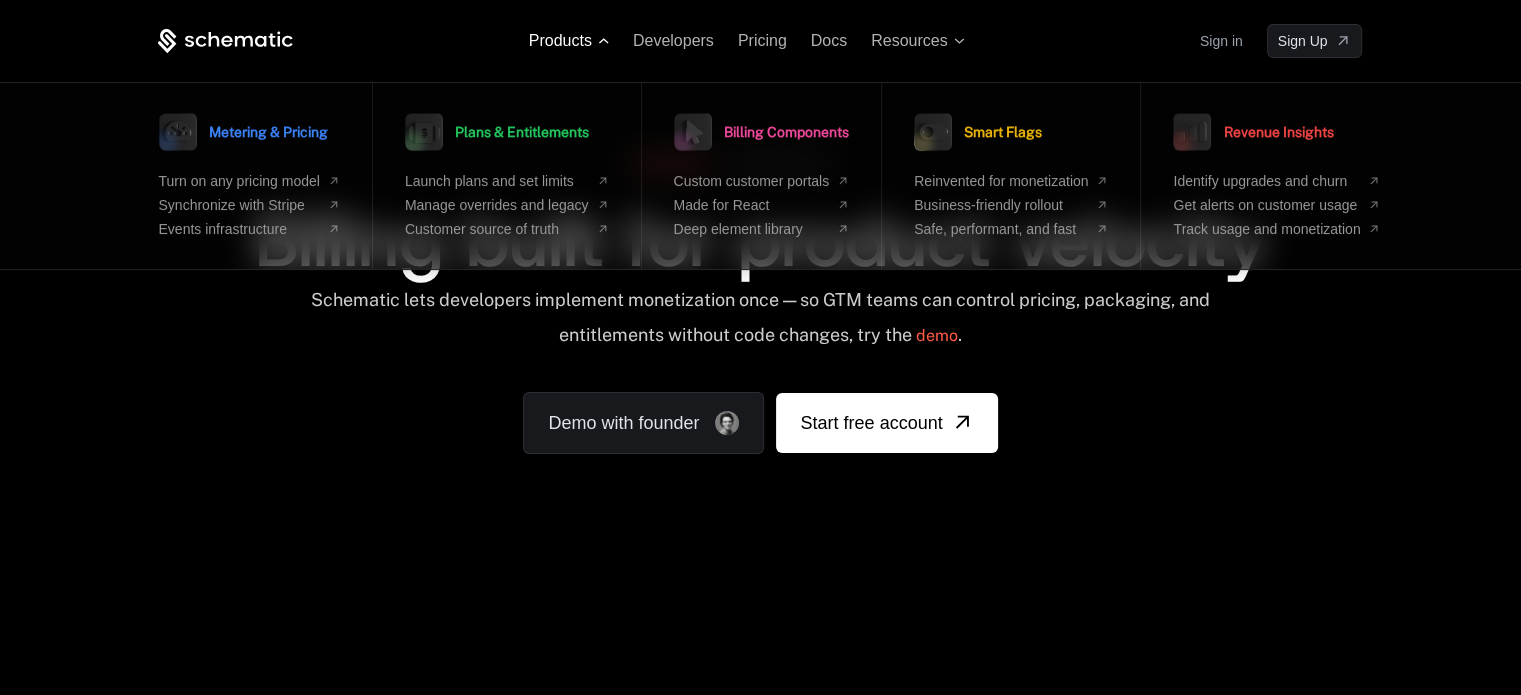 click 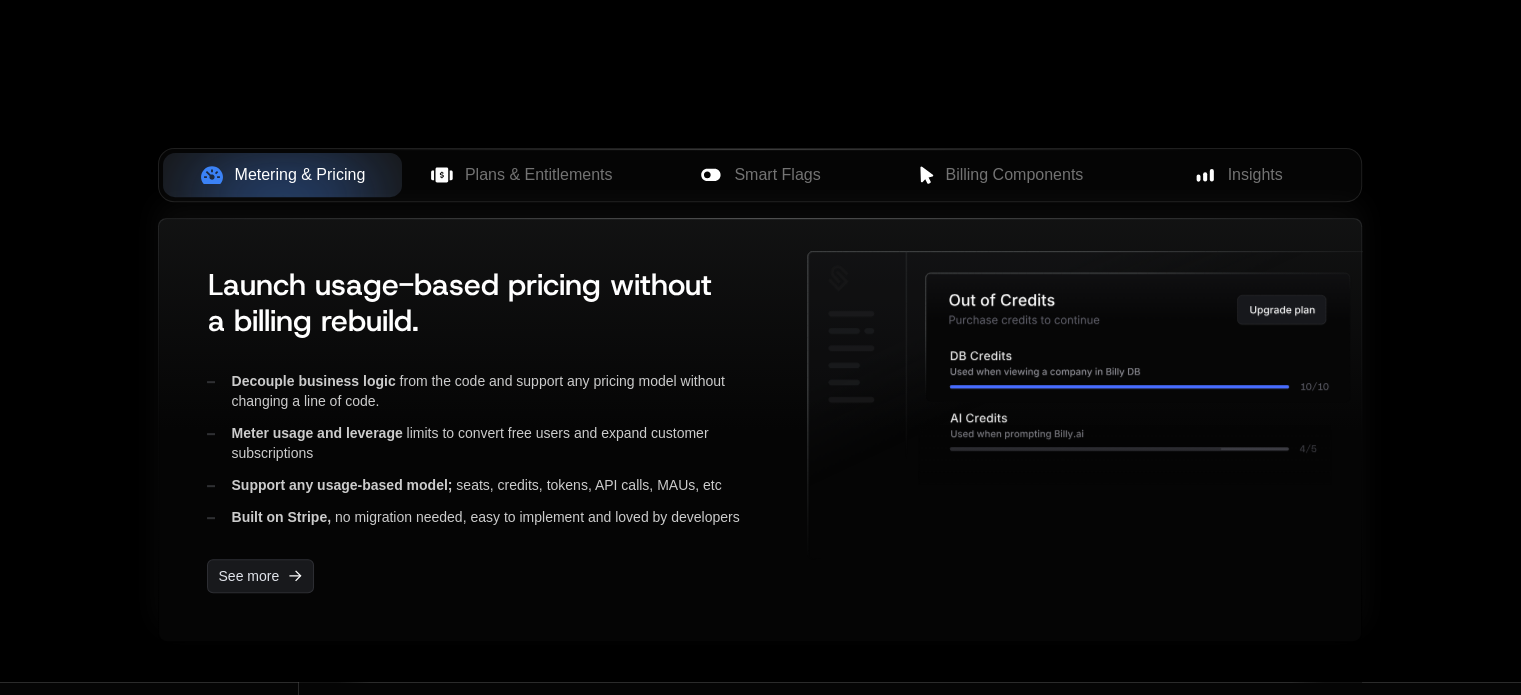 scroll, scrollTop: 803, scrollLeft: 0, axis: vertical 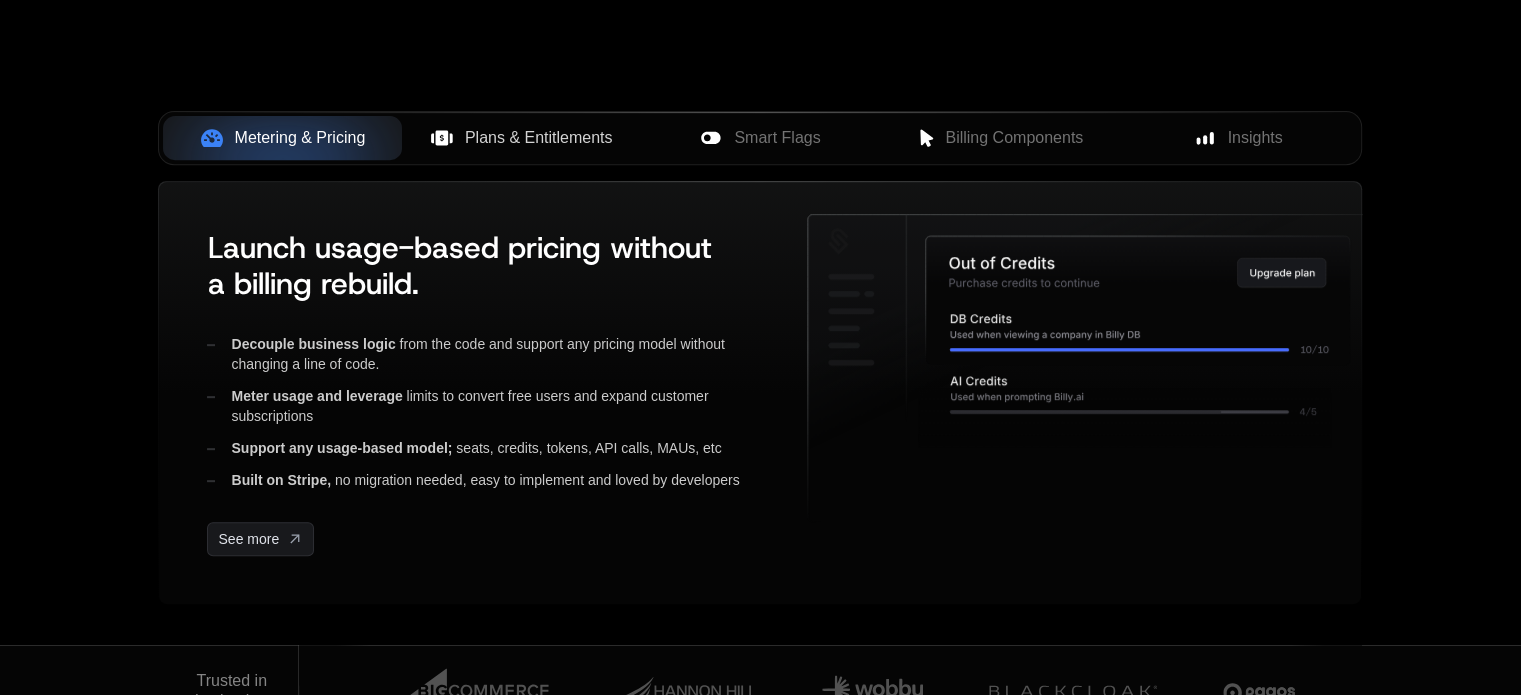 click on "Plans & Entitlements" at bounding box center (539, 138) 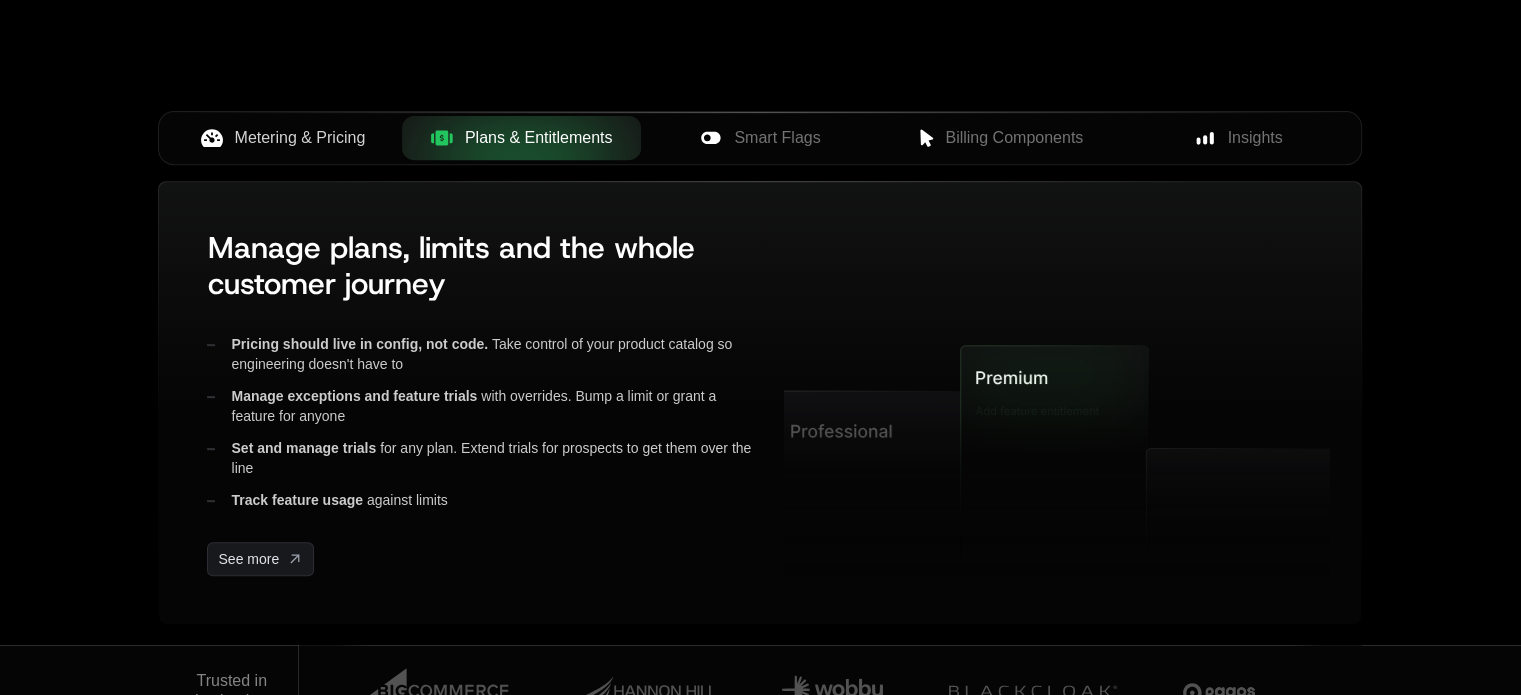 click on "Metering & Pricing" at bounding box center (300, 138) 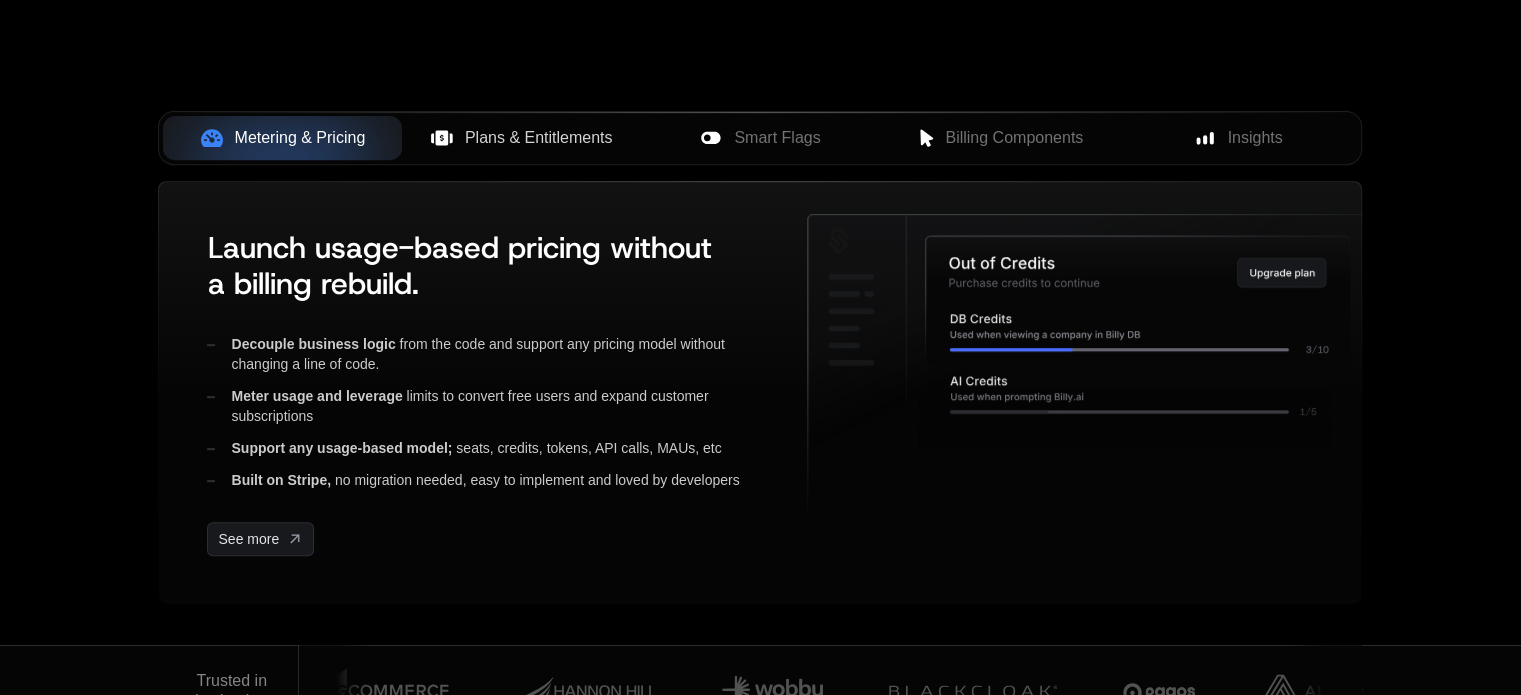 click on "Plans & Entitlements" at bounding box center (539, 138) 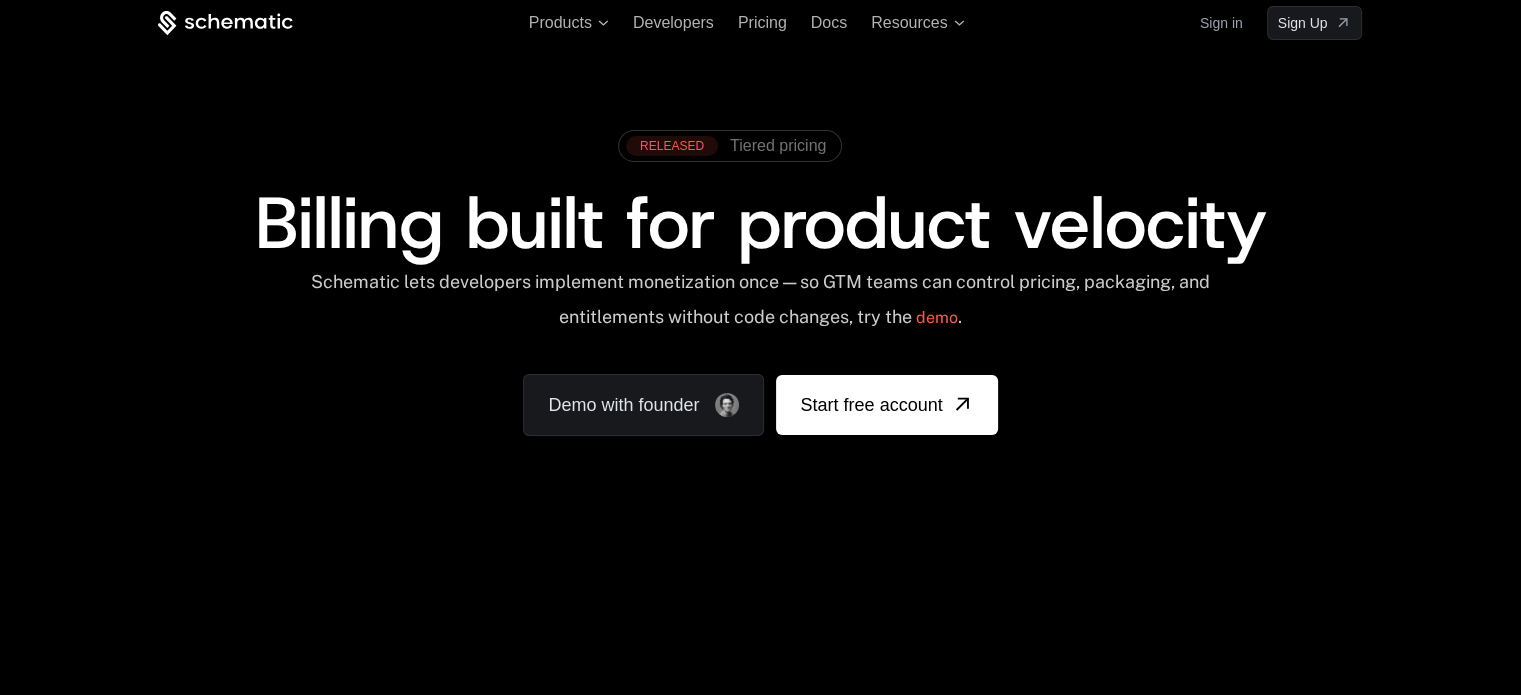 scroll, scrollTop: 0, scrollLeft: 0, axis: both 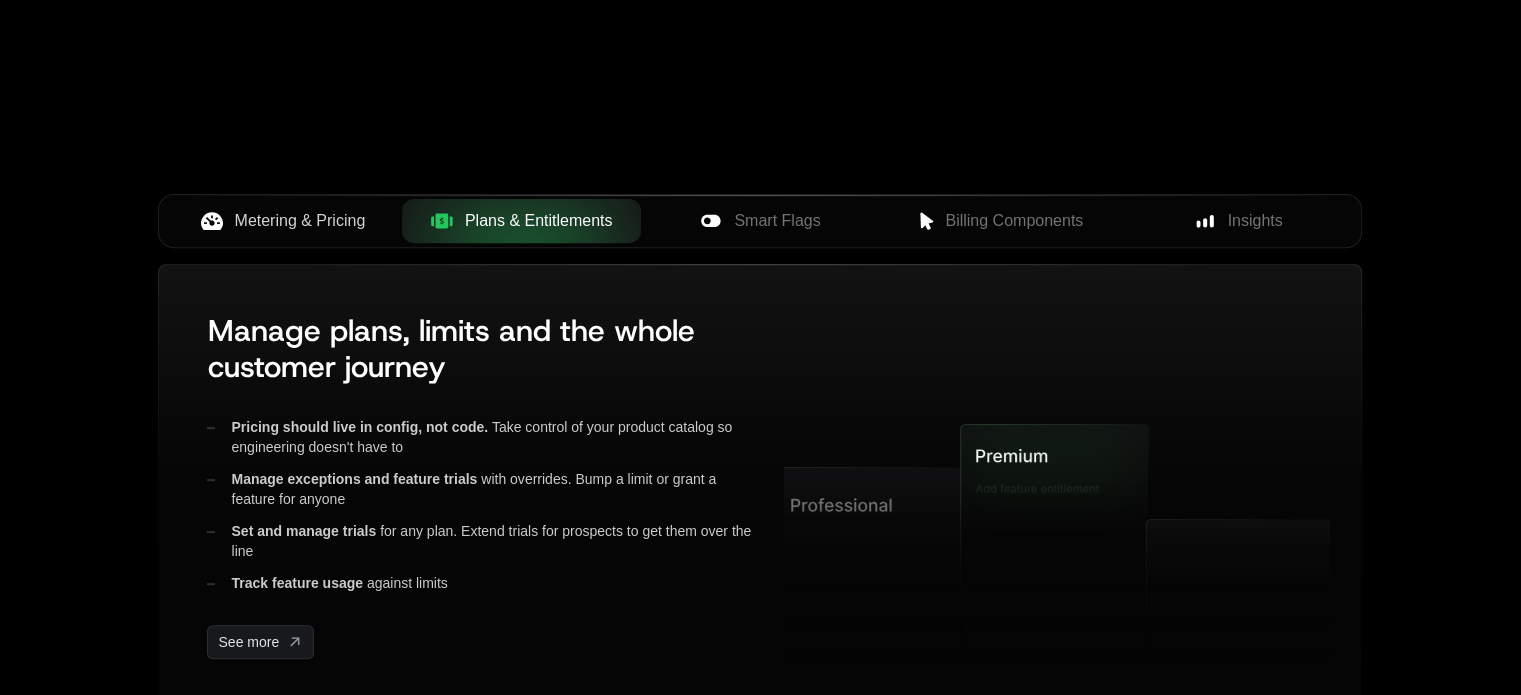 click on "Metering & Pricing" at bounding box center [300, 221] 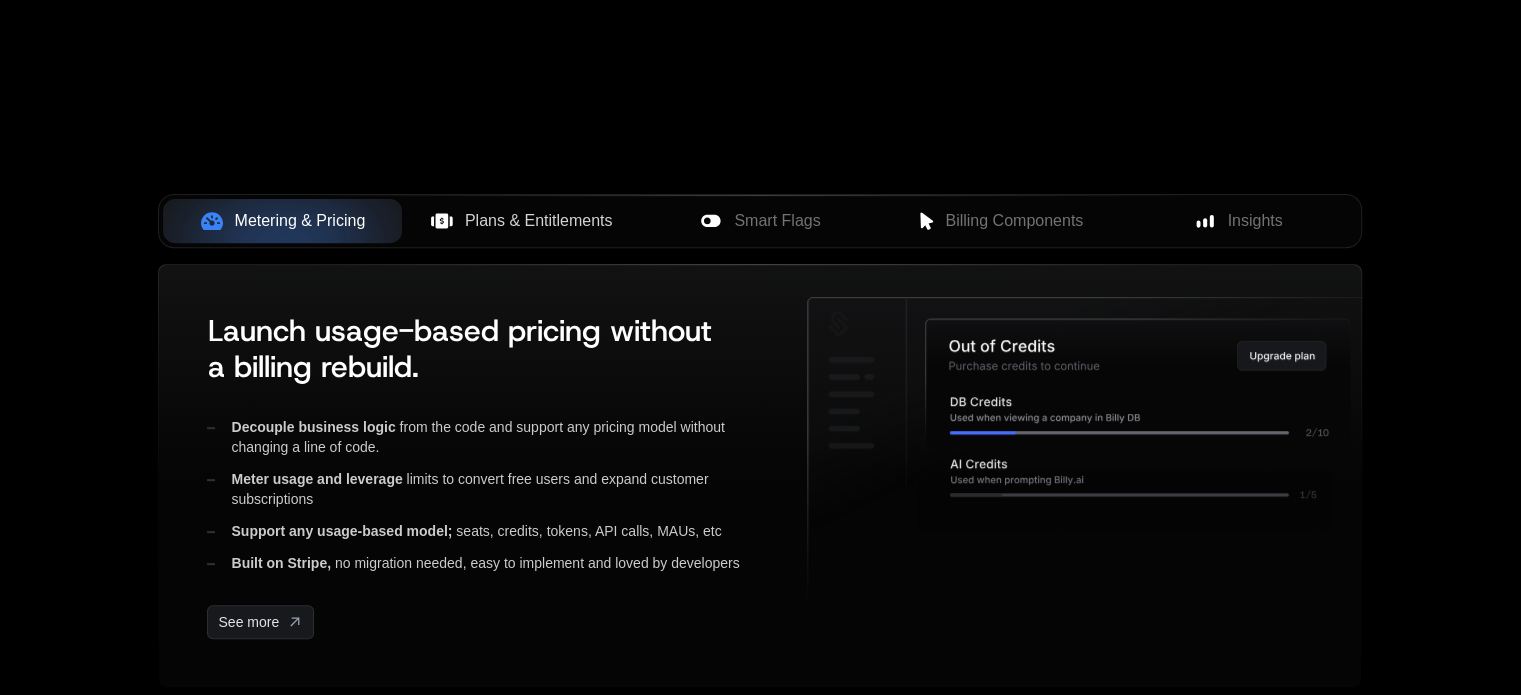 click on "Plans & Entitlements" at bounding box center [539, 221] 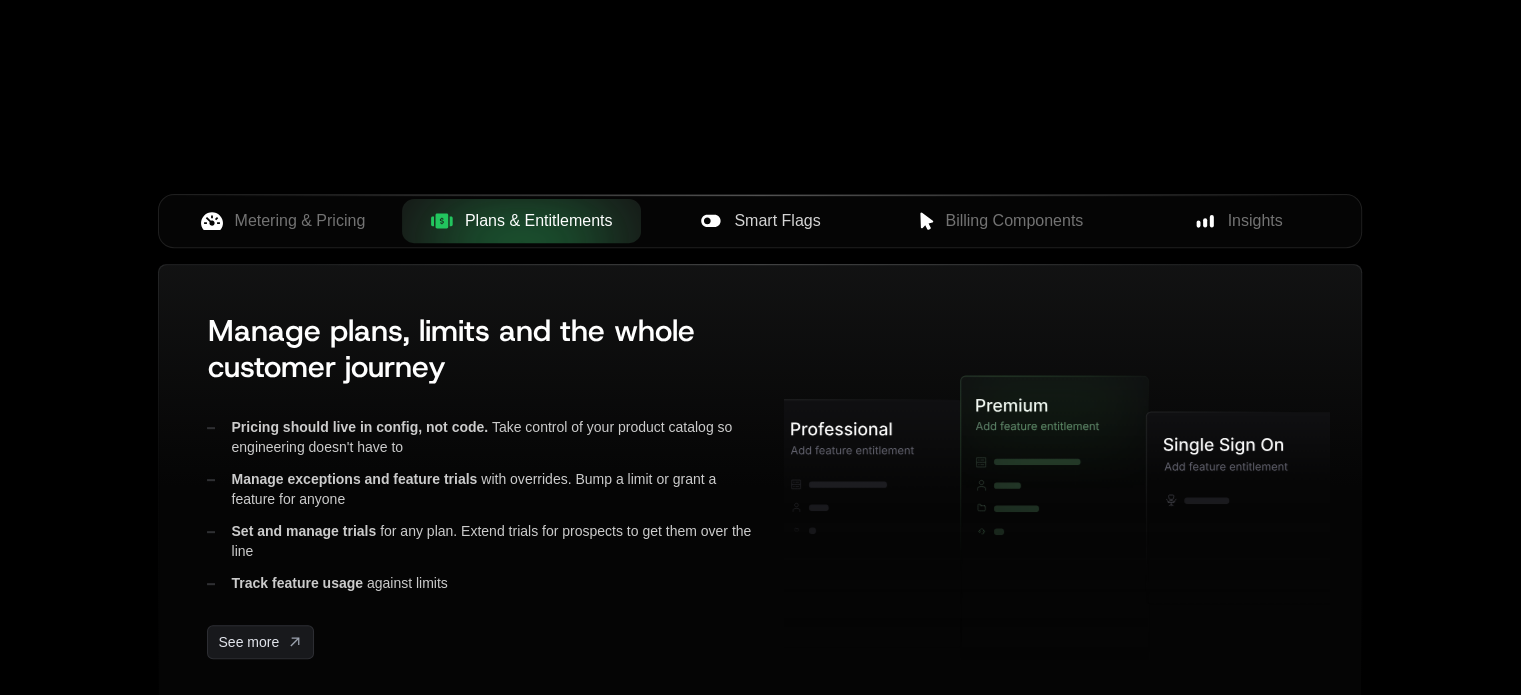 click on "Smart Flags" at bounding box center [777, 221] 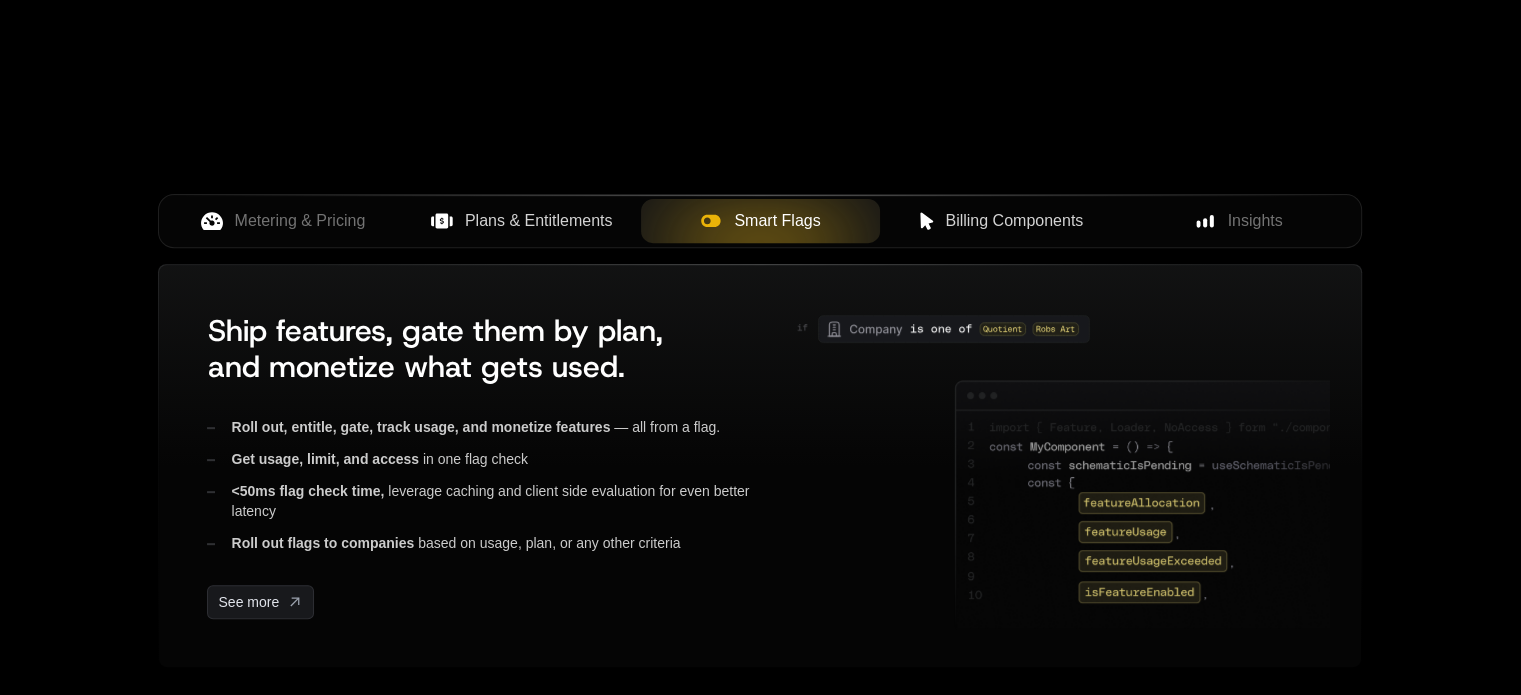 click on "Billing Components" at bounding box center (1014, 221) 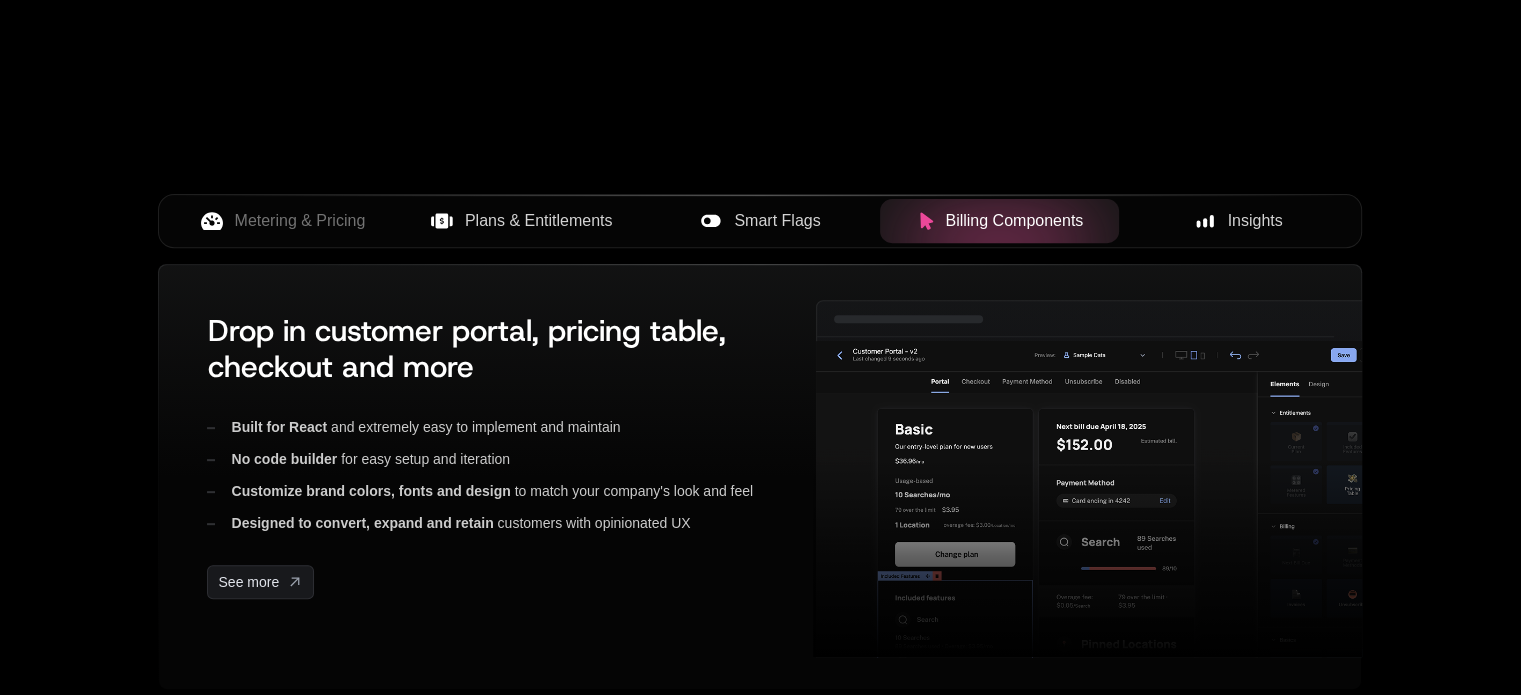 click on "Insights" at bounding box center (1255, 221) 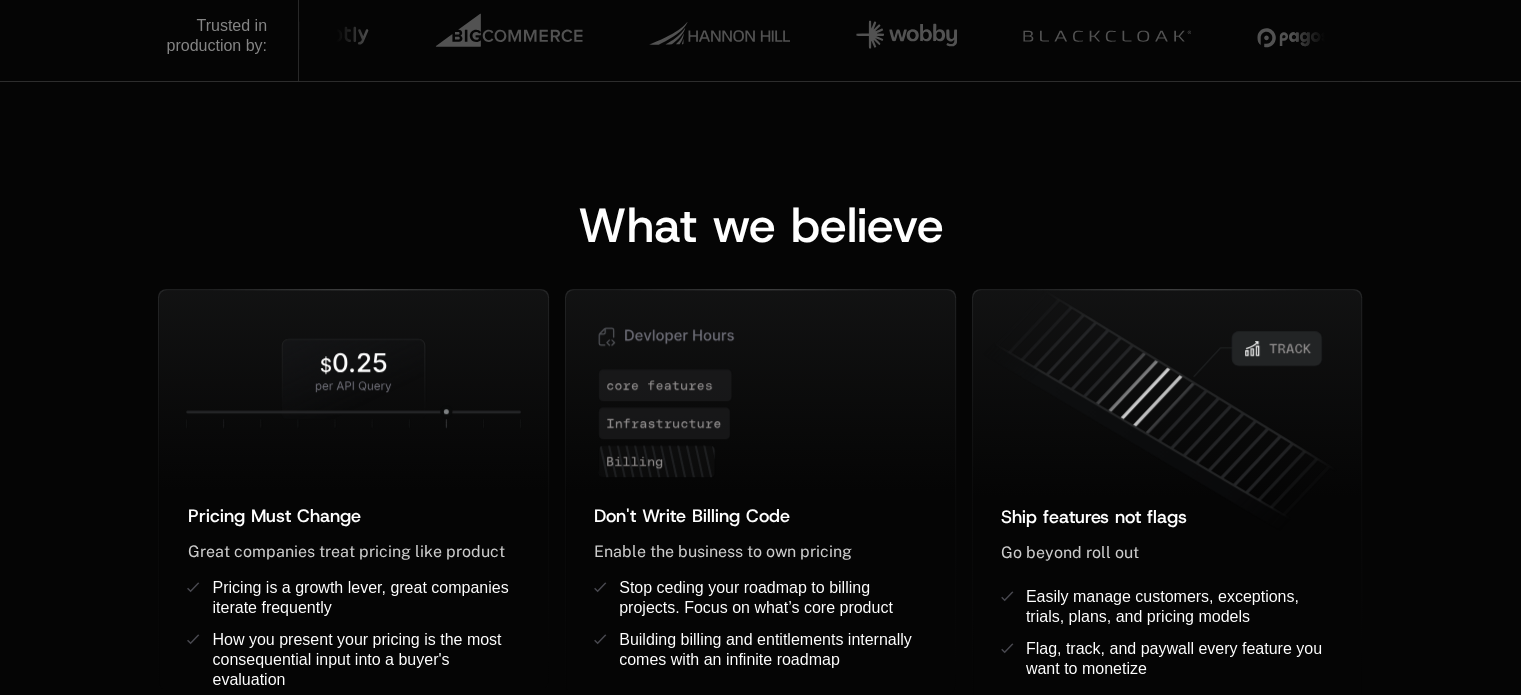 scroll, scrollTop: 1559, scrollLeft: 0, axis: vertical 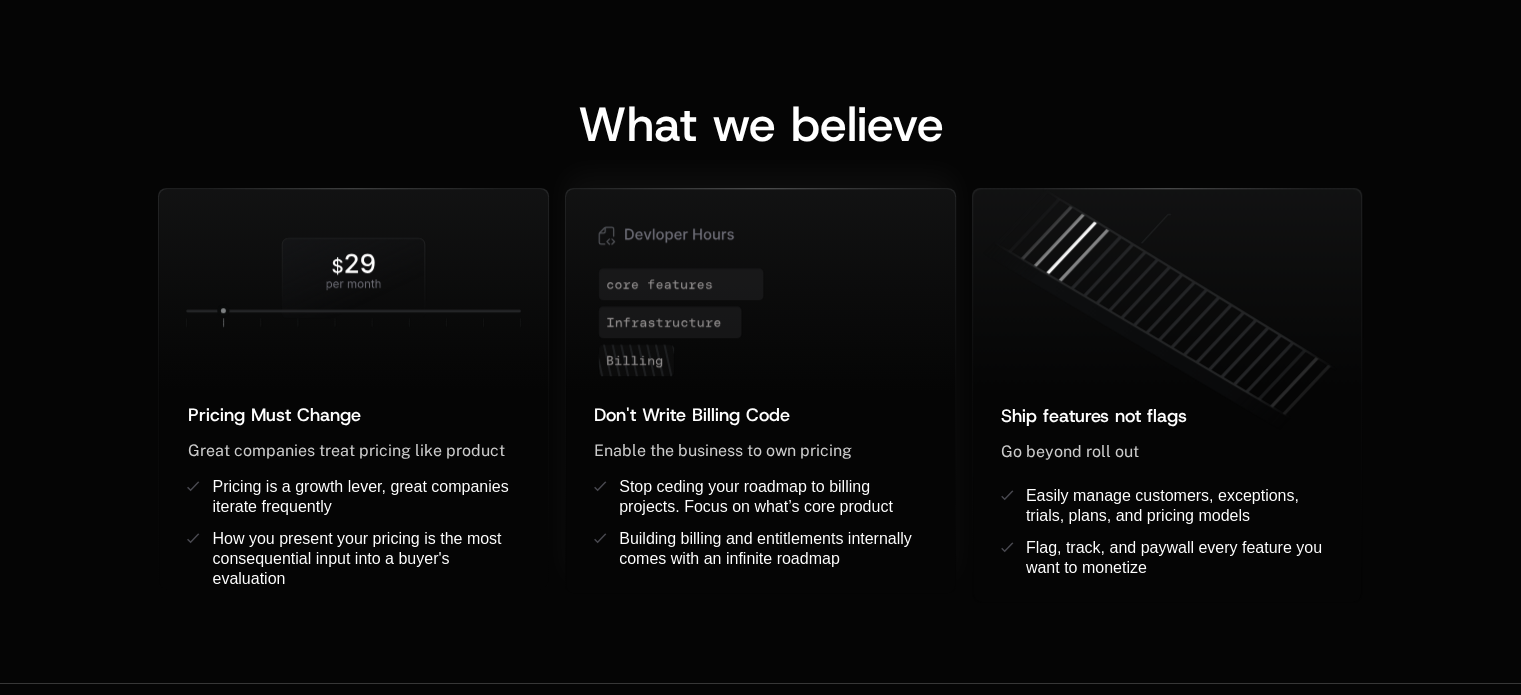 click 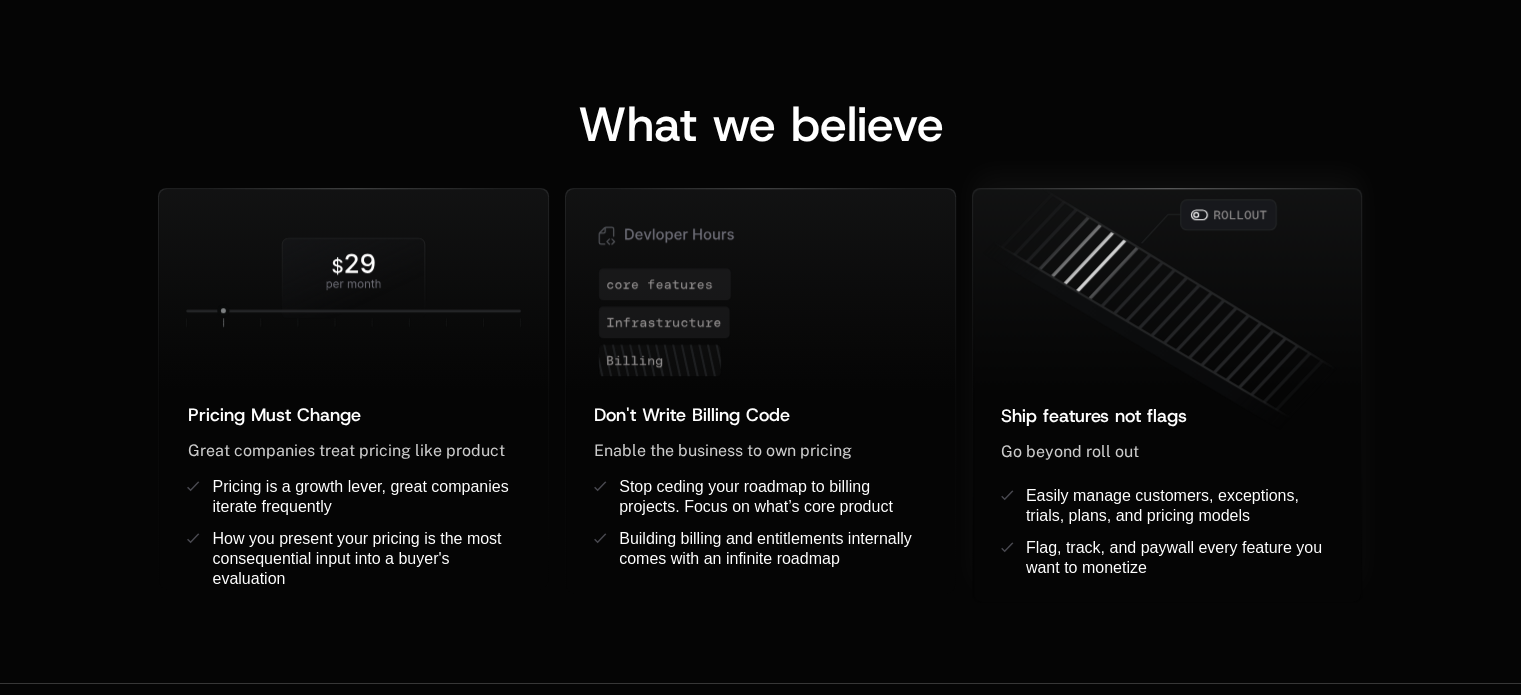 click 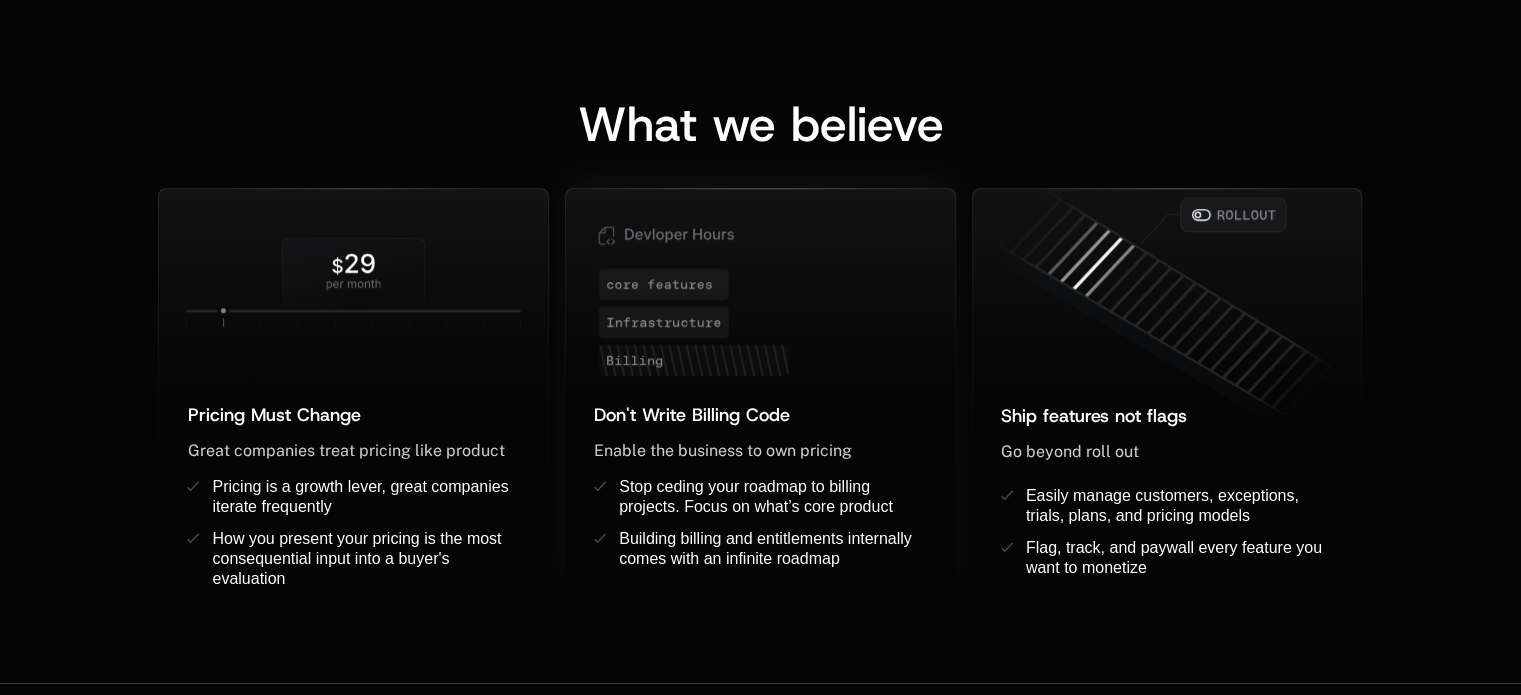 click 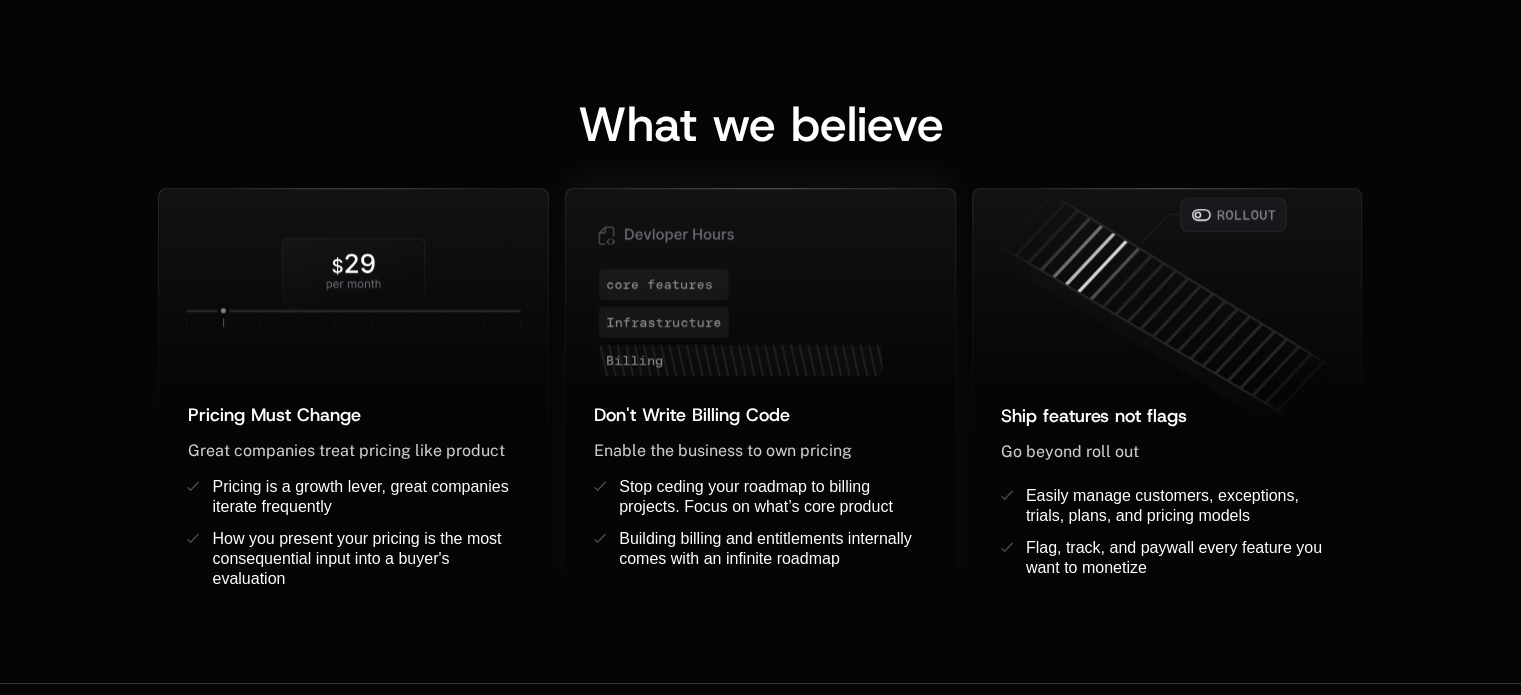 click 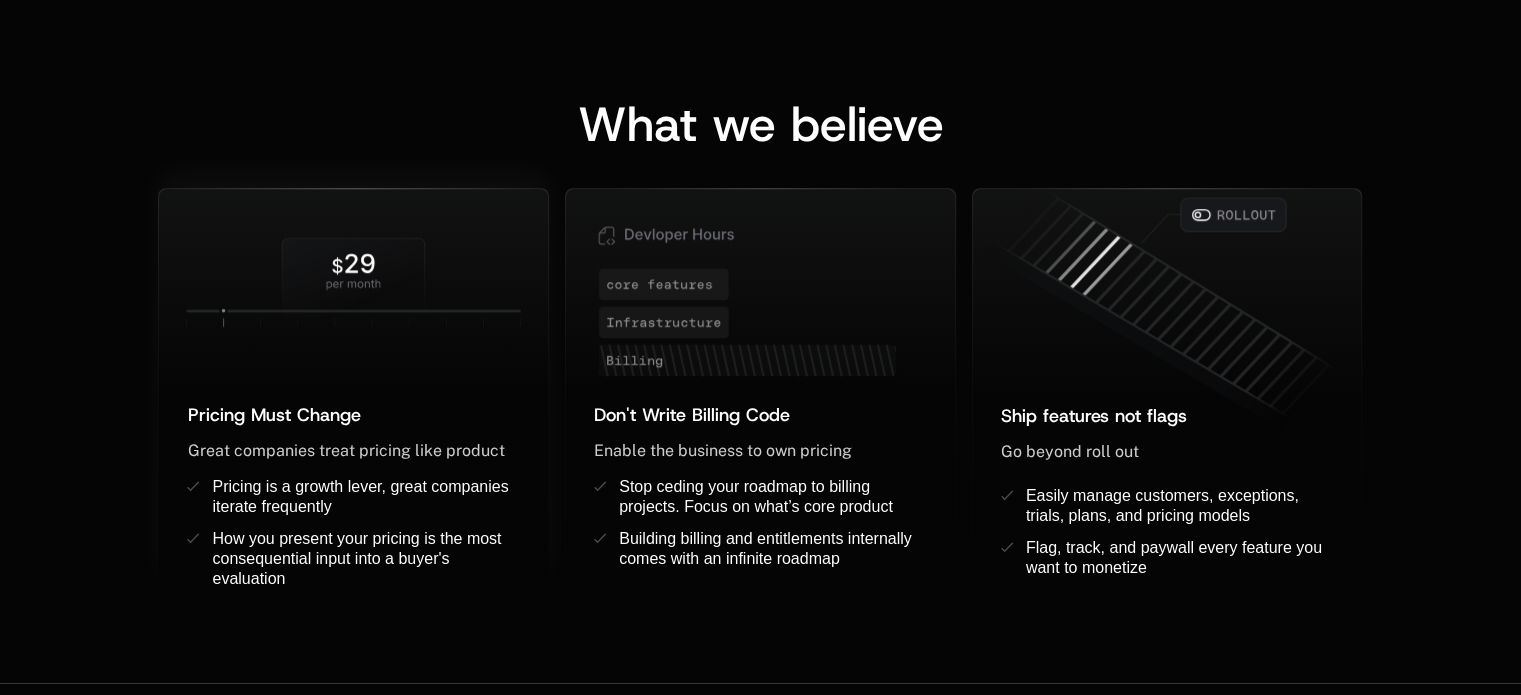 click 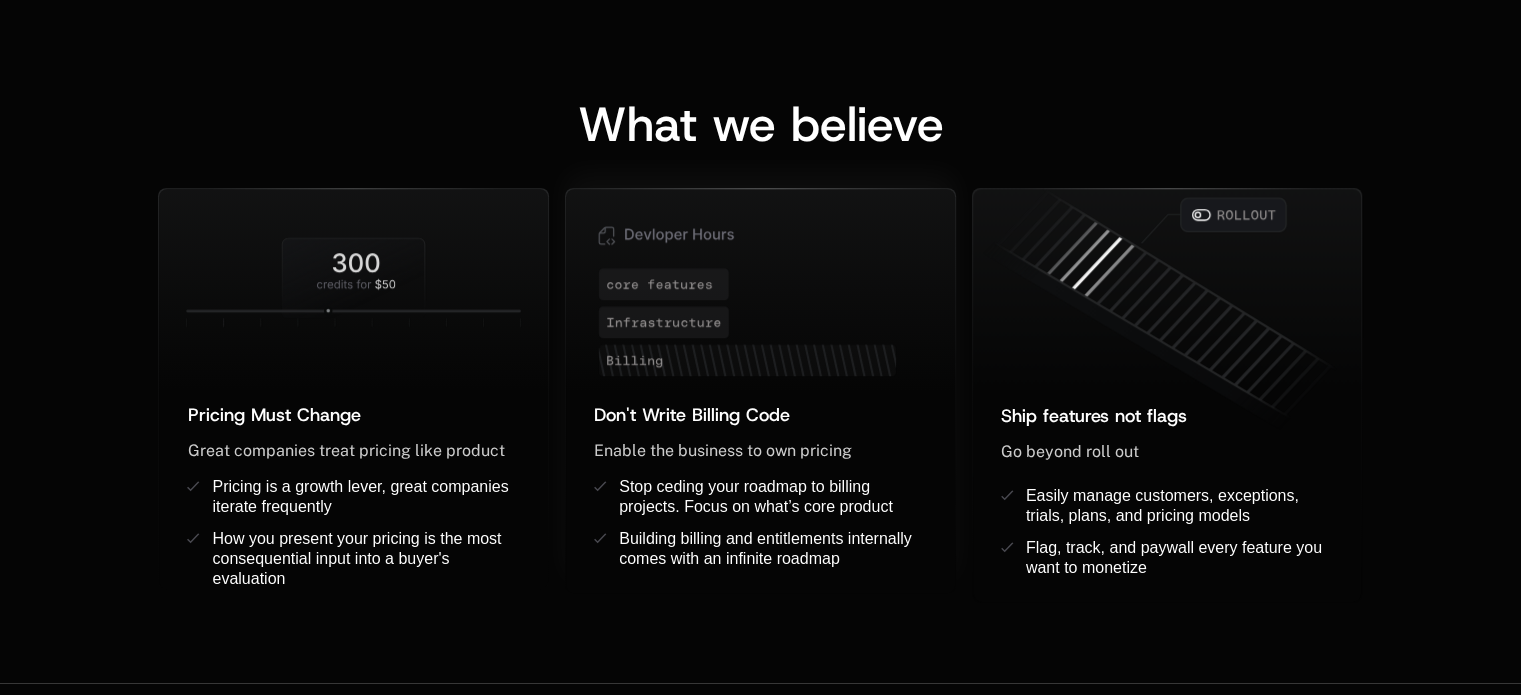 click 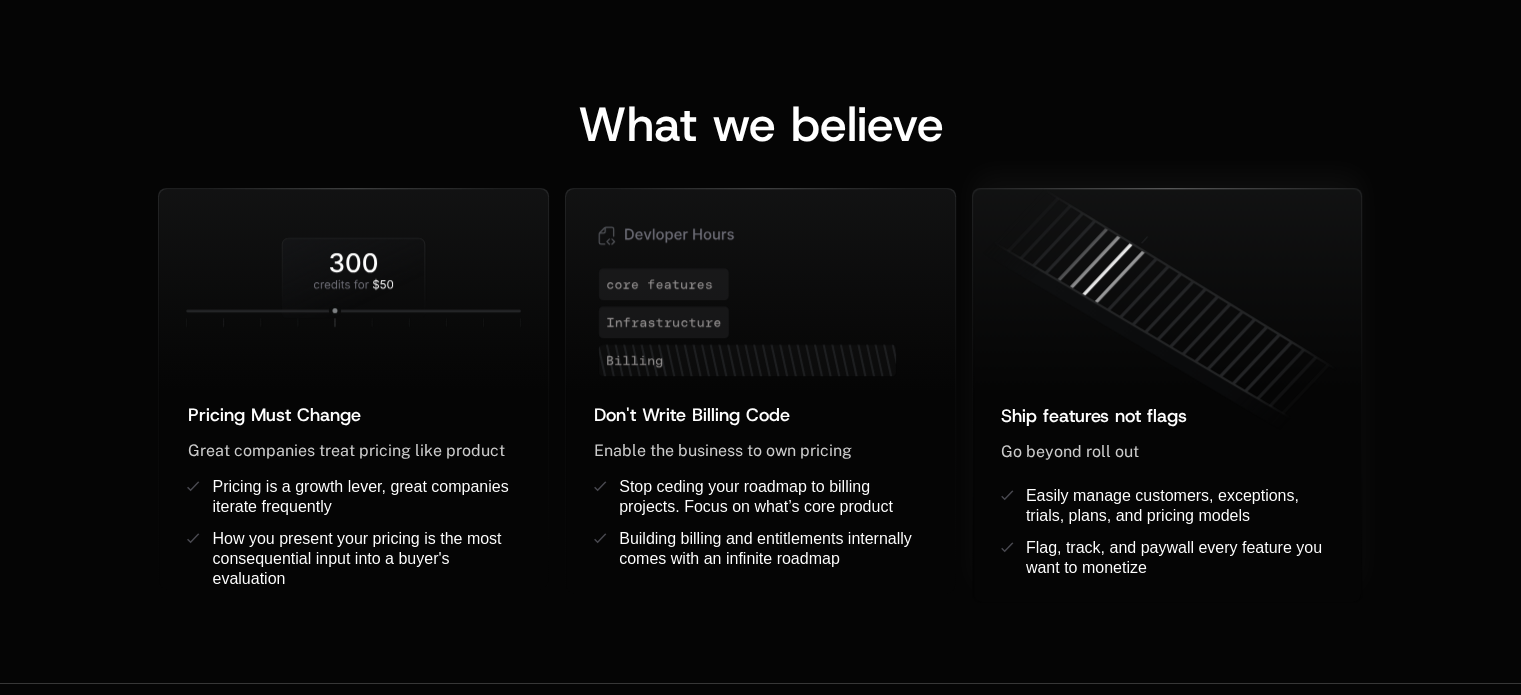 click 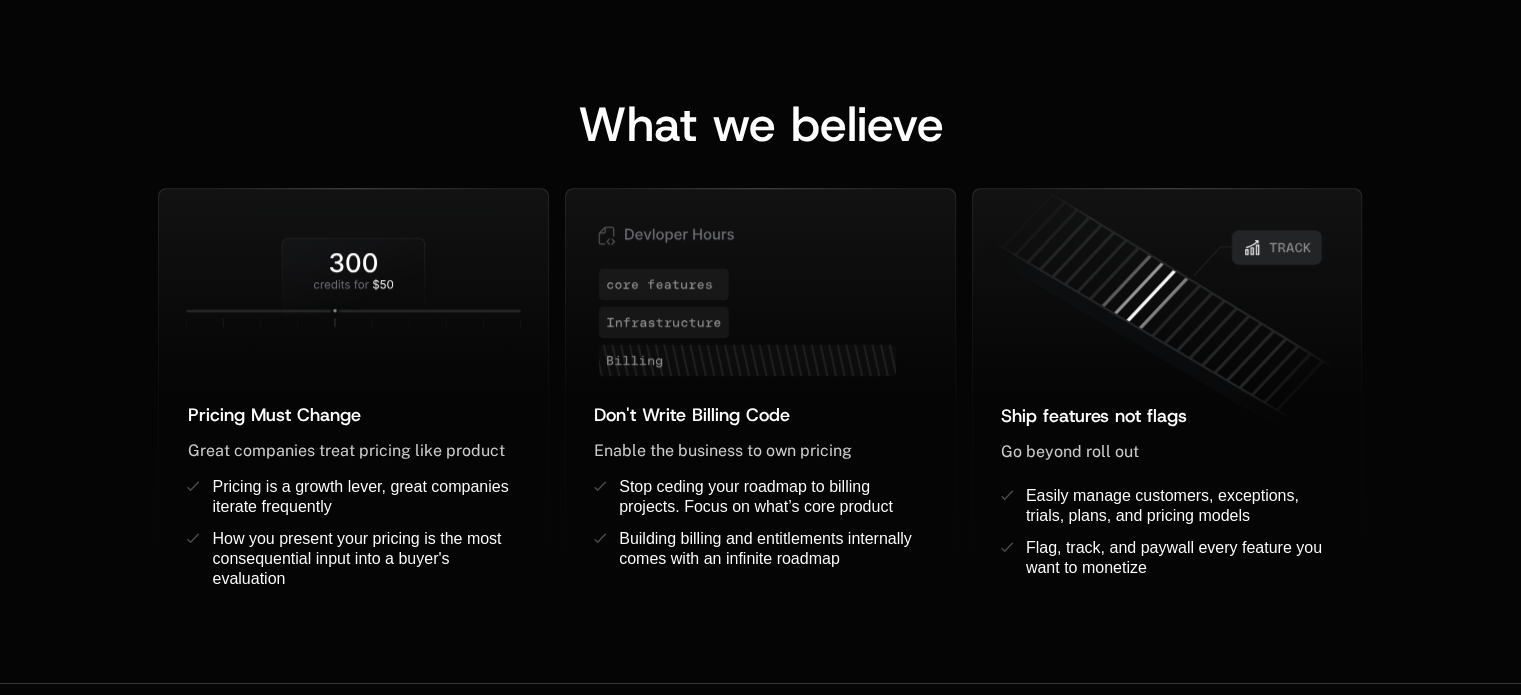 click on "What we believe Pricing Must Change ﻿ ﻿ Great companies treat pricing like product ﻿ Pricing is a growth lever, great companies iterate frequently How you present your pricing is the most consequential input into a buyer's evaluation Don't Write Billing Code ﻿ Enable the business to own pricing ﻿ ﻿ Stop ceding your roadmap to billing projects. Focus on what’s core product Building billing and entitlements internally comes with an infinite roadmap ﻿ Ship features not flags ﻿ Go beyond roll out  ﻿ ﻿ Easily manage customers, exceptions, trials, plans, and pricing models ﻿ Flag, track, and paywall every feature you want to monetize ﻿ ﻿" at bounding box center (760, 331) 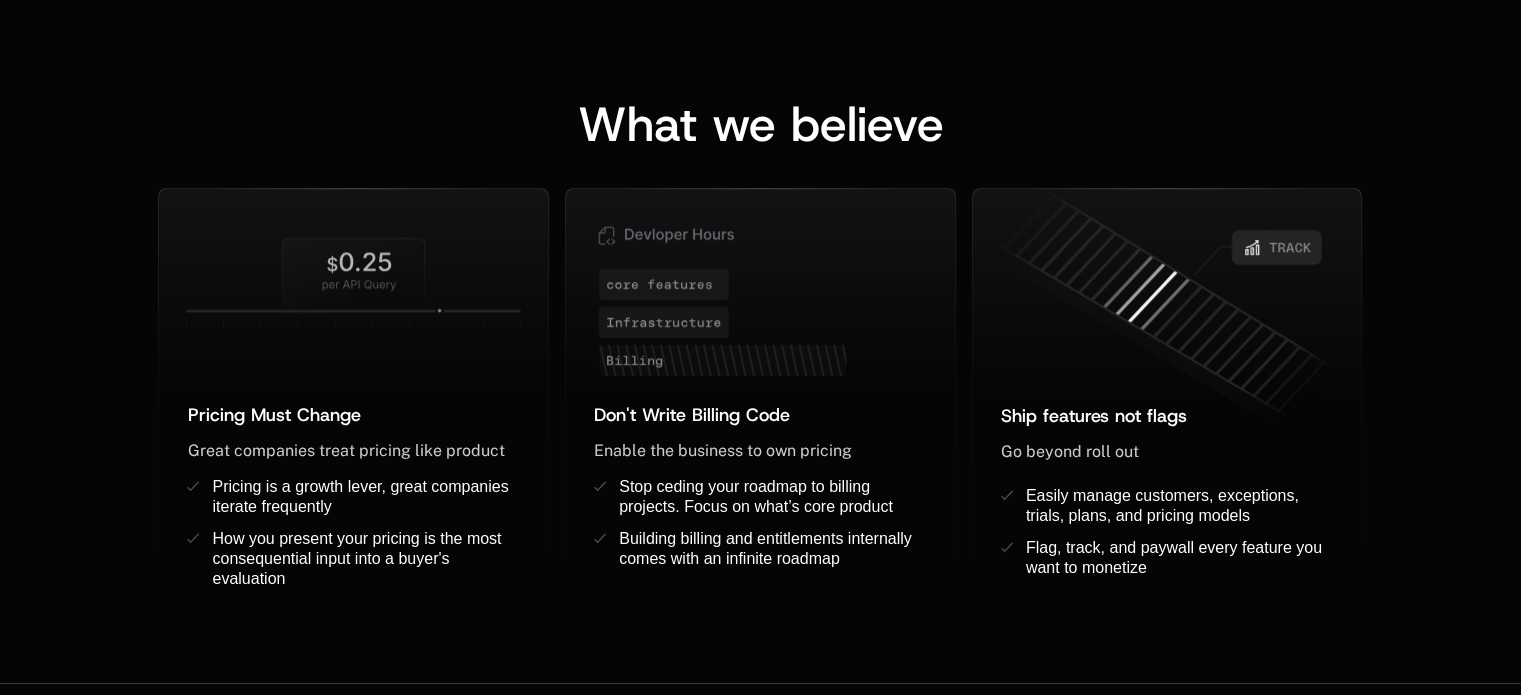 click on "What we believe Pricing Must Change ﻿ ﻿ Great companies treat pricing like product ﻿ Pricing is a growth lever, great companies iterate frequently How you present your pricing is the most consequential input into a buyer's evaluation Don't Write Billing Code ﻿ Enable the business to own pricing ﻿ ﻿ Stop ceding your roadmap to billing projects. Focus on what’s core product Building billing and entitlements internally comes with an infinite roadmap ﻿ Ship features not flags ﻿ Go beyond roll out  ﻿ ﻿ Easily manage customers, exceptions, trials, plans, and pricing models ﻿ Flag, track, and paywall every feature you want to monetize ﻿ ﻿" at bounding box center [760, 331] 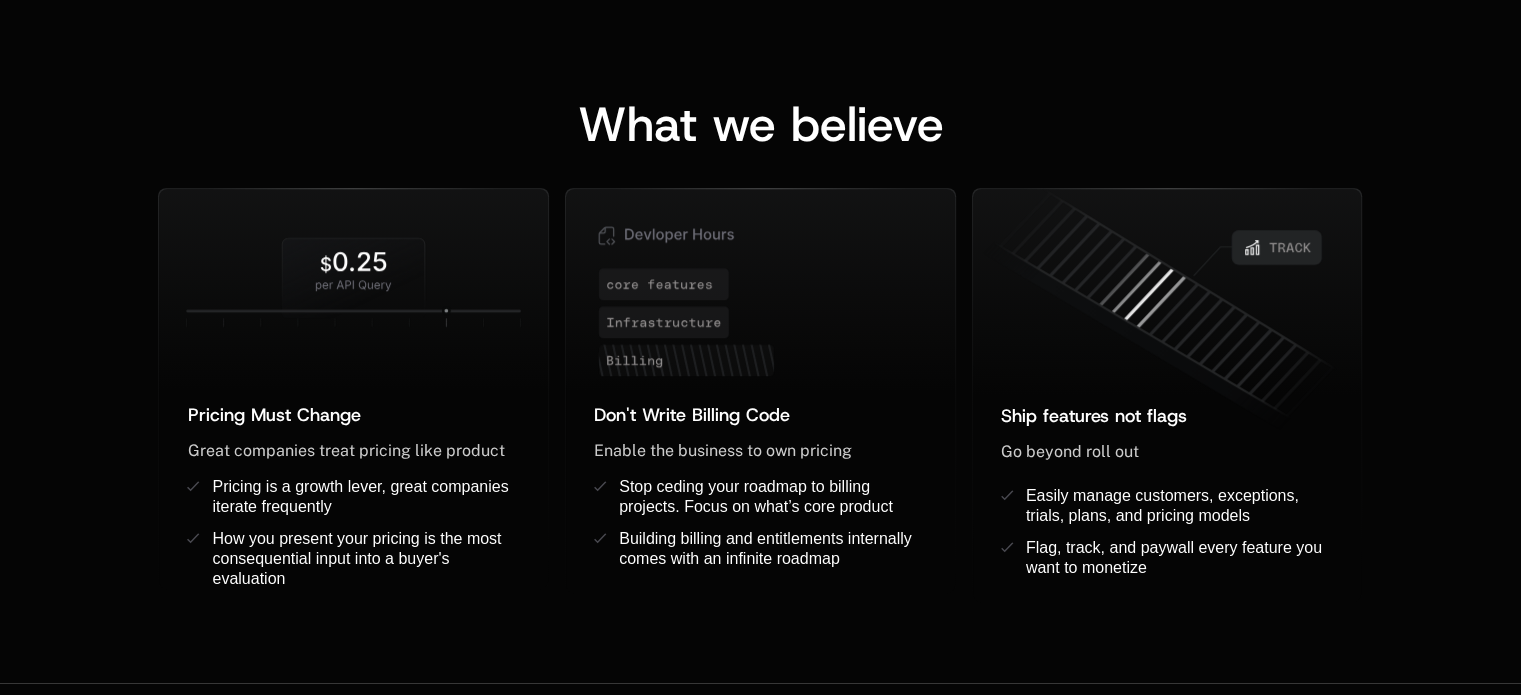 click on "What we believe Pricing Must Change ﻿ ﻿ Great companies treat pricing like product ﻿ Pricing is a growth lever, great companies iterate frequently How you present your pricing is the most consequential input into a buyer's evaluation Don't Write Billing Code ﻿ Enable the business to own pricing ﻿ ﻿ Stop ceding your roadmap to billing projects. Focus on what’s core product Building billing and entitlements internally comes with an infinite roadmap ﻿ Ship features not flags ﻿ Go beyond roll out  ﻿ ﻿ Easily manage customers, exceptions, trials, plans, and pricing models ﻿ Flag, track, and paywall every feature you want to monetize ﻿ ﻿" at bounding box center (760, 331) 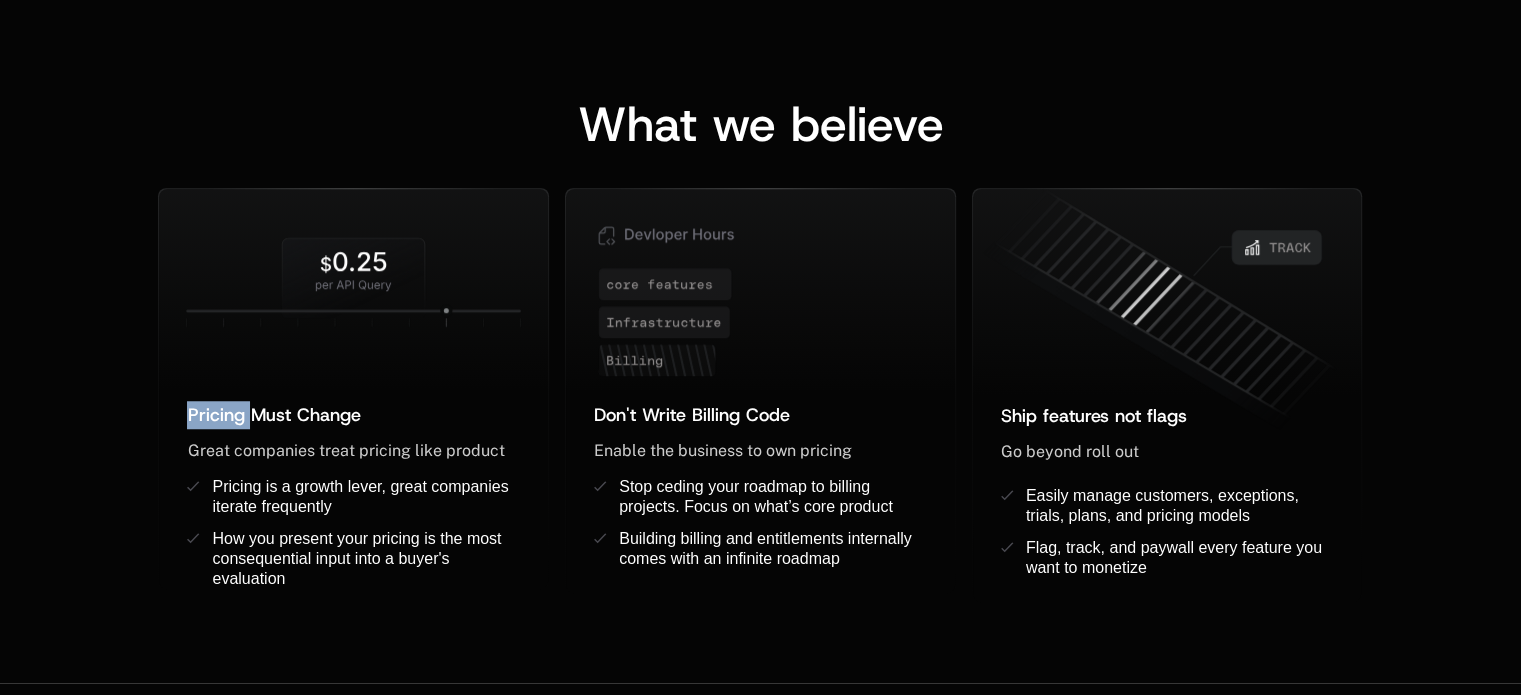 click on "What we believe Pricing Must Change ﻿ ﻿ Great companies treat pricing like product ﻿ Pricing is a growth lever, great companies iterate frequently How you present your pricing is the most consequential input into a buyer's evaluation Don't Write Billing Code ﻿ Enable the business to own pricing ﻿ ﻿ Stop ceding your roadmap to billing projects. Focus on what’s core product Building billing and entitlements internally comes with an infinite roadmap ﻿ Ship features not flags ﻿ Go beyond roll out  ﻿ ﻿ Easily manage customers, exceptions, trials, plans, and pricing models ﻿ Flag, track, and paywall every feature you want to monetize ﻿ ﻿" at bounding box center [760, 331] 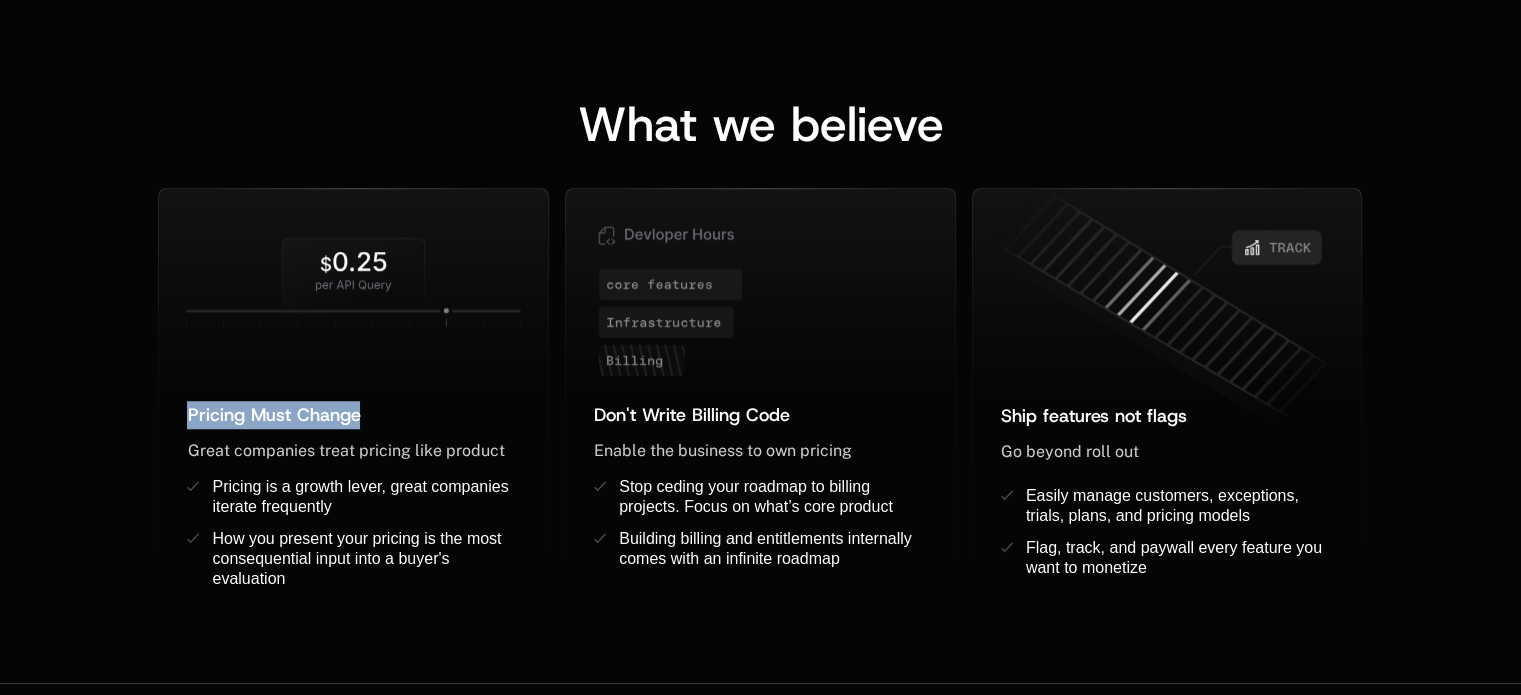 click on "What we believe Pricing Must Change ﻿ ﻿ Great companies treat pricing like product ﻿ Pricing is a growth lever, great companies iterate frequently How you present your pricing is the most consequential input into a buyer's evaluation Don't Write Billing Code ﻿ Enable the business to own pricing ﻿ ﻿ Stop ceding your roadmap to billing projects. Focus on what’s core product Building billing and entitlements internally comes with an infinite roadmap ﻿ Ship features not flags ﻿ Go beyond roll out  ﻿ ﻿ Easily manage customers, exceptions, trials, plans, and pricing models ﻿ Flag, track, and paywall every feature you want to monetize ﻿ ﻿" at bounding box center (760, 331) 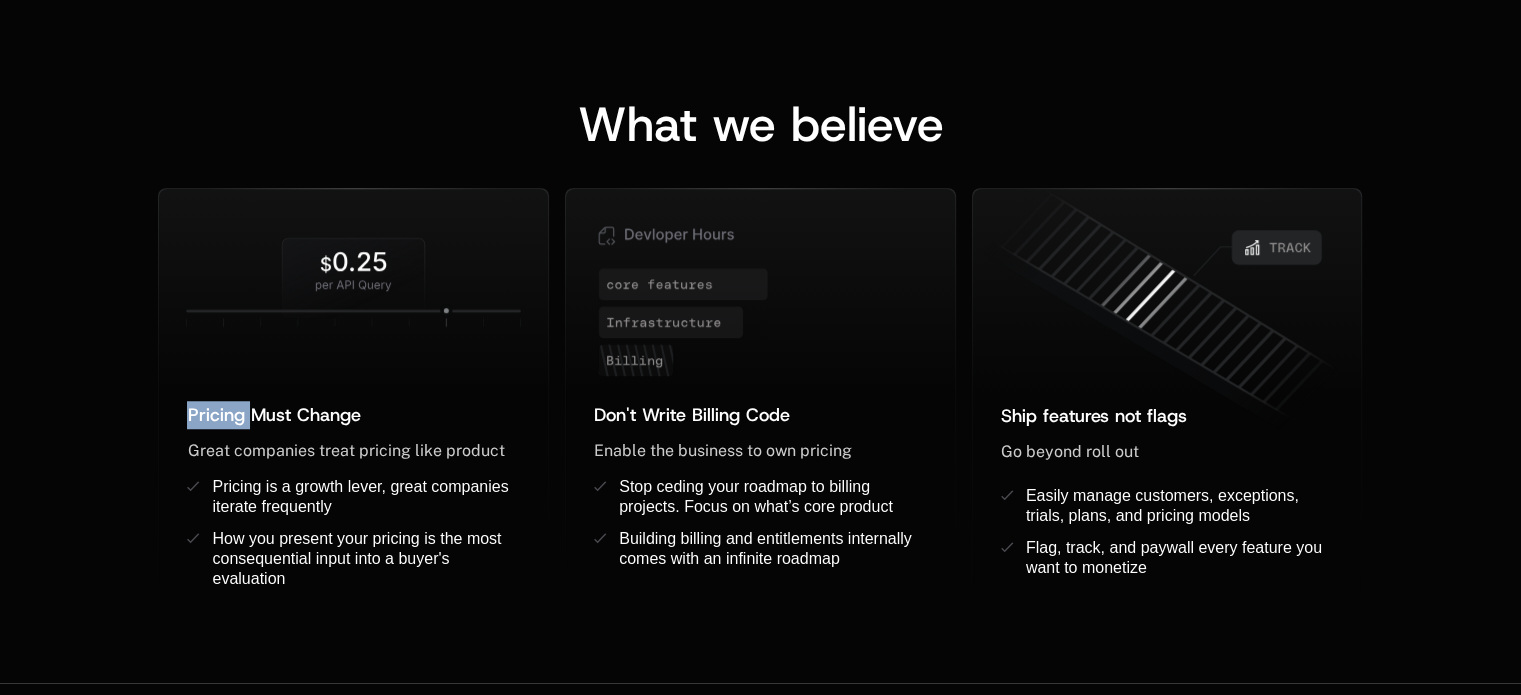 click on "What we believe Pricing Must Change ﻿ ﻿ Great companies treat pricing like product ﻿ Pricing is a growth lever, great companies iterate frequently How you present your pricing is the most consequential input into a buyer's evaluation Don't Write Billing Code ﻿ Enable the business to own pricing ﻿ ﻿ Stop ceding your roadmap to billing projects. Focus on what’s core product Building billing and entitlements internally comes with an infinite roadmap ﻿ Ship features not flags ﻿ Go beyond roll out  ﻿ ﻿ Easily manage customers, exceptions, trials, plans, and pricing models ﻿ Flag, track, and paywall every feature you want to monetize ﻿ ﻿" at bounding box center [760, 331] 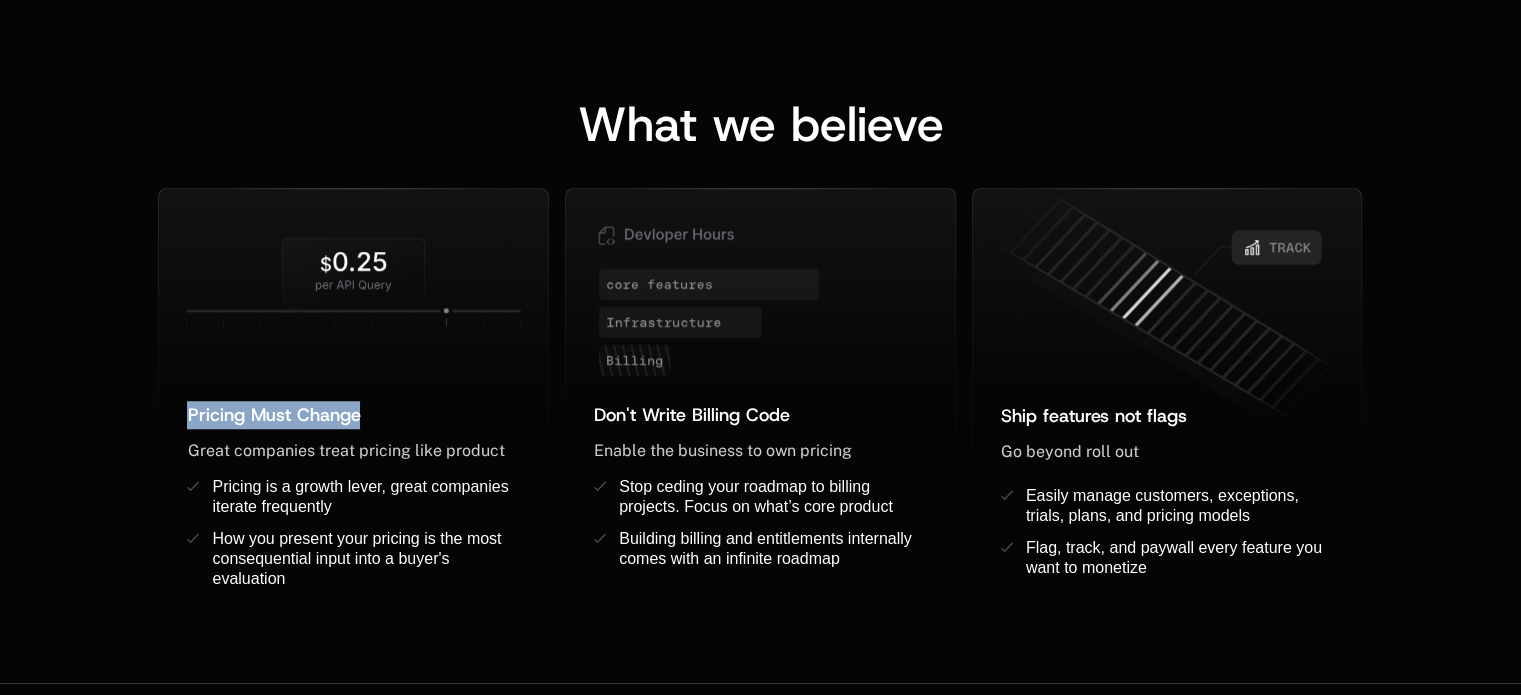 click on "What we believe Pricing Must Change ﻿ ﻿ Great companies treat pricing like product ﻿ Pricing is a growth lever, great companies iterate frequently How you present your pricing is the most consequential input into a buyer's evaluation Don't Write Billing Code ﻿ Enable the business to own pricing ﻿ ﻿ Stop ceding your roadmap to billing projects. Focus on what’s core product Building billing and entitlements internally comes with an infinite roadmap ﻿ Ship features not flags ﻿ Go beyond roll out  ﻿ ﻿ Easily manage customers, exceptions, trials, plans, and pricing models ﻿ Flag, track, and paywall every feature you want to monetize ﻿ ﻿" at bounding box center [760, 331] 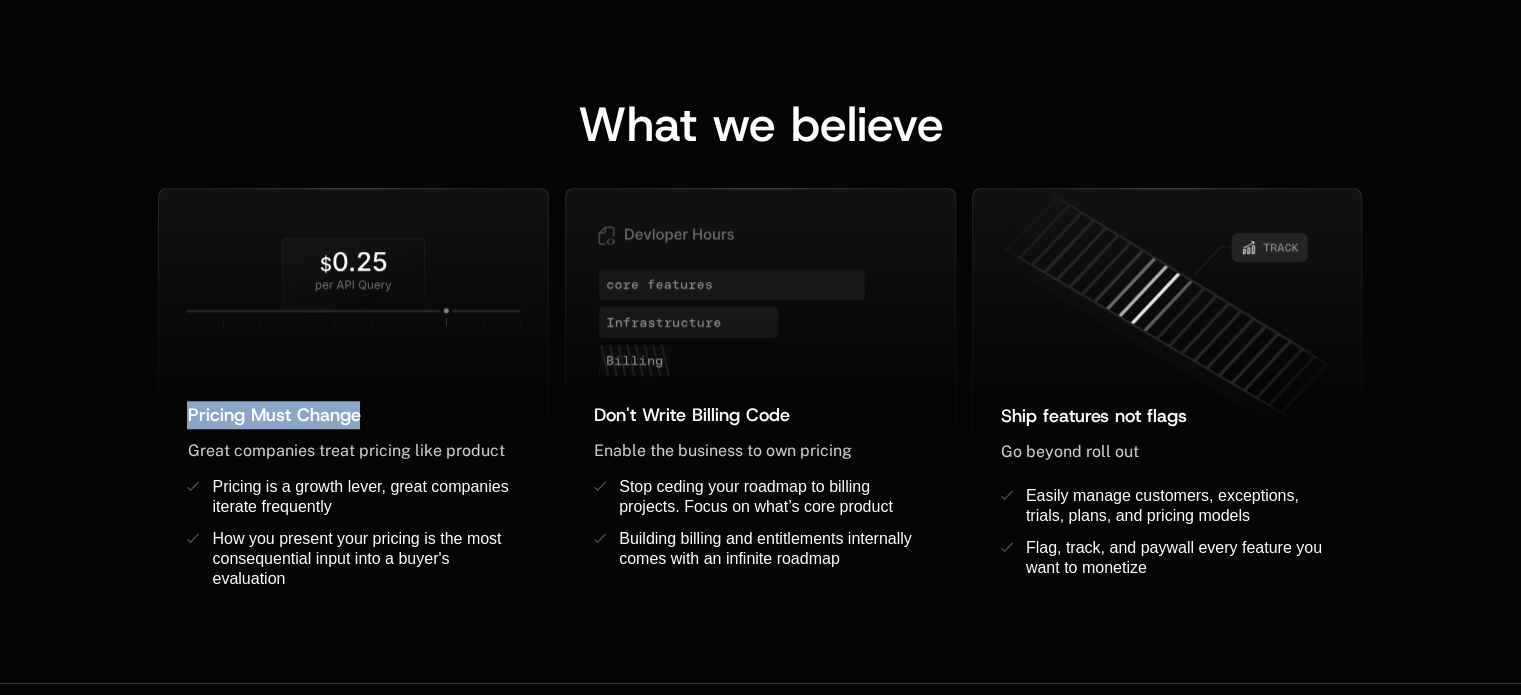 click on "What we believe Pricing Must Change ﻿ ﻿ Great companies treat pricing like product ﻿ Pricing is a growth lever, great companies iterate frequently How you present your pricing is the most consequential input into a buyer's evaluation Don't Write Billing Code ﻿ Enable the business to own pricing ﻿ ﻿ Stop ceding your roadmap to billing projects. Focus on what’s core product Building billing and entitlements internally comes with an infinite roadmap ﻿ Ship features not flags ﻿ Go beyond roll out  ﻿ ﻿ Easily manage customers, exceptions, trials, plans, and pricing models ﻿ Flag, track, and paywall every feature you want to monetize ﻿ ﻿" at bounding box center [760, 331] 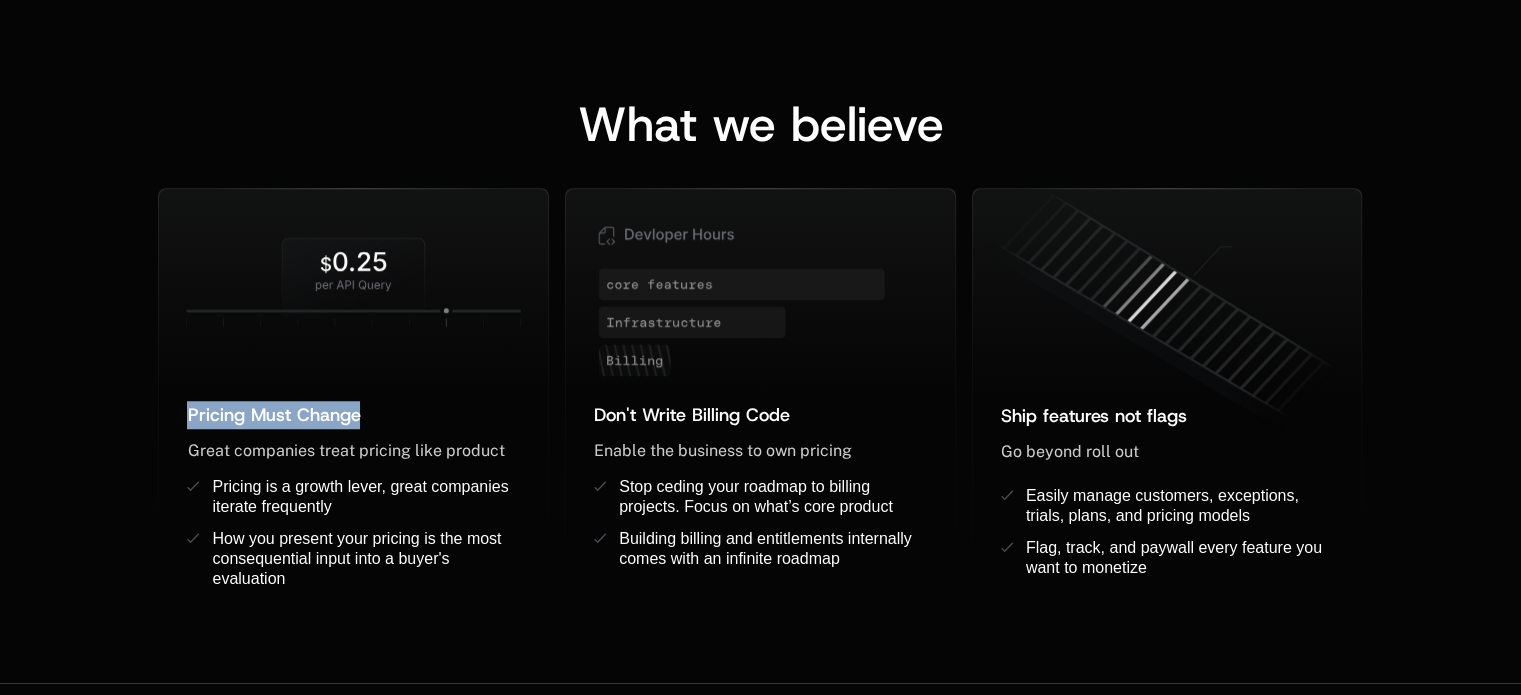 click on "What we believe Pricing Must Change ﻿ ﻿ Great companies treat pricing like product ﻿ Pricing is a growth lever, great companies iterate frequently How you present your pricing is the most consequential input into a buyer's evaluation Don't Write Billing Code ﻿ Enable the business to own pricing ﻿ ﻿ Stop ceding your roadmap to billing projects. Focus on what’s core product Building billing and entitlements internally comes with an infinite roadmap ﻿ Ship features not flags ﻿ Go beyond roll out  ﻿ ﻿ Easily manage customers, exceptions, trials, plans, and pricing models ﻿ Flag, track, and paywall every feature you want to monetize ﻿ ﻿" at bounding box center (760, 331) 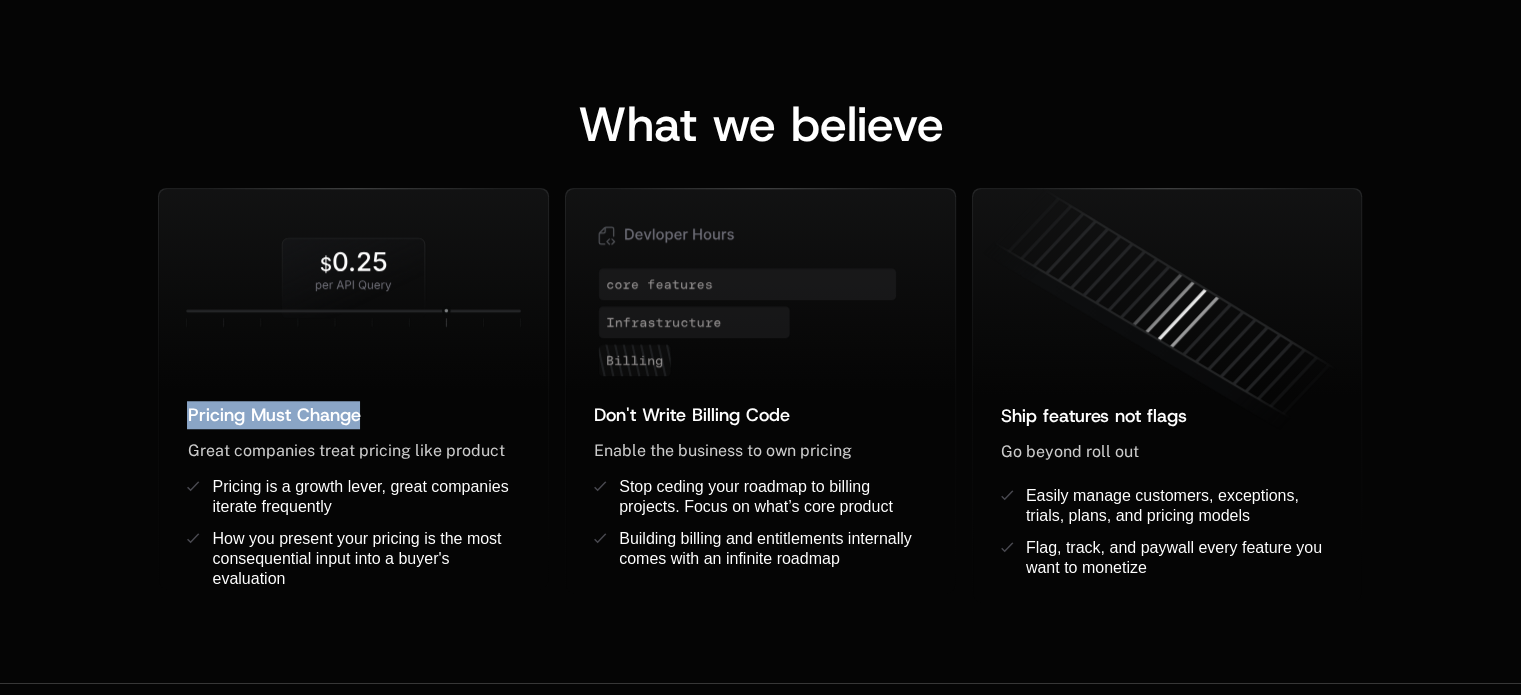 click on "What we believe Pricing Must Change ﻿ ﻿ Great companies treat pricing like product ﻿ Pricing is a growth lever, great companies iterate frequently How you present your pricing is the most consequential input into a buyer's evaluation Don't Write Billing Code ﻿ Enable the business to own pricing ﻿ ﻿ Stop ceding your roadmap to billing projects. Focus on what’s core product Building billing and entitlements internally comes with an infinite roadmap ﻿ Ship features not flags ﻿ Go beyond roll out  ﻿ ﻿ Easily manage customers, exceptions, trials, plans, and pricing models ﻿ Flag, track, and paywall every feature you want to monetize ﻿ ﻿" at bounding box center [760, 331] 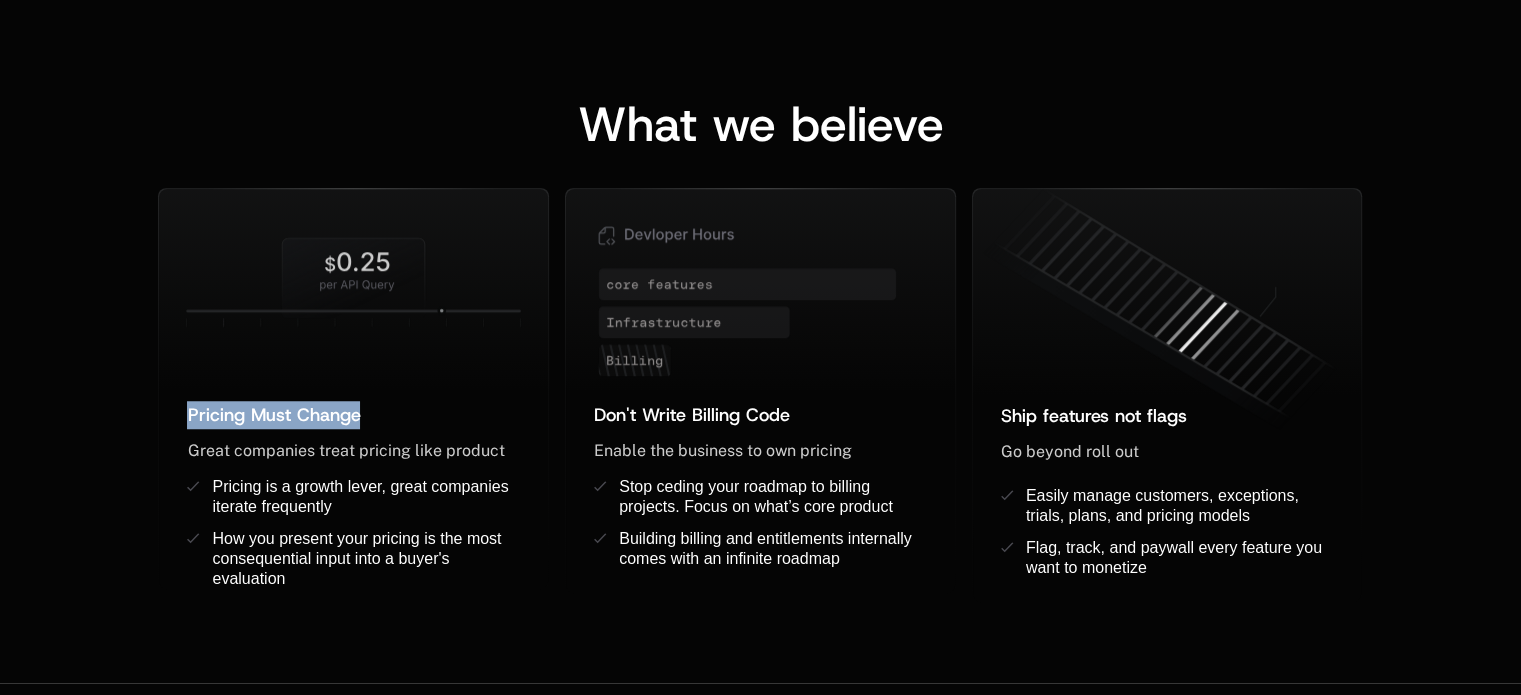 click on "What we believe Pricing Must Change ﻿ ﻿ Great companies treat pricing like product ﻿ Pricing is a growth lever, great companies iterate frequently How you present your pricing is the most consequential input into a buyer's evaluation Don't Write Billing Code ﻿ Enable the business to own pricing ﻿ ﻿ Stop ceding your roadmap to billing projects. Focus on what’s core product Building billing and entitlements internally comes with an infinite roadmap ﻿ Ship features not flags ﻿ Go beyond roll out  ﻿ ﻿ Easily manage customers, exceptions, trials, plans, and pricing models ﻿ Flag, track, and paywall every feature you want to monetize ﻿ ﻿" at bounding box center (760, 331) 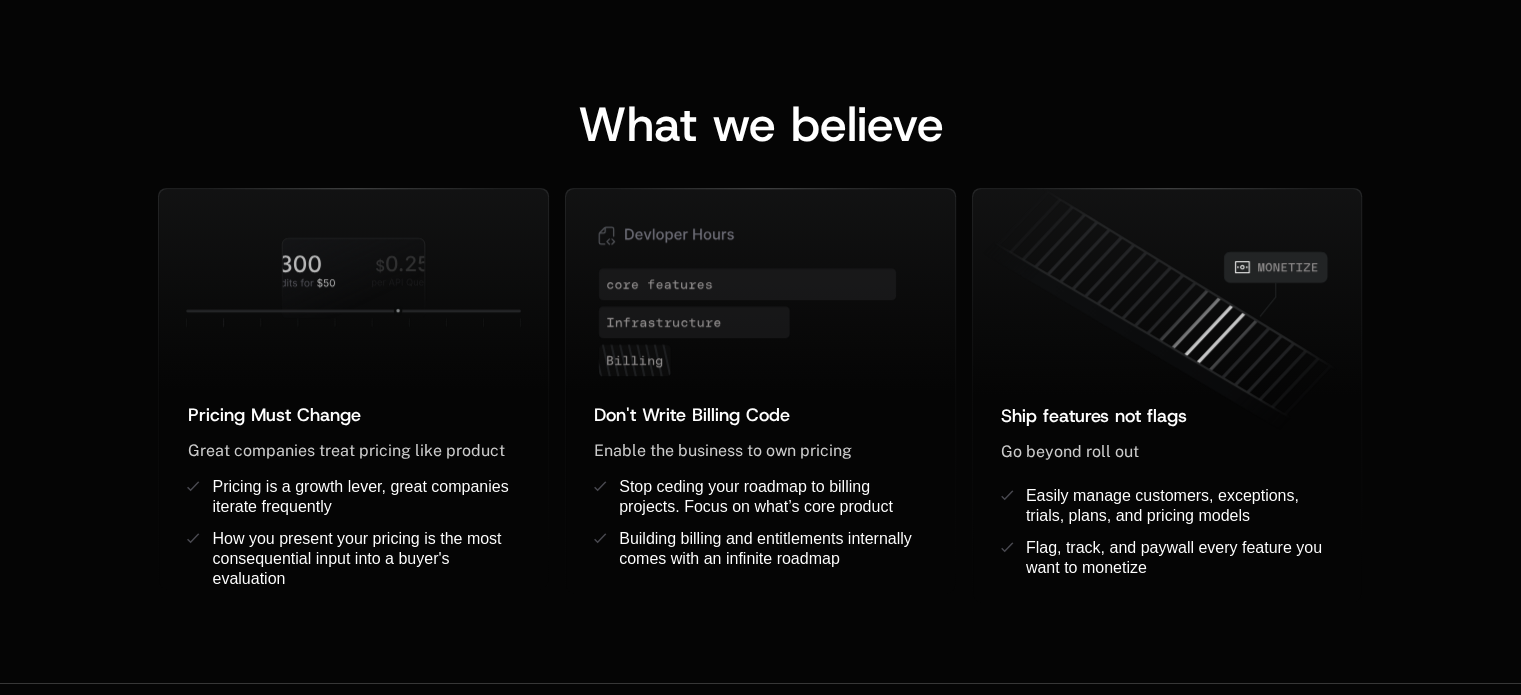 click on "What we believe Pricing Must Change ﻿ ﻿ Great companies treat pricing like product ﻿ Pricing is a growth lever, great companies iterate frequently How you present your pricing is the most consequential input into a buyer's evaluation Don't Write Billing Code ﻿ Enable the business to own pricing ﻿ ﻿ Stop ceding your roadmap to billing projects. Focus on what’s core product Building billing and entitlements internally comes with an infinite roadmap ﻿ Ship features not flags ﻿ Go beyond roll out  ﻿ ﻿ Easily manage customers, exceptions, trials, plans, and pricing models ﻿ Flag, track, and paywall every feature you want to monetize ﻿ ﻿" at bounding box center (760, 331) 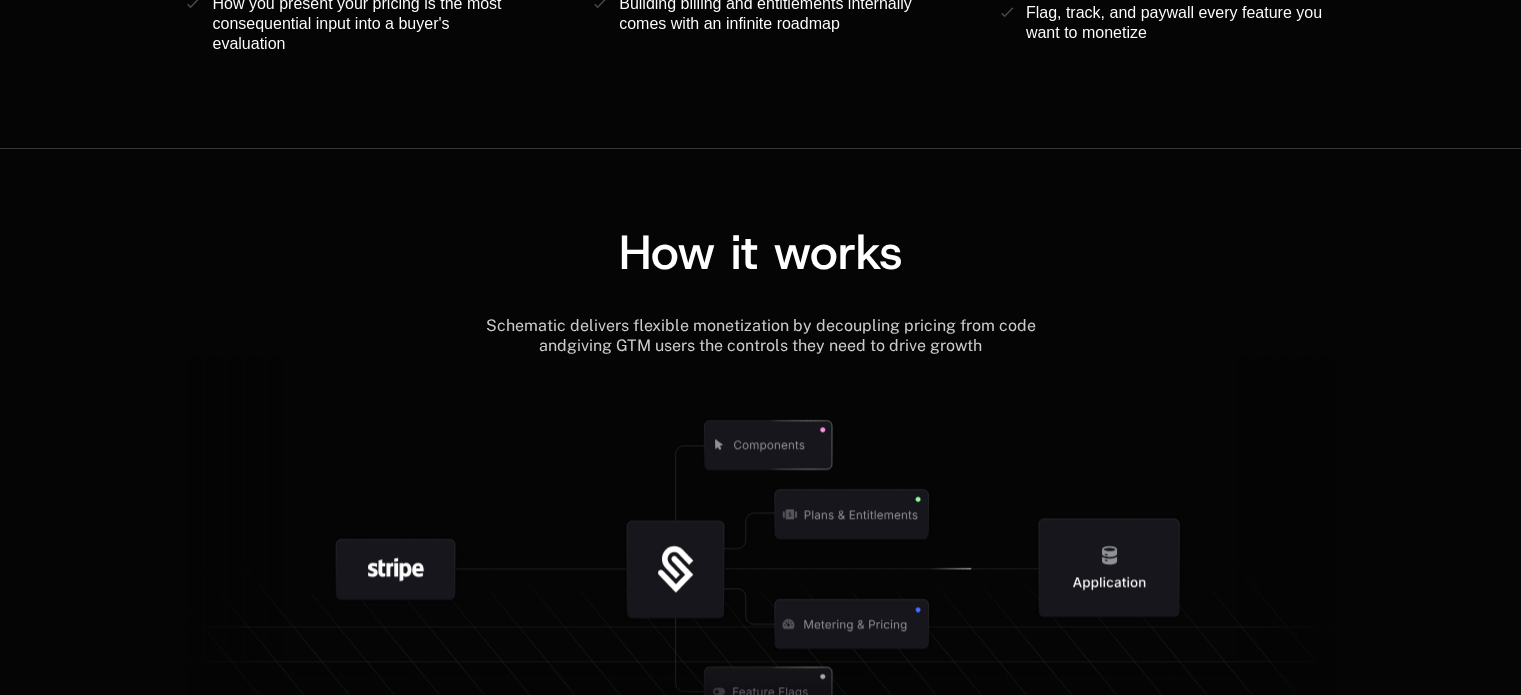 scroll, scrollTop: 2359, scrollLeft: 0, axis: vertical 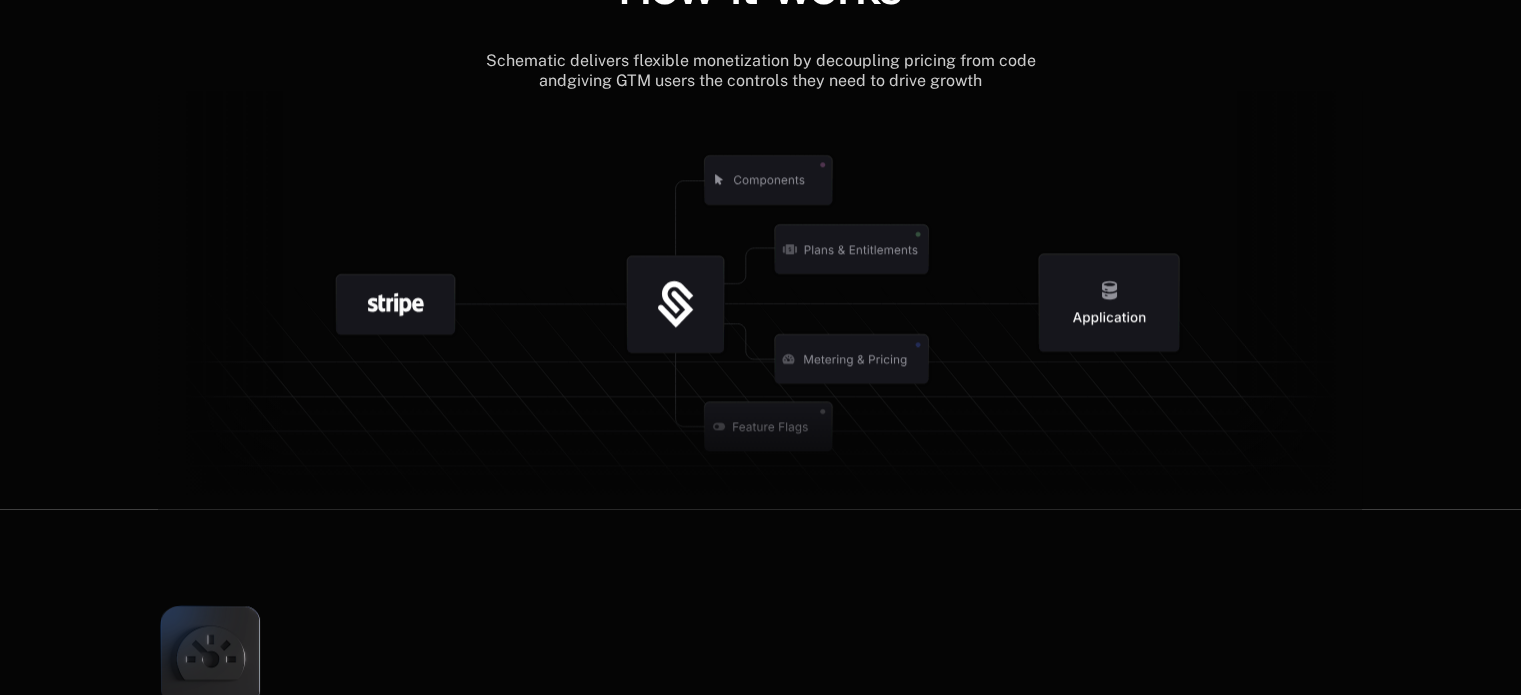 click 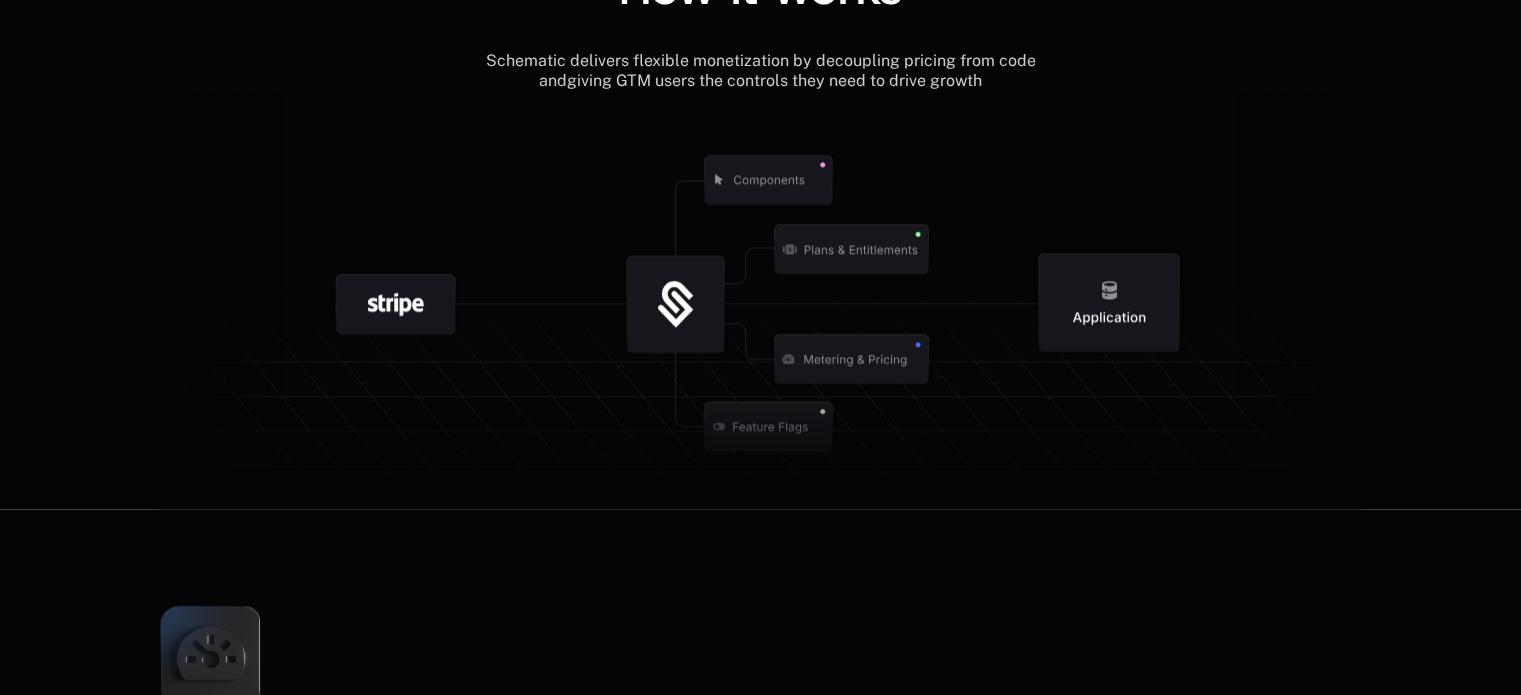 click 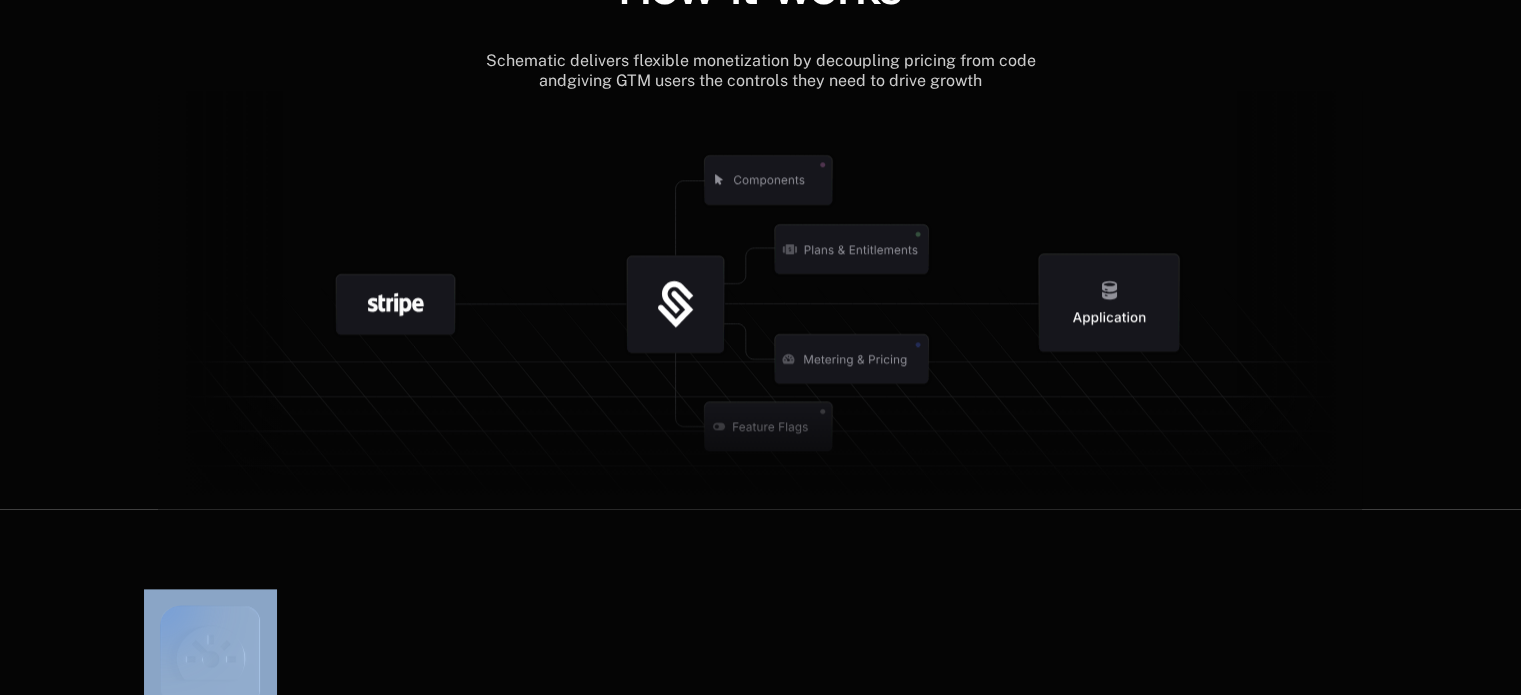 click 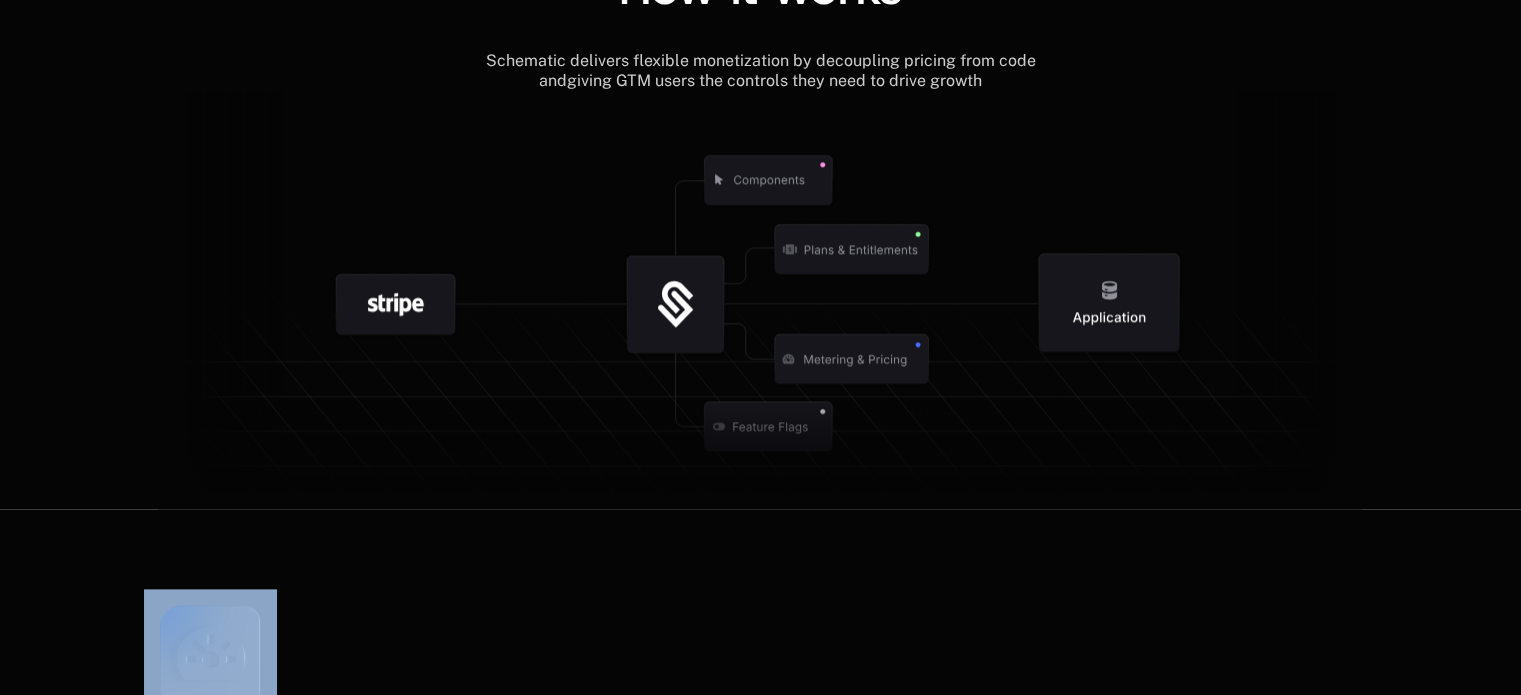 click 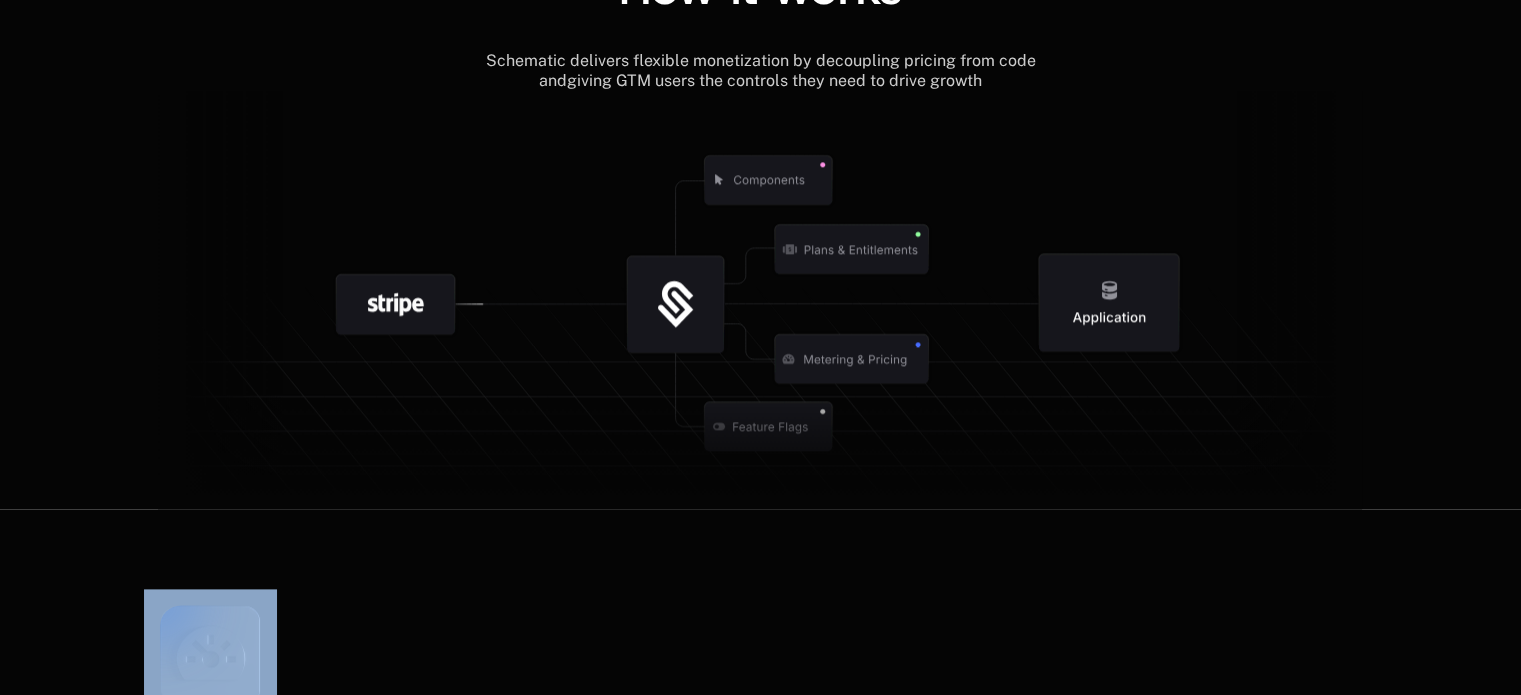 click 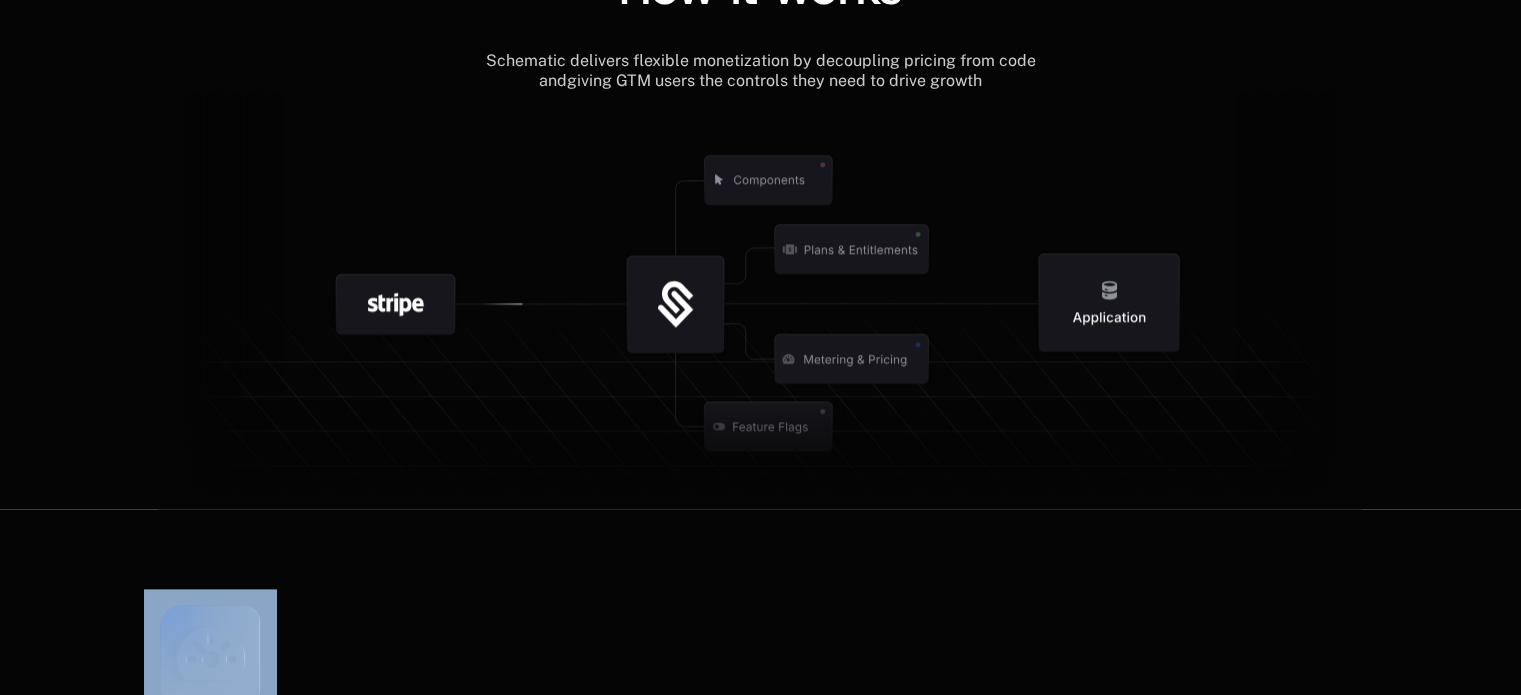 click 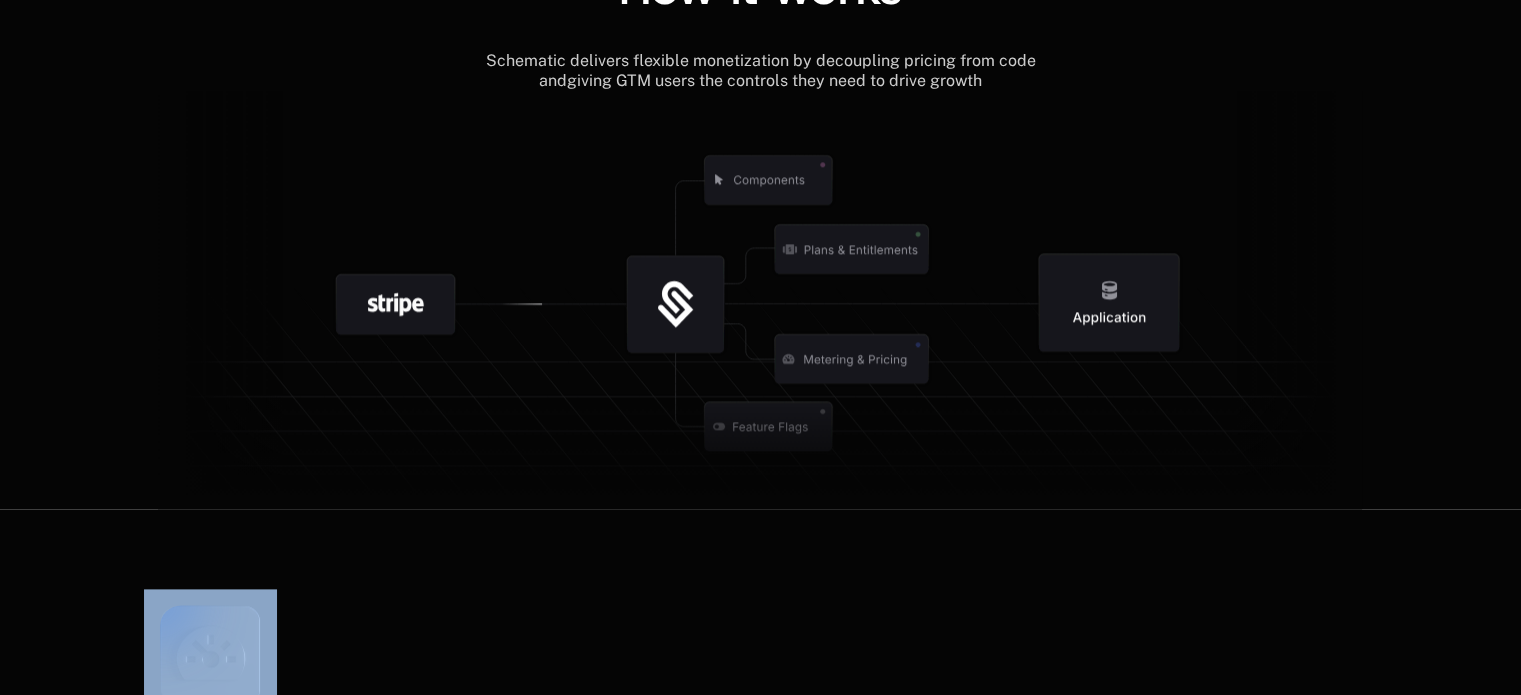 click 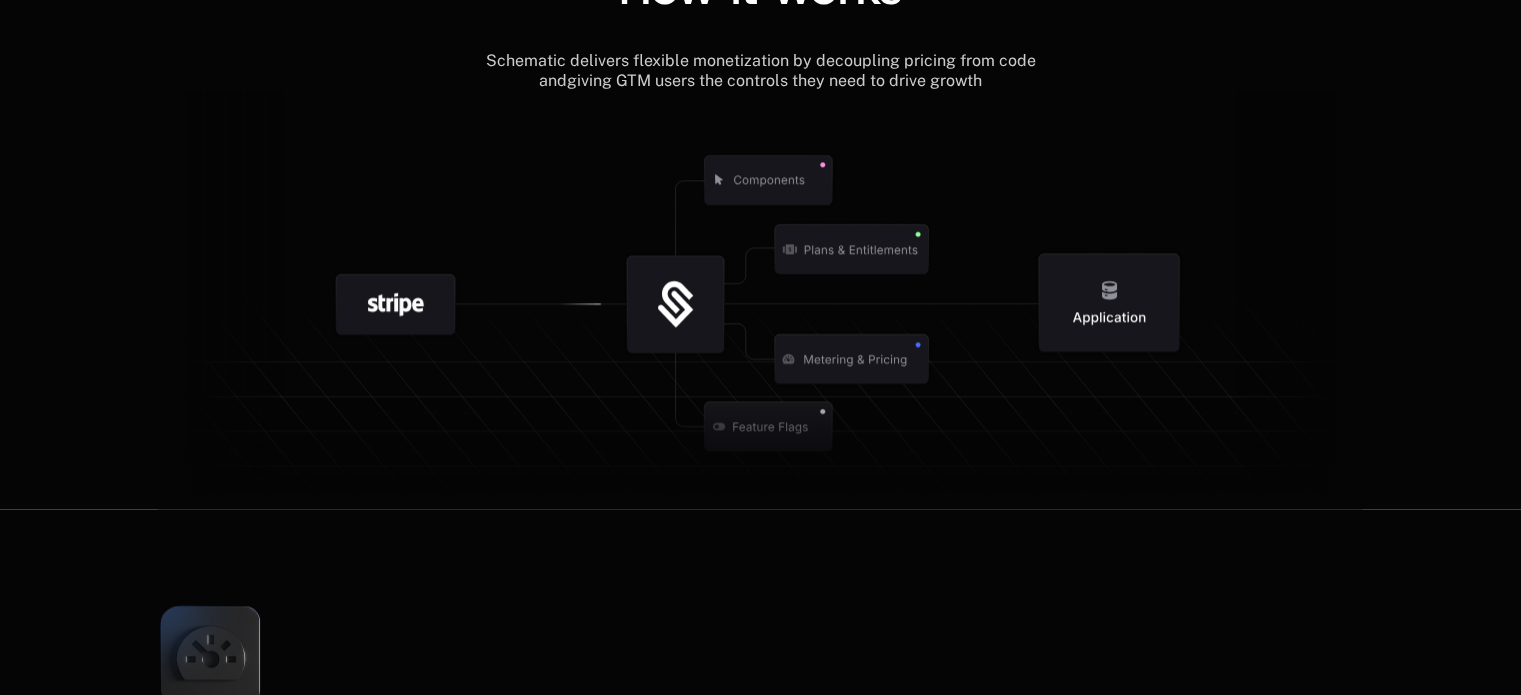 click 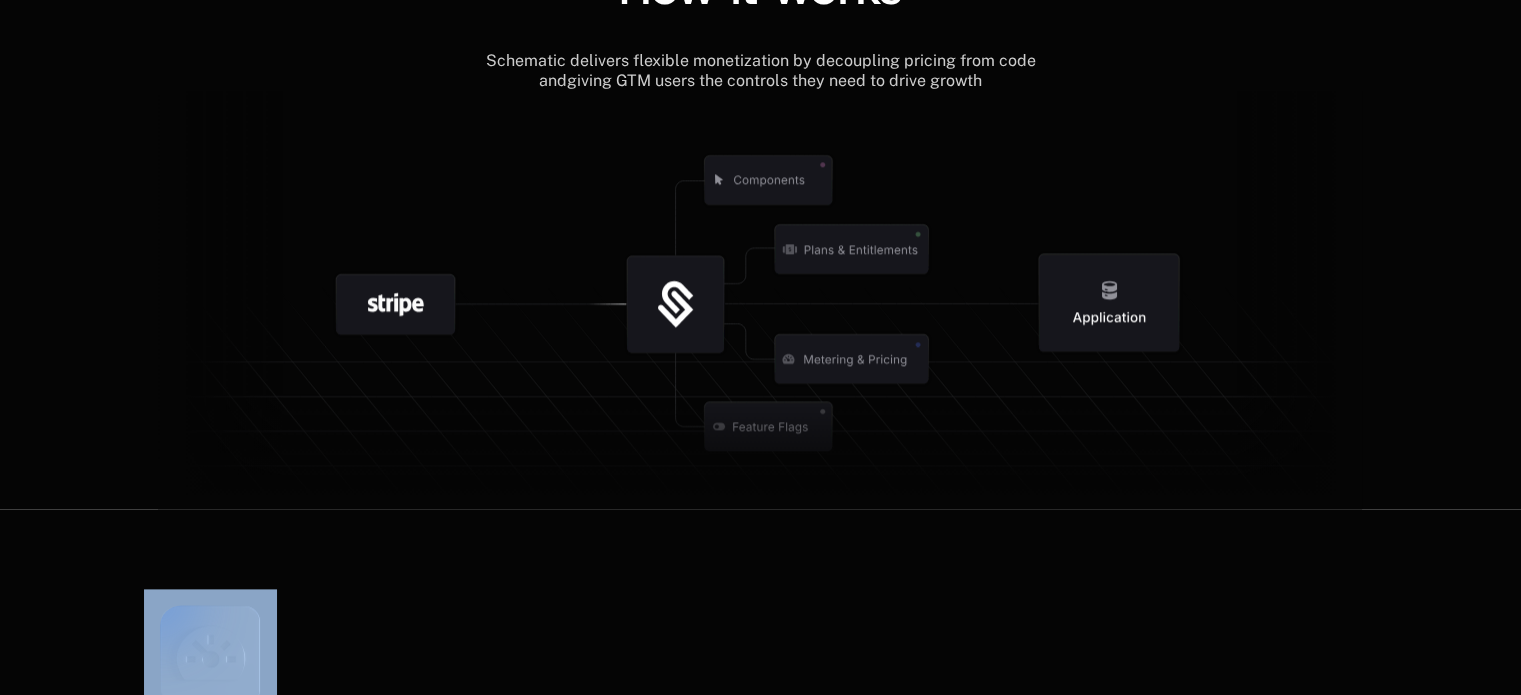 click 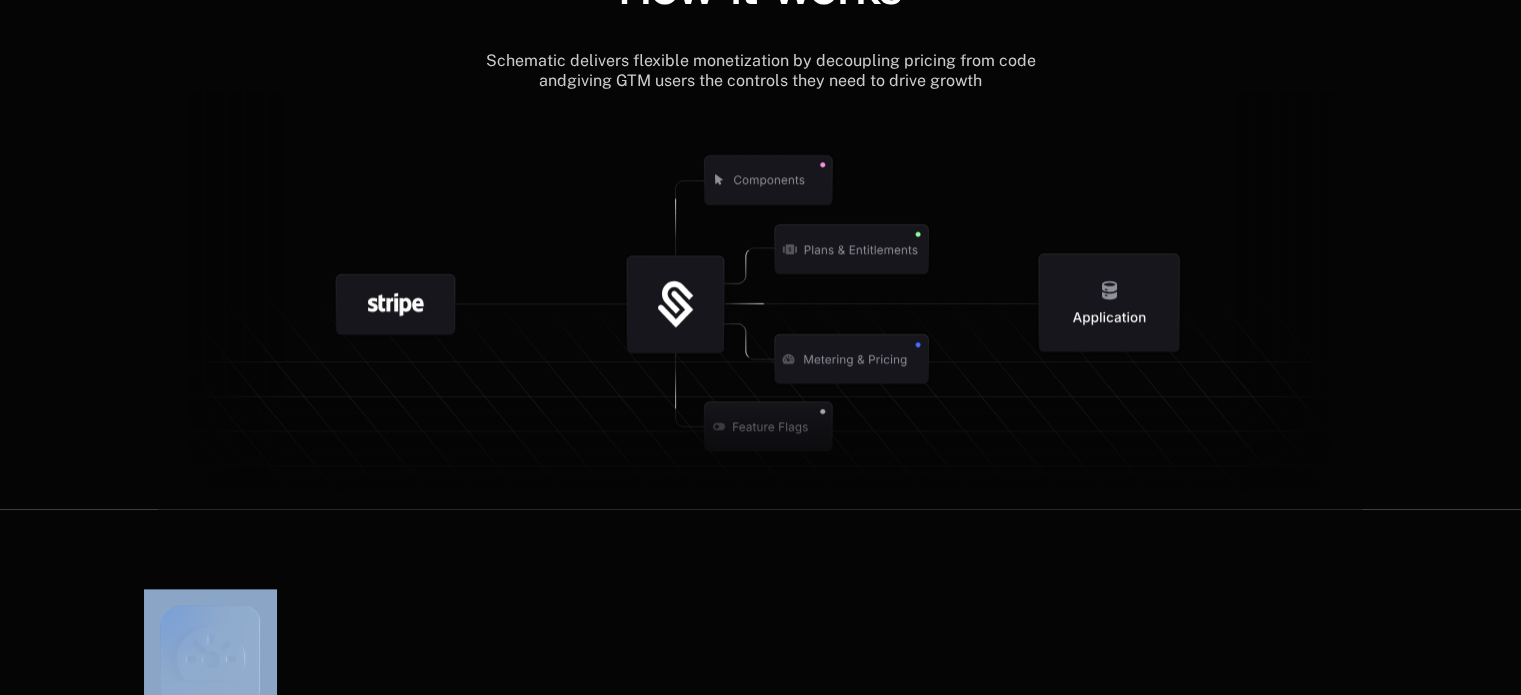 click 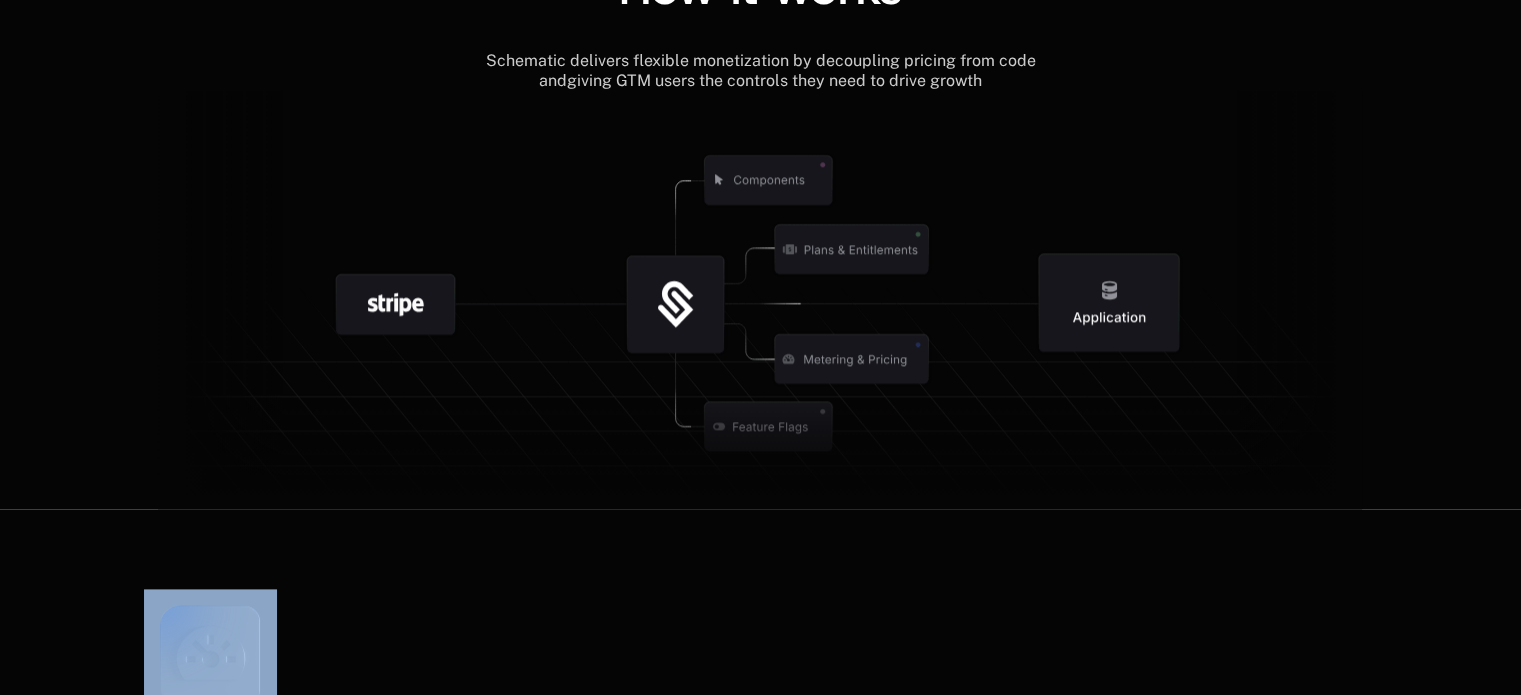 click 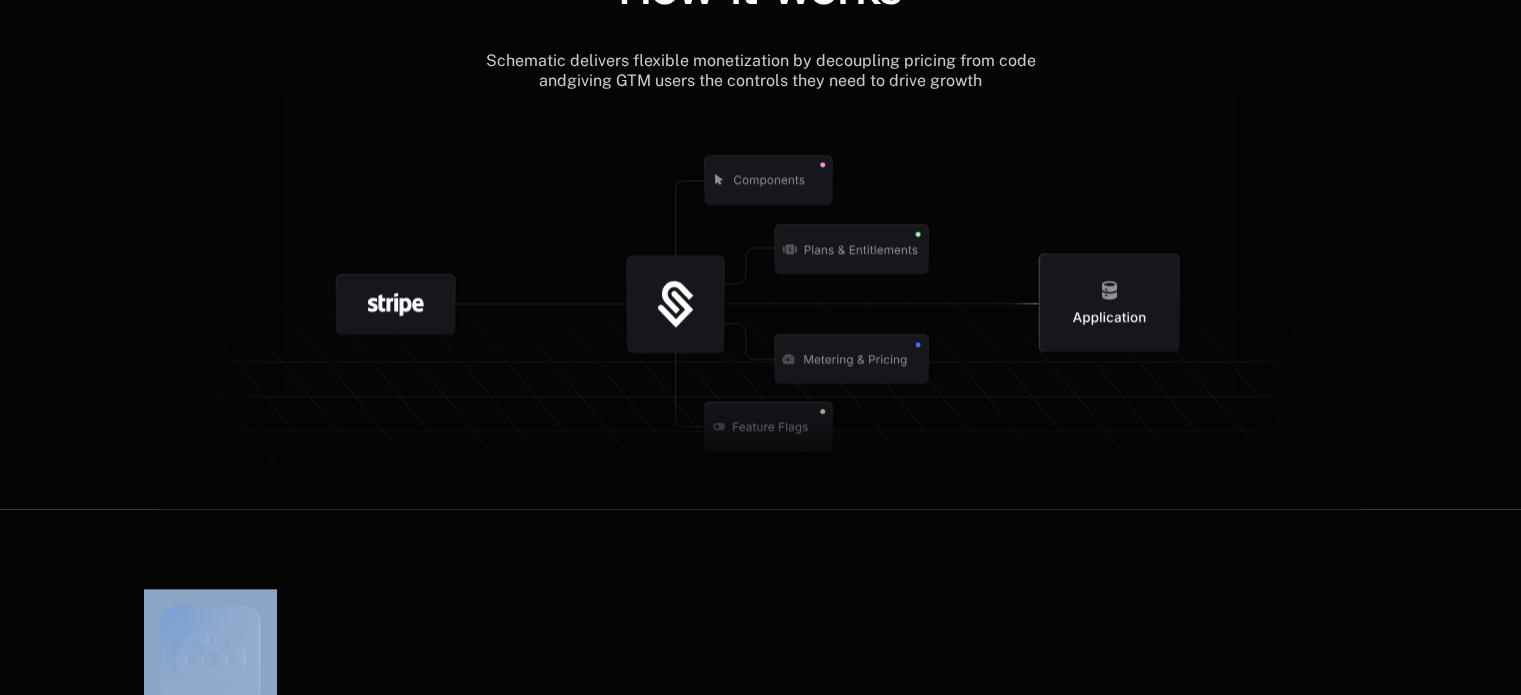 click 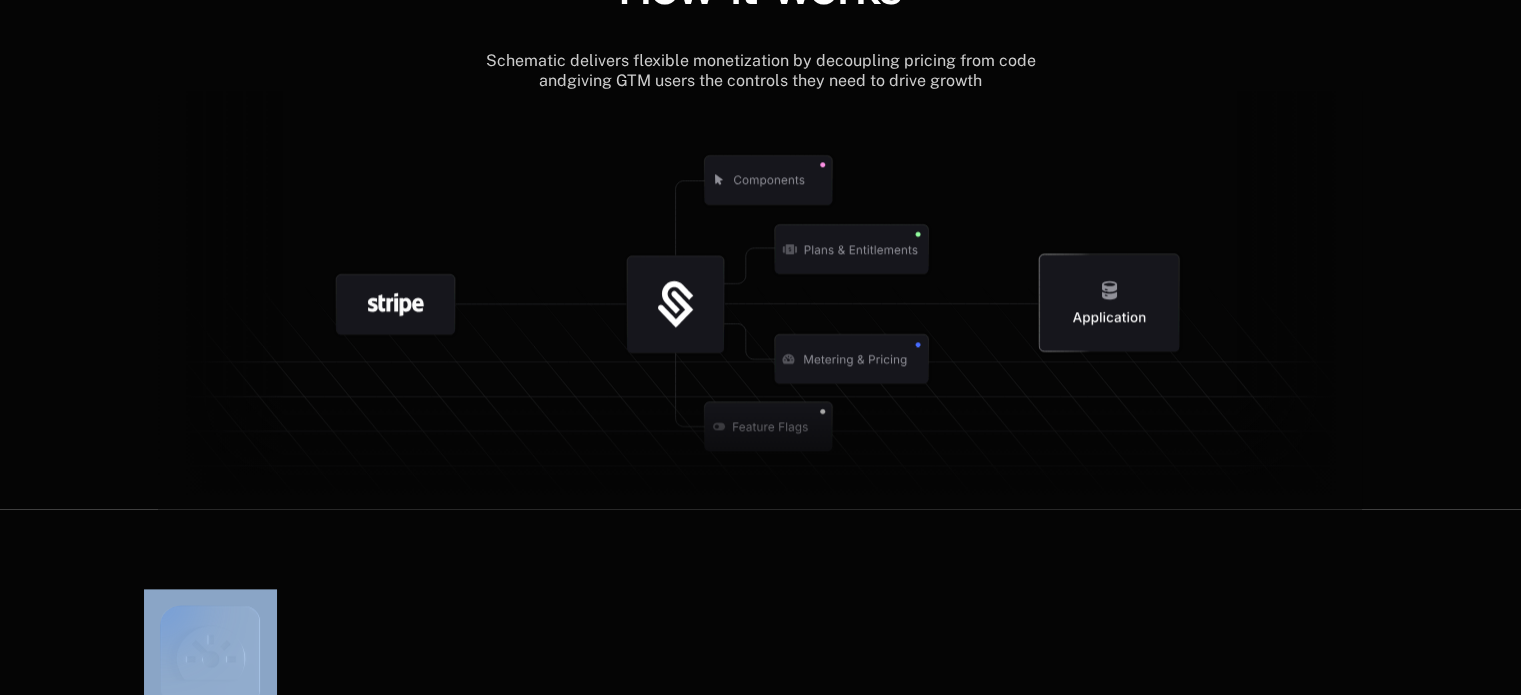 click 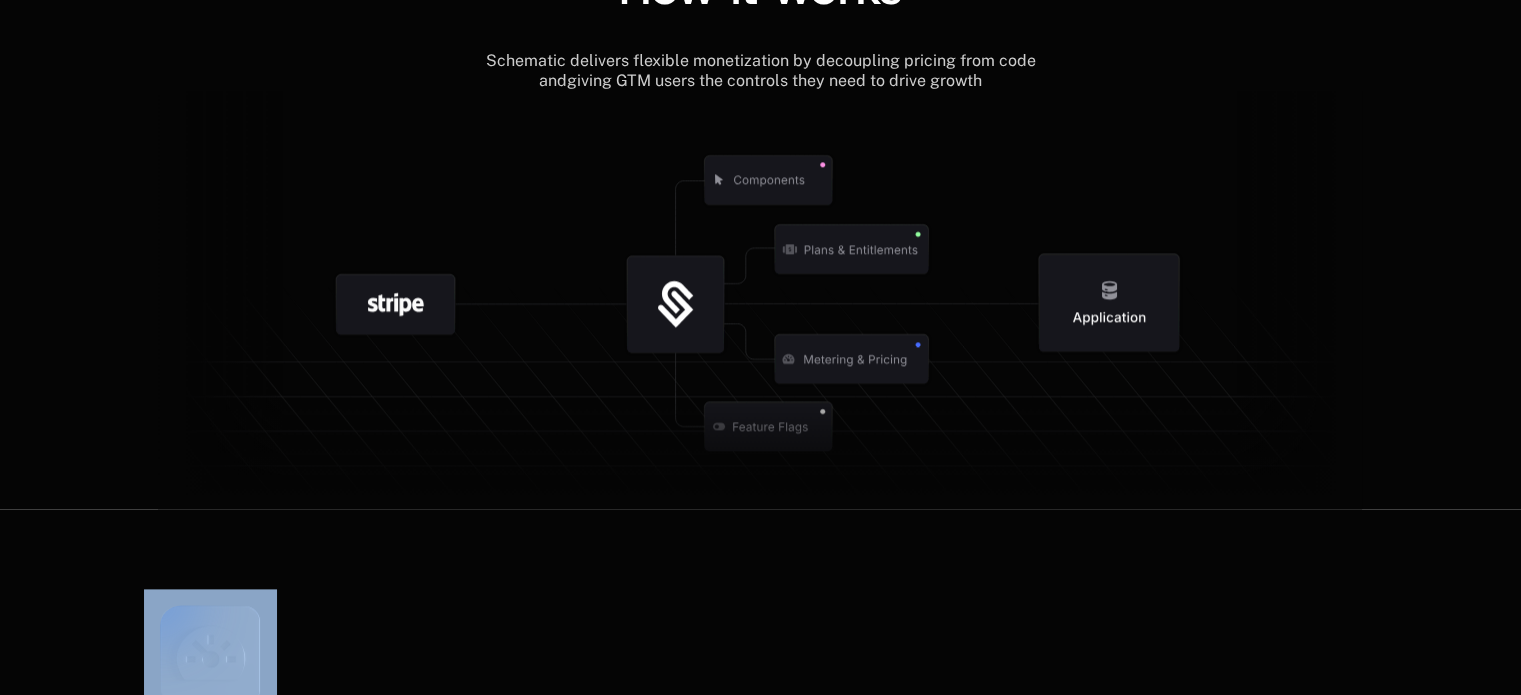 click 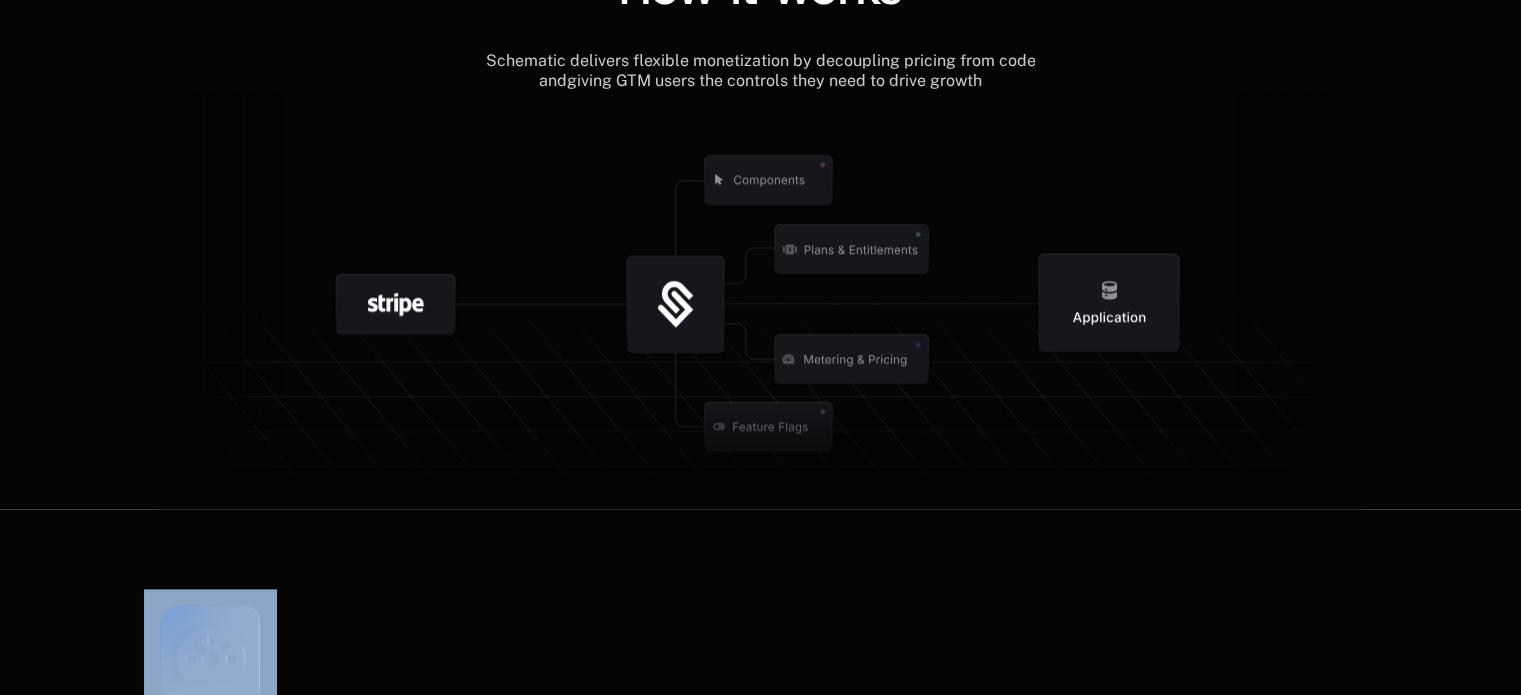 click 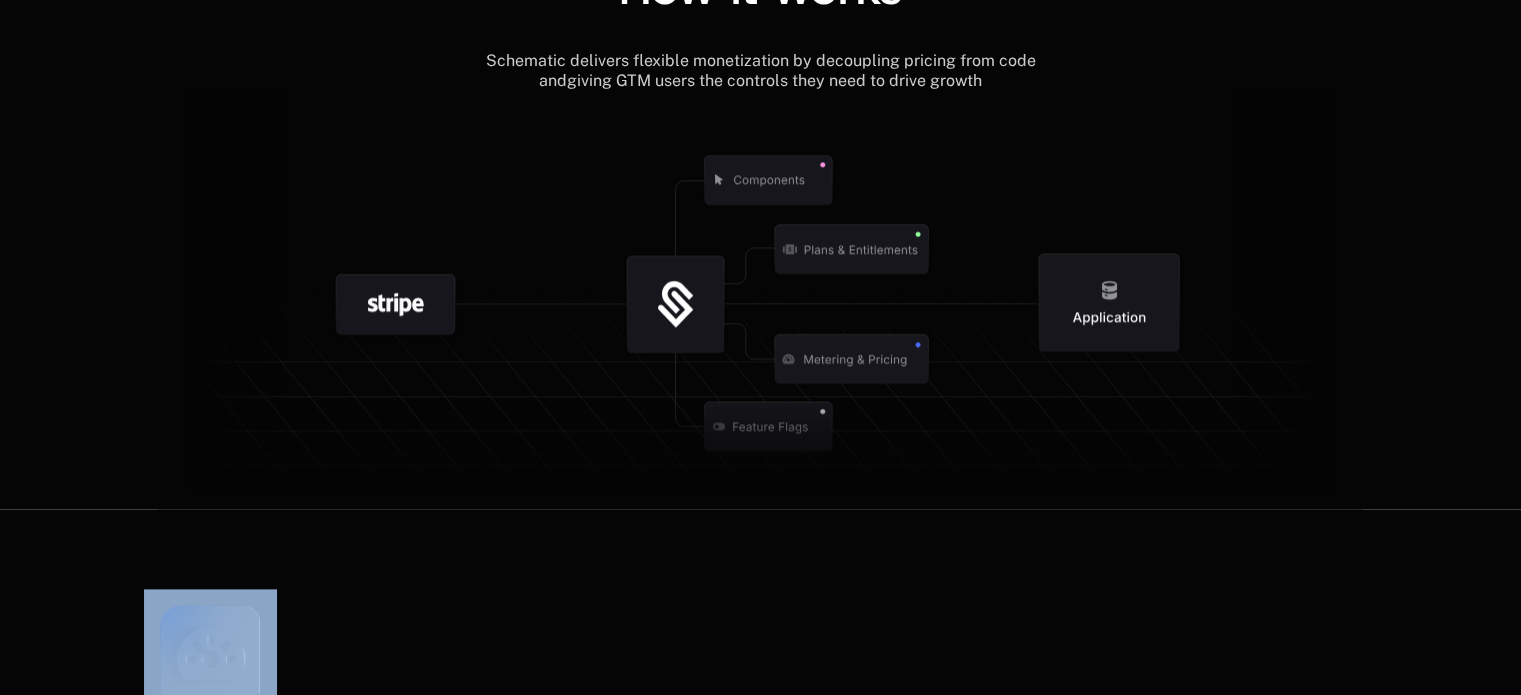 click 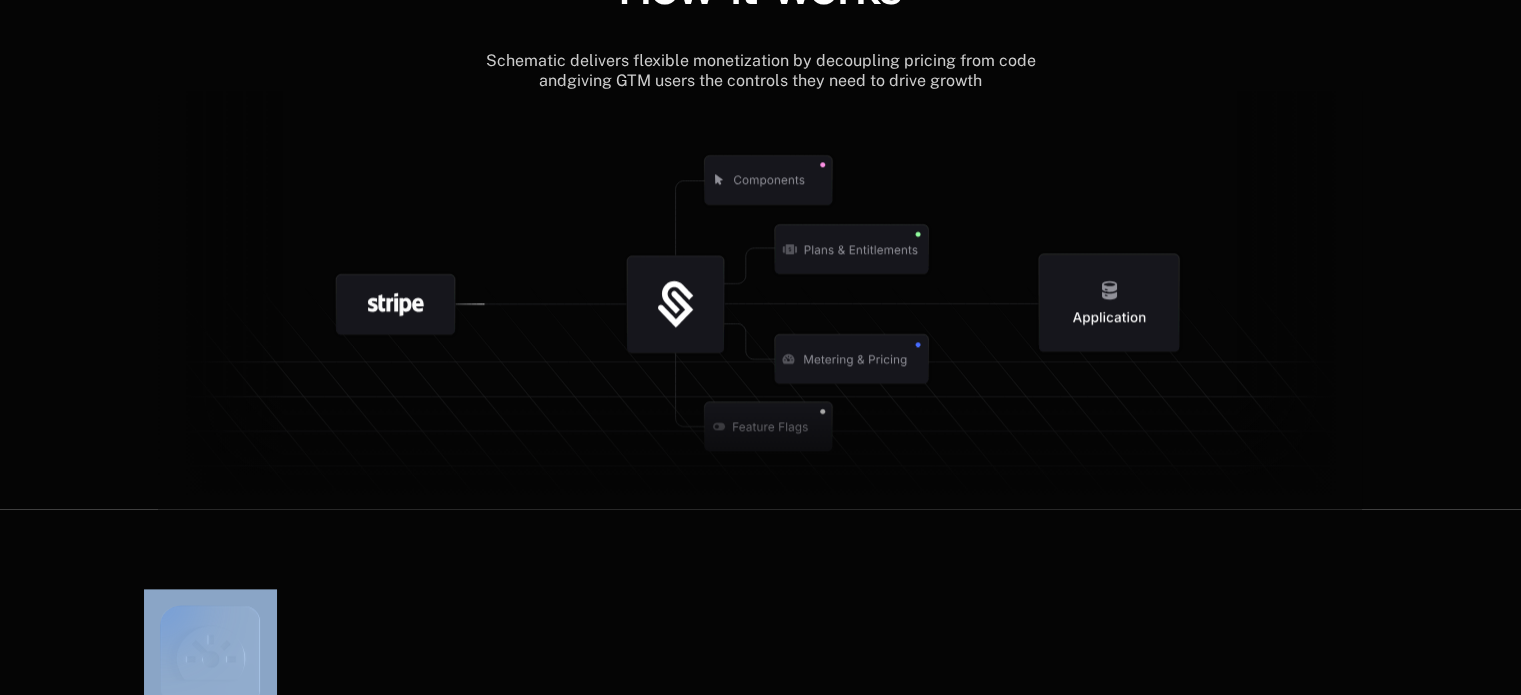 click 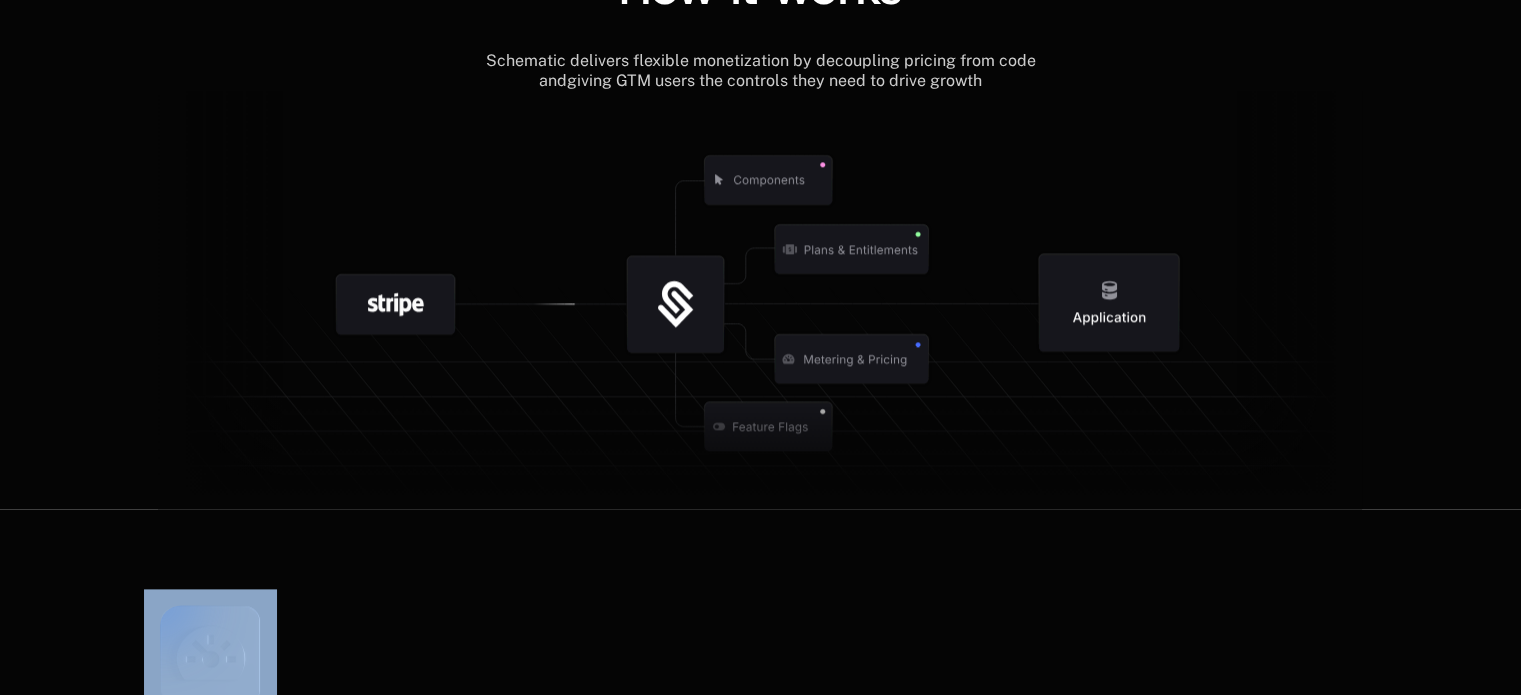 click 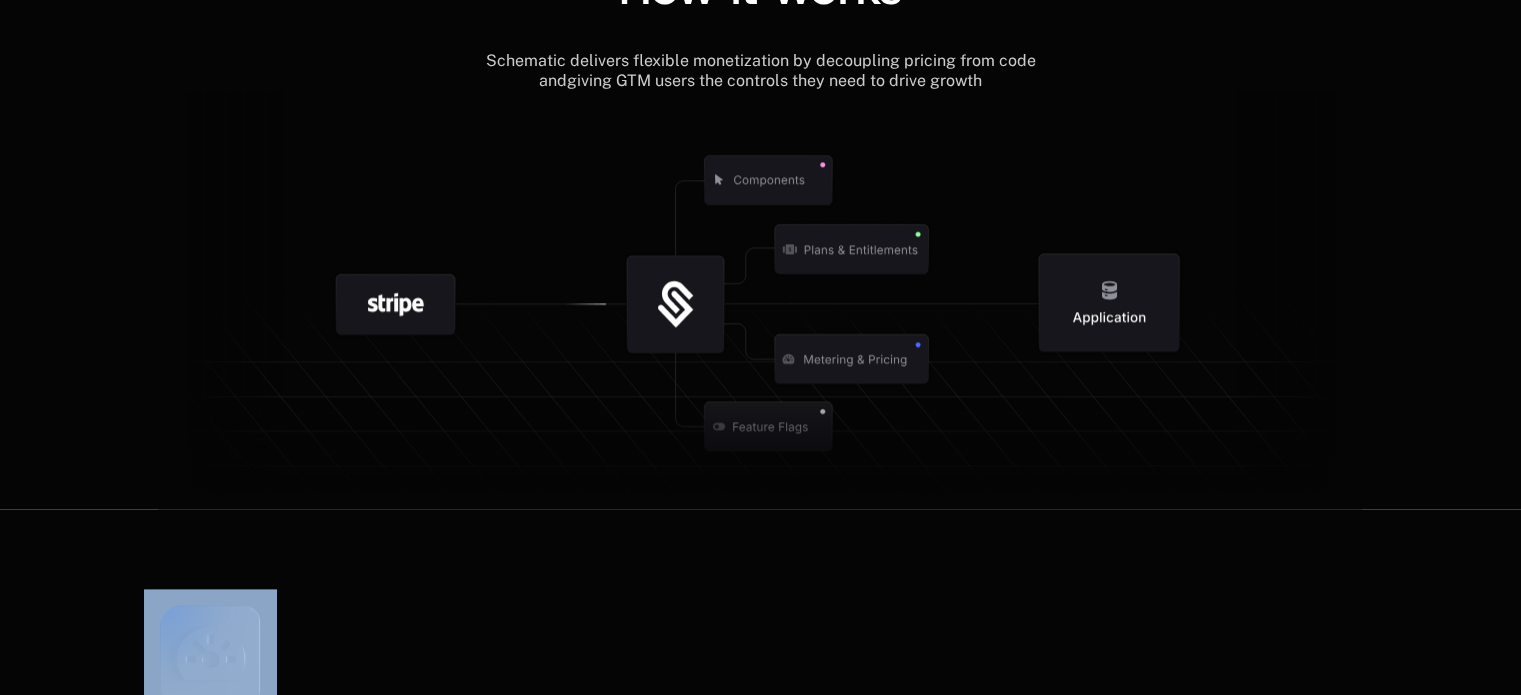 click 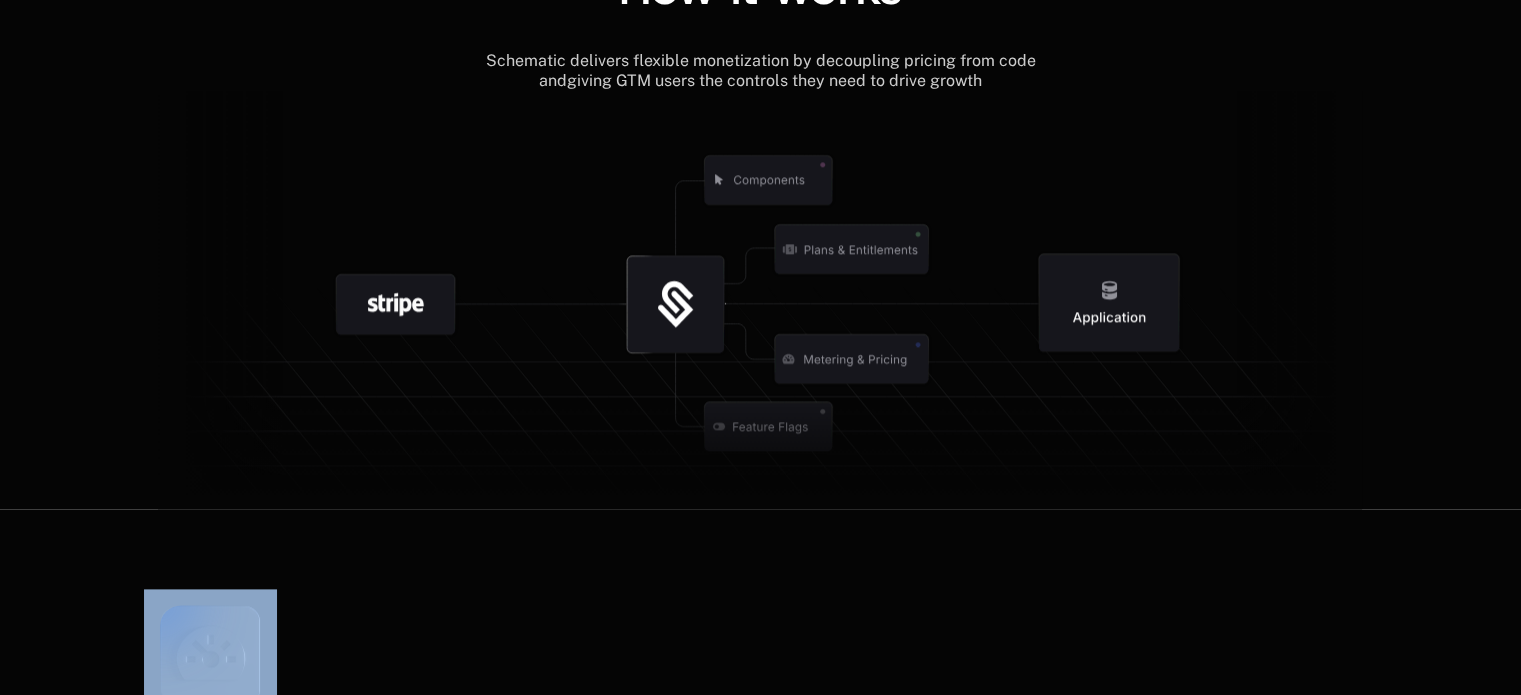 click 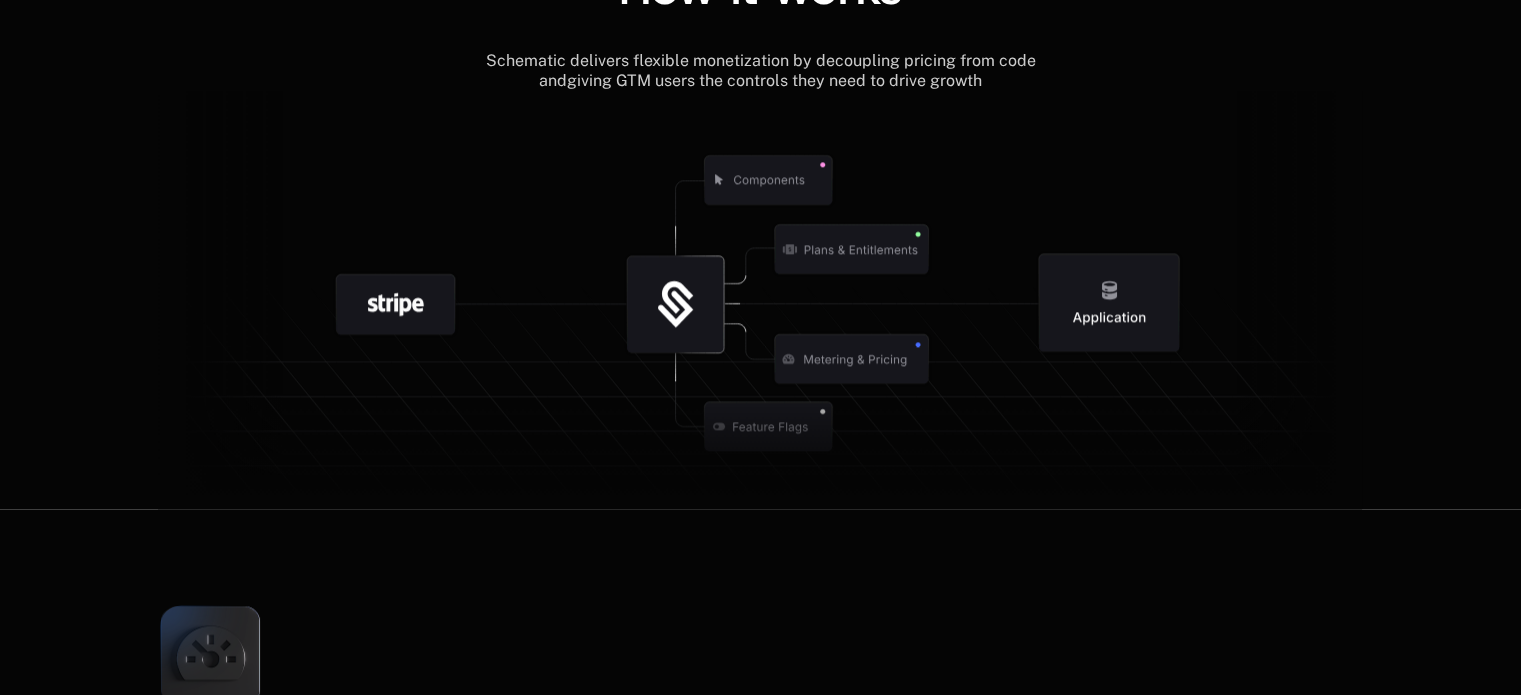 click 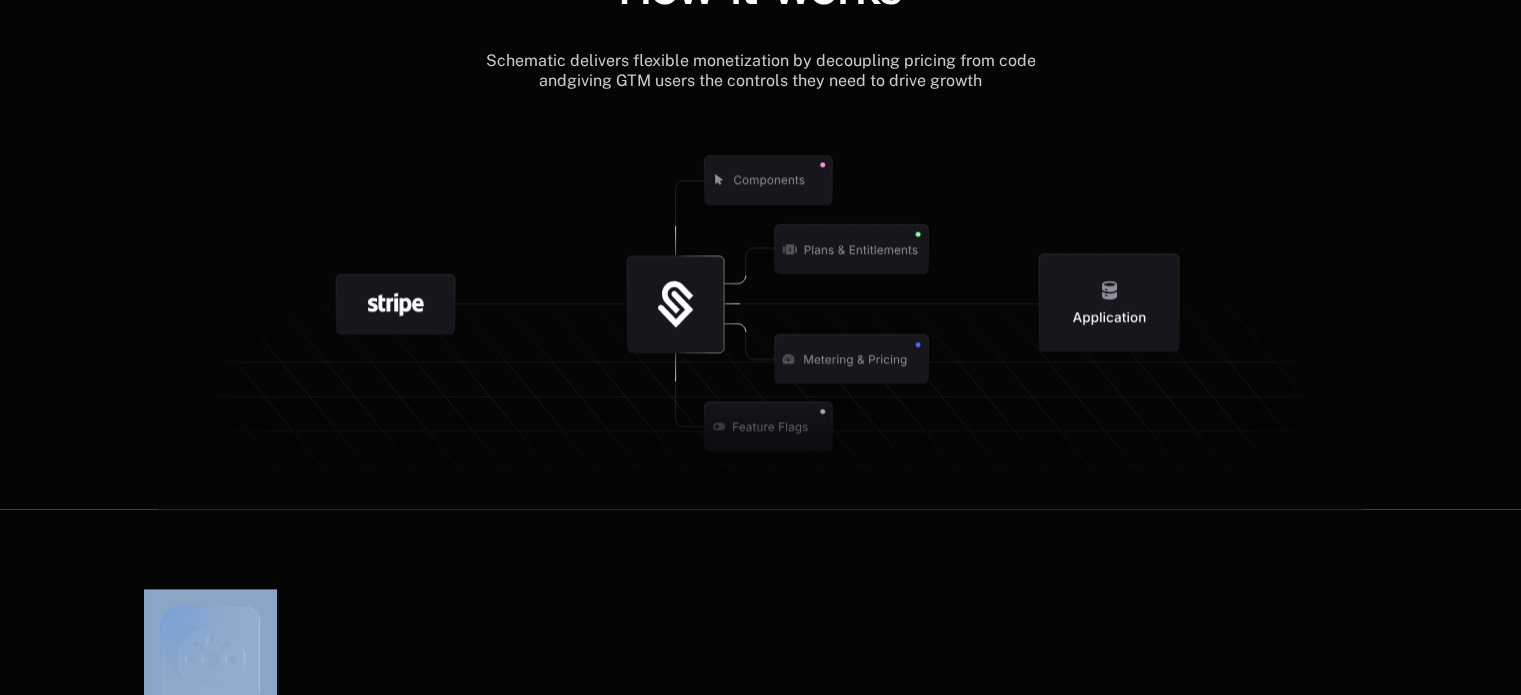 click 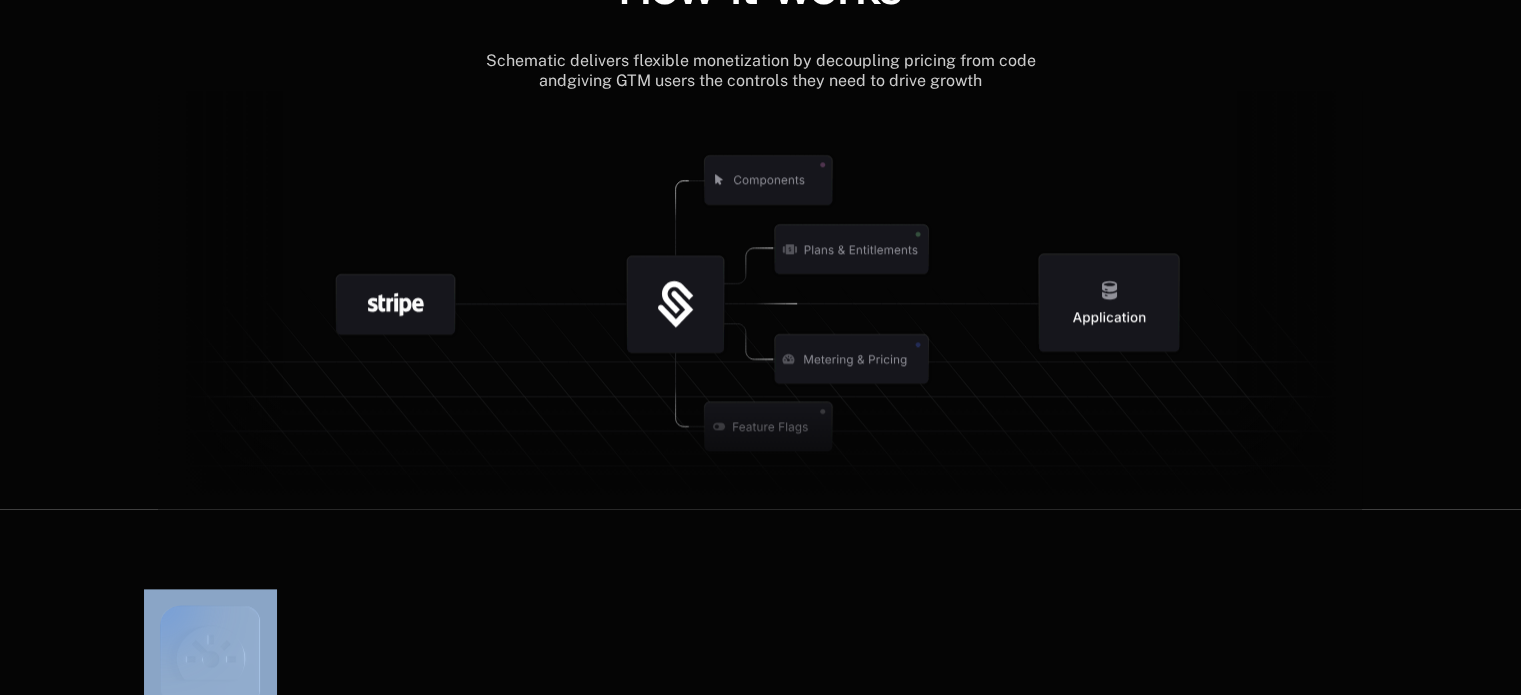 click 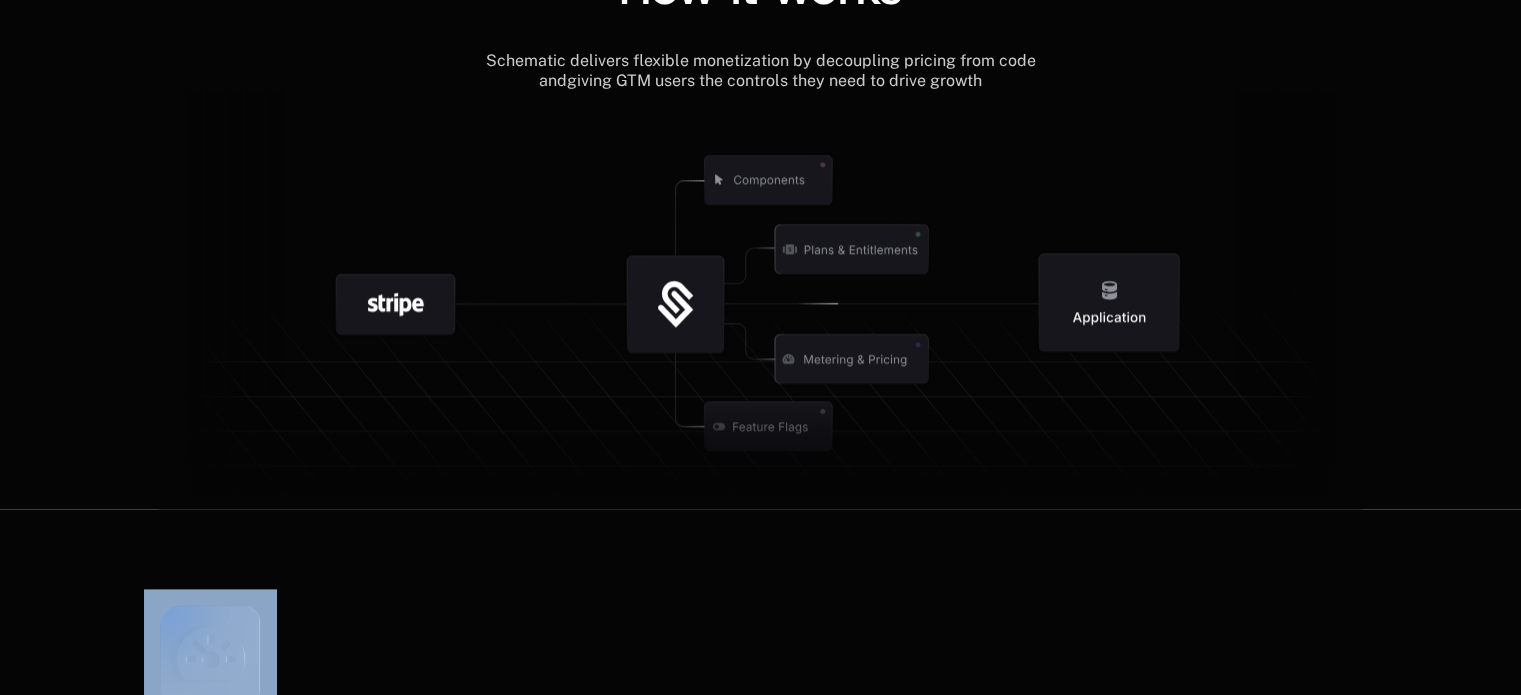 click 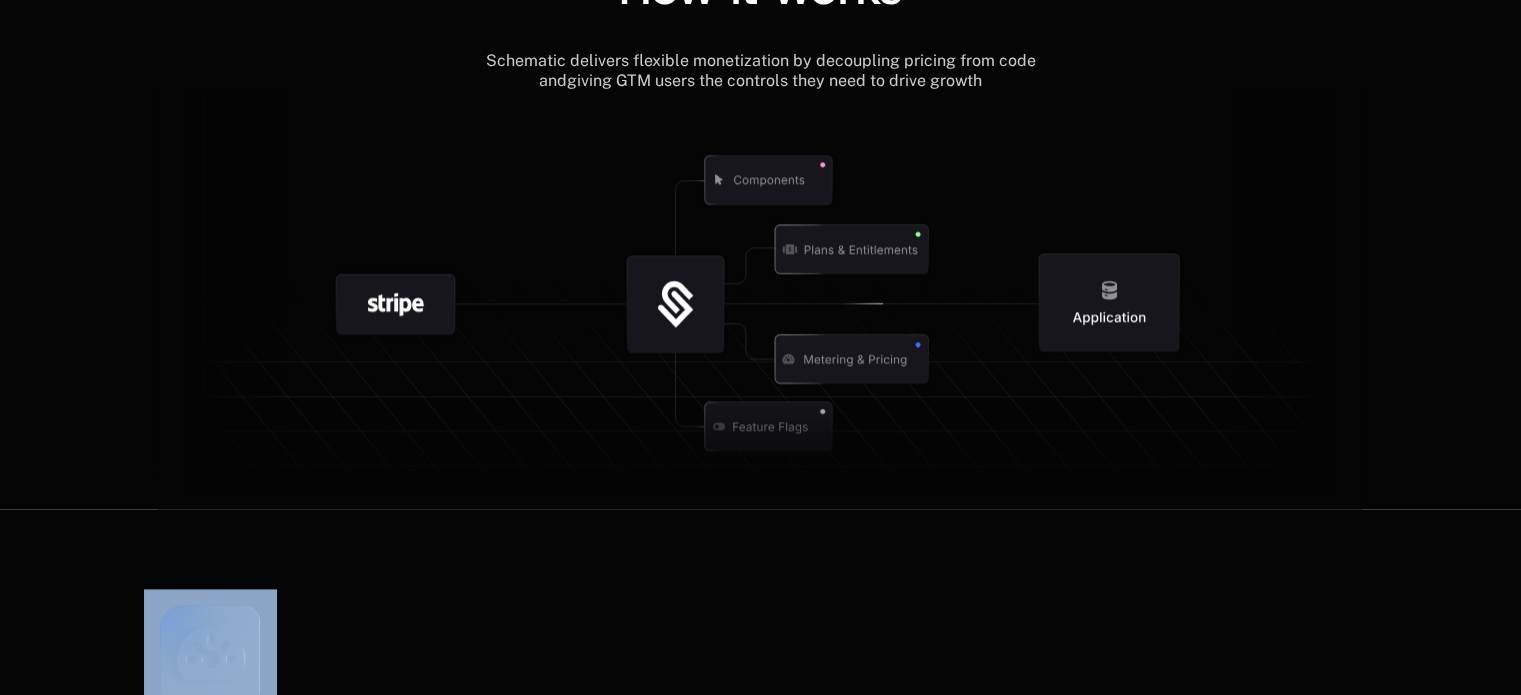 click 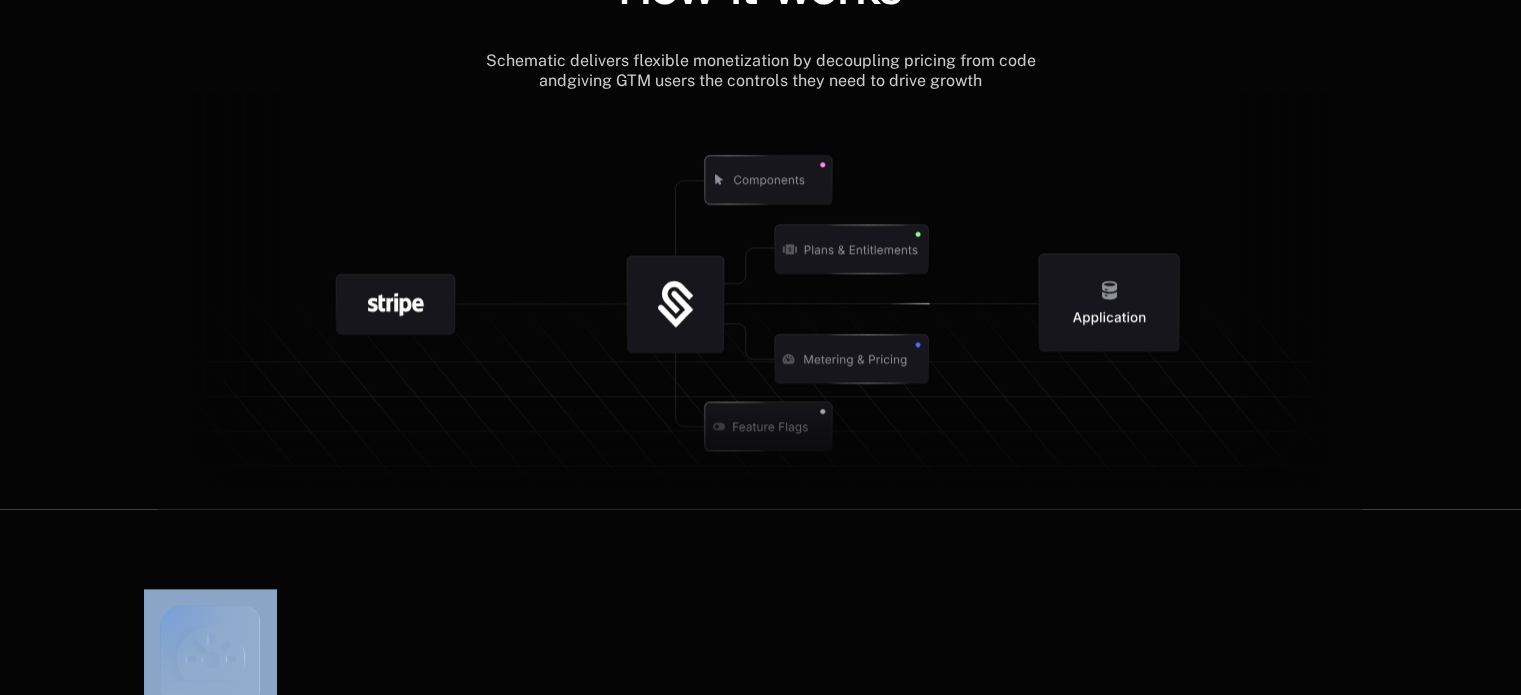 click 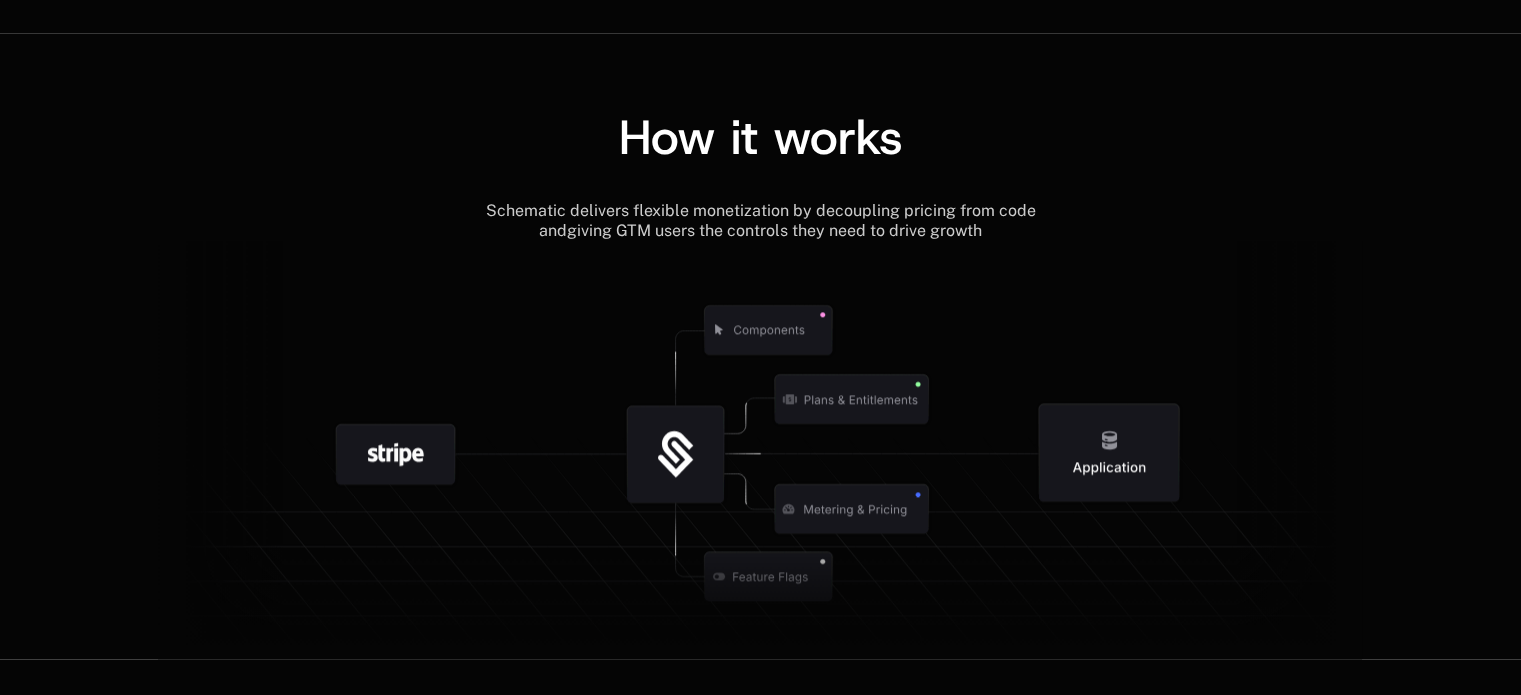 scroll, scrollTop: 2259, scrollLeft: 0, axis: vertical 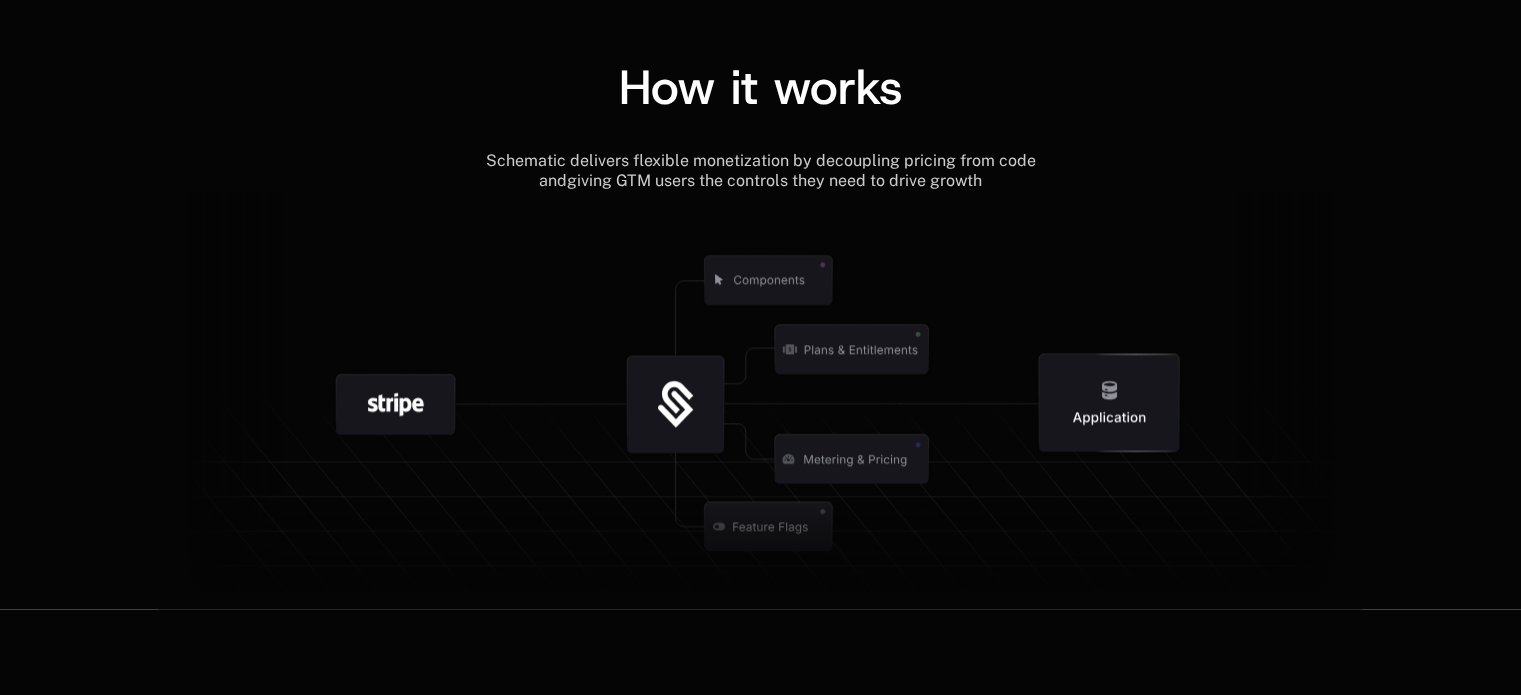 click 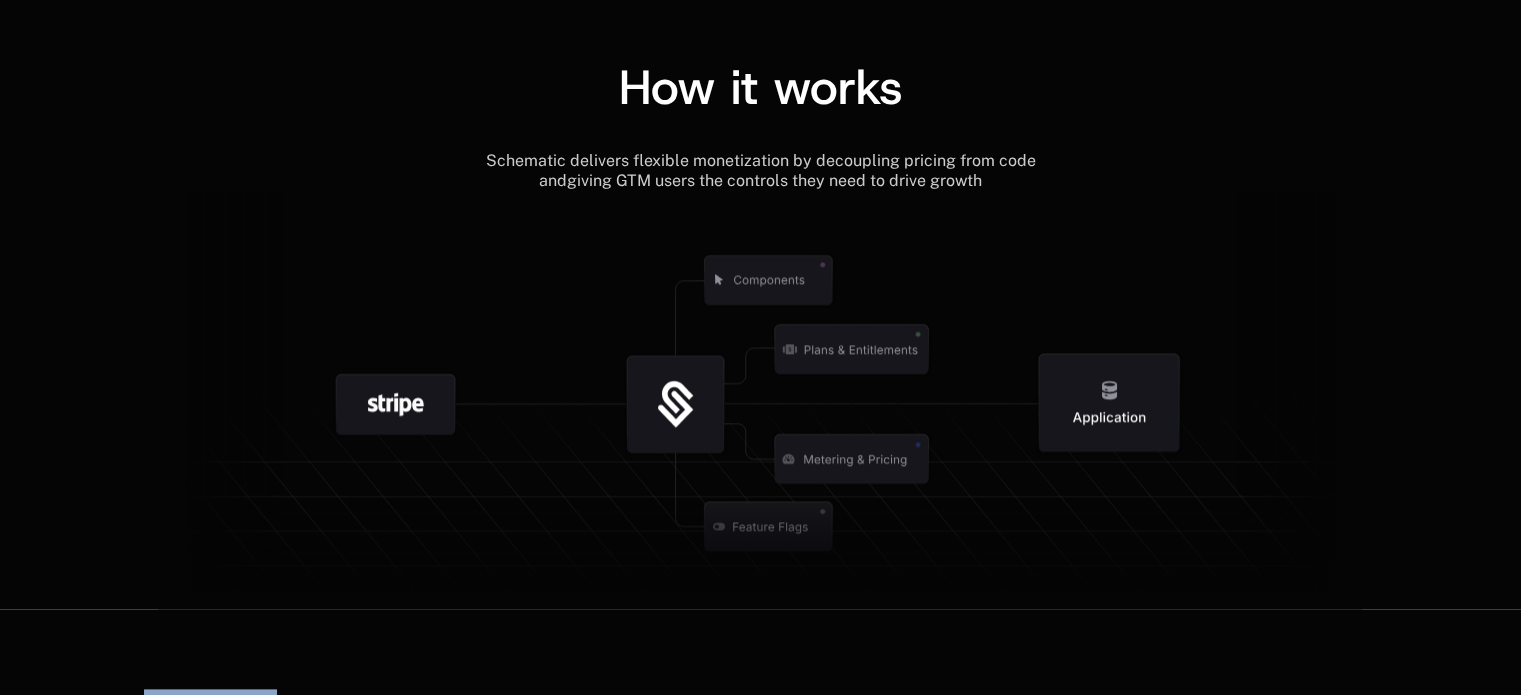 click 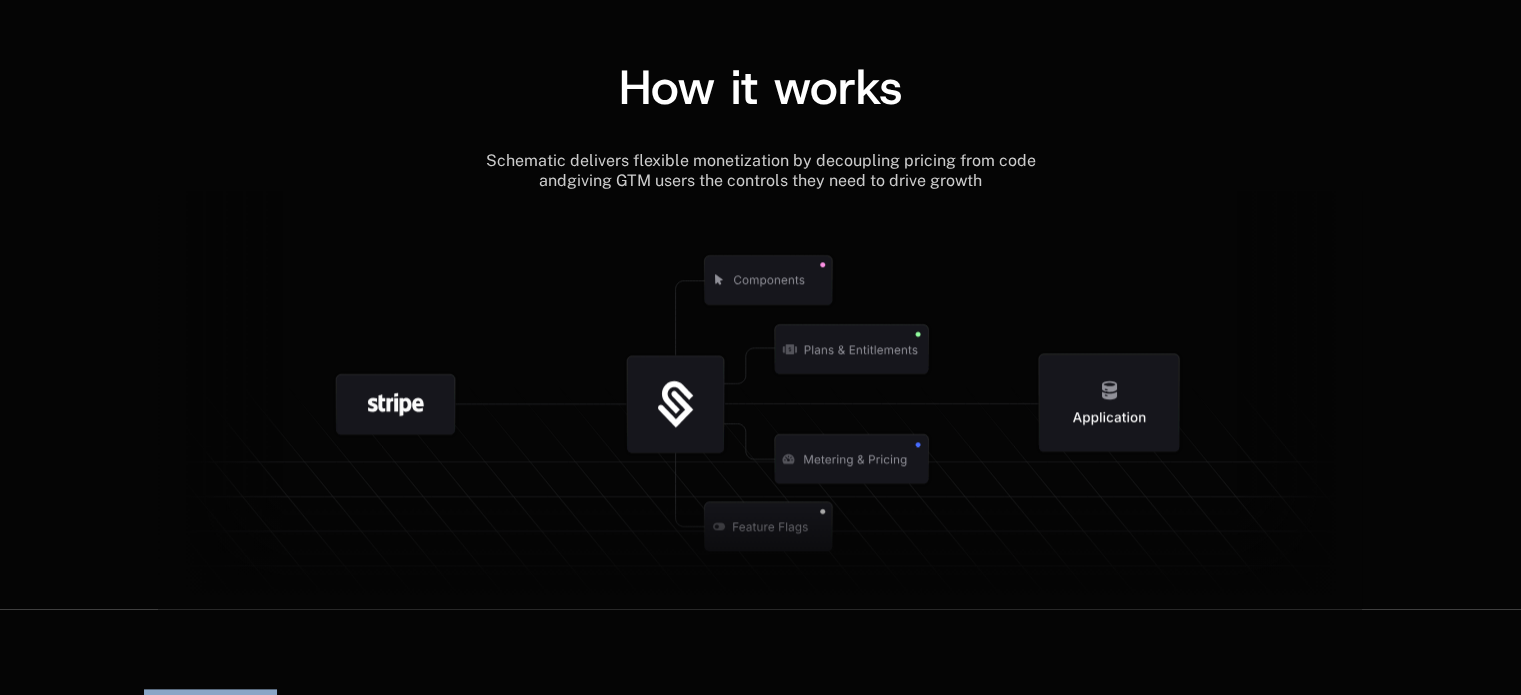 click 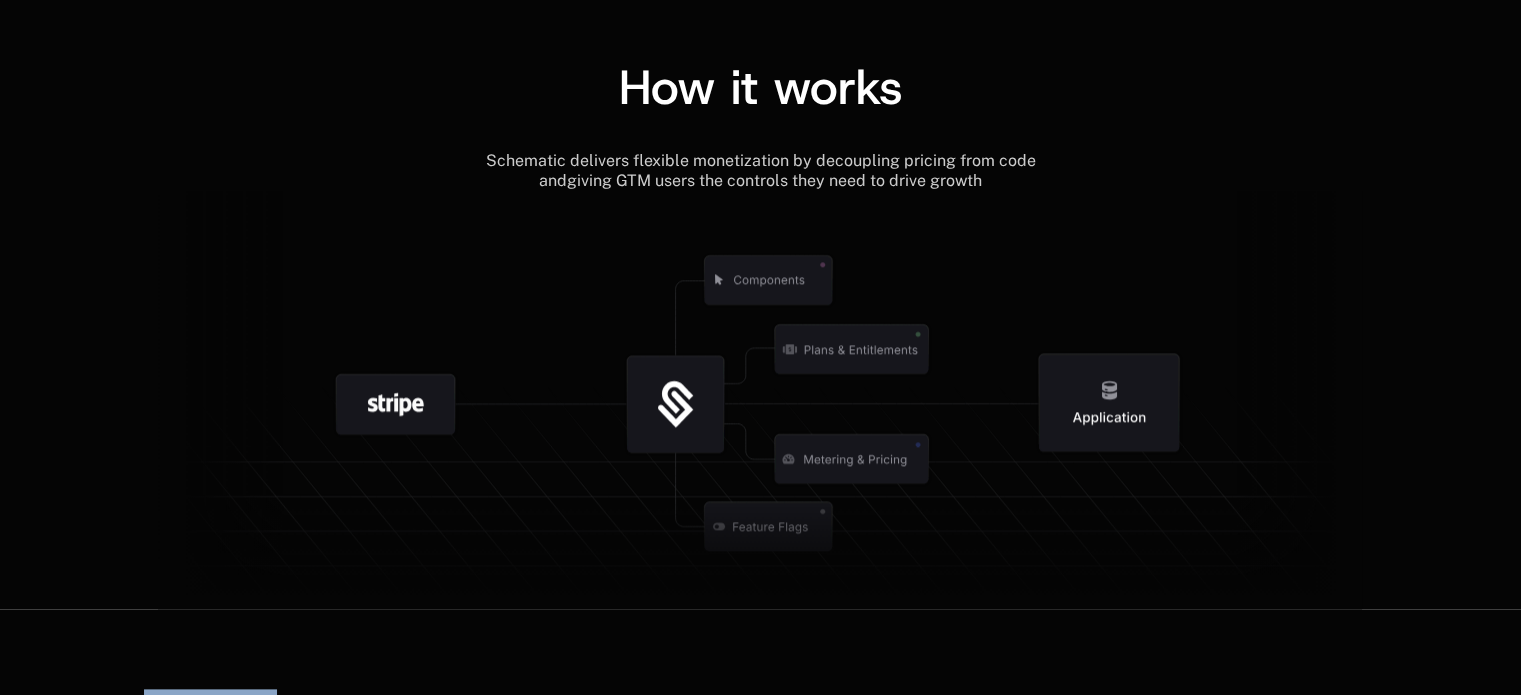 click 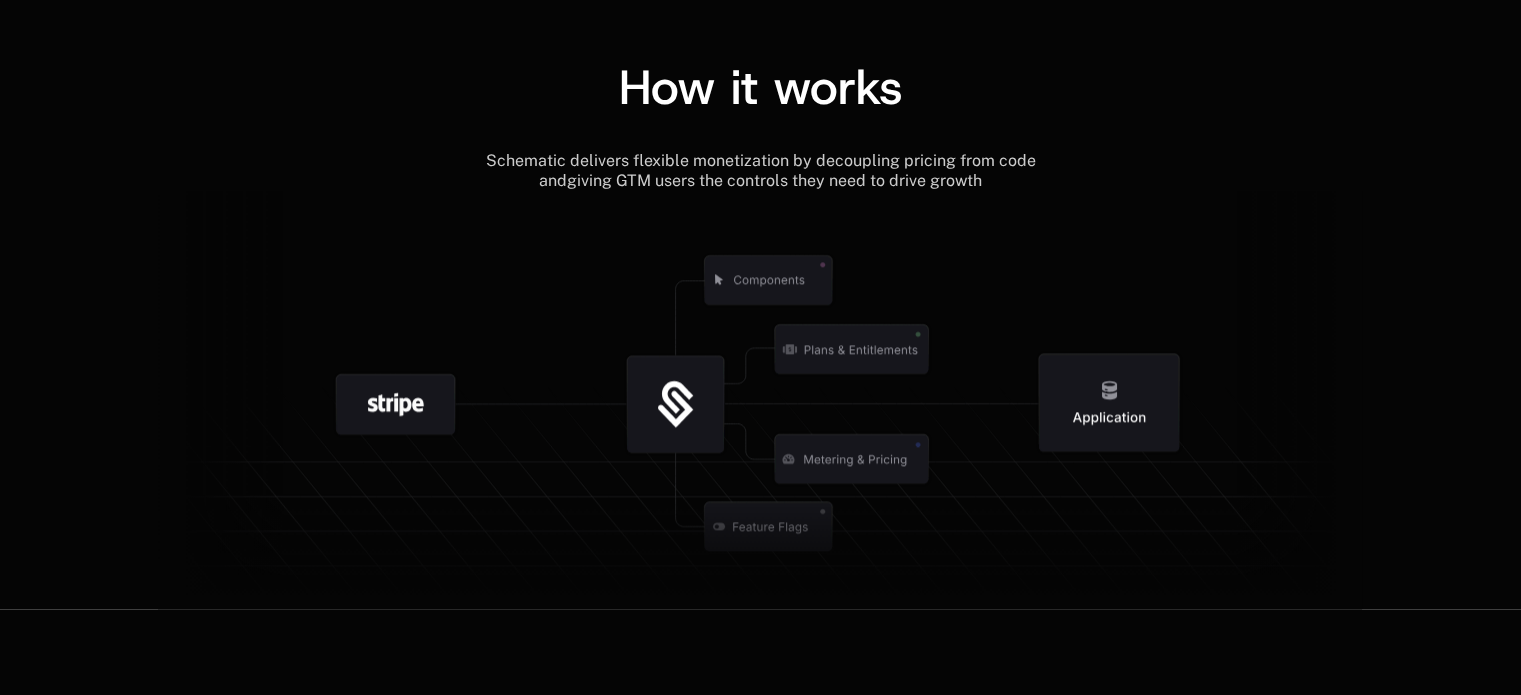 click 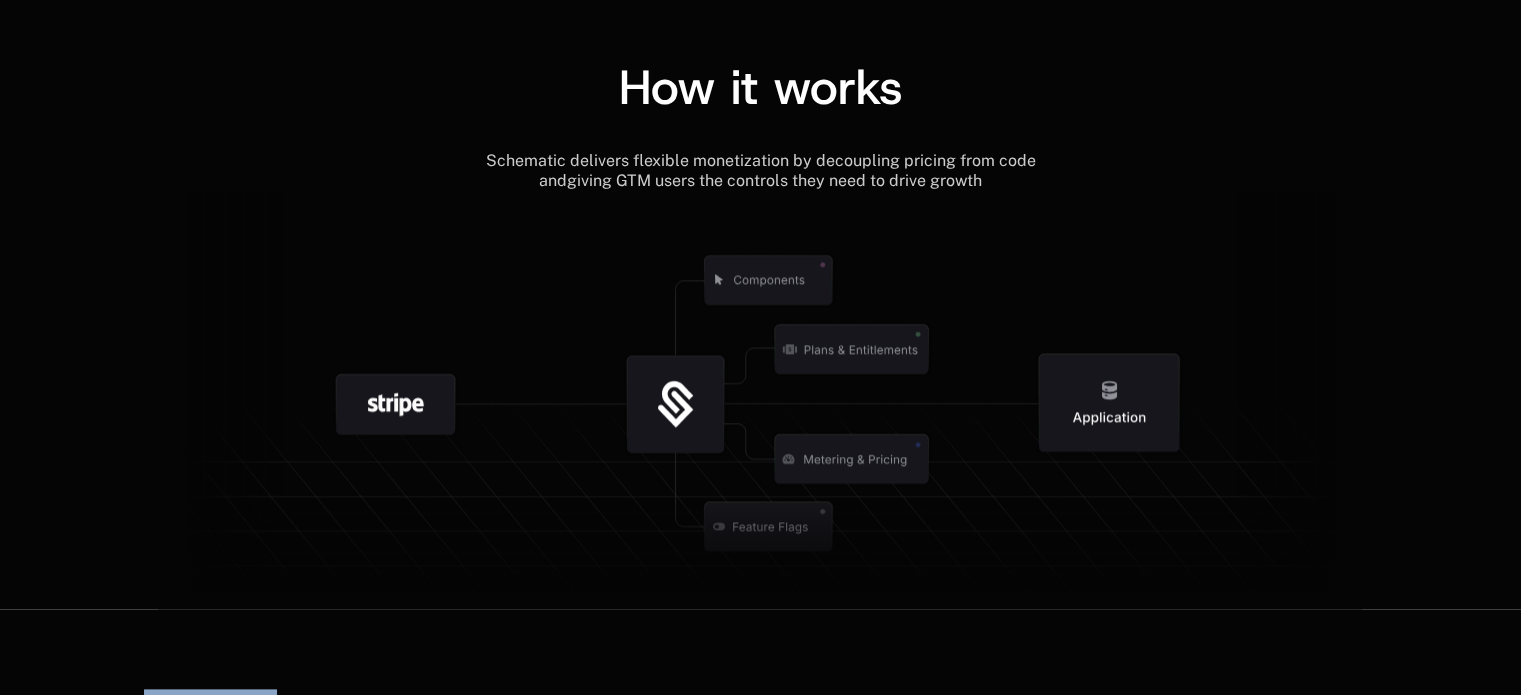 click 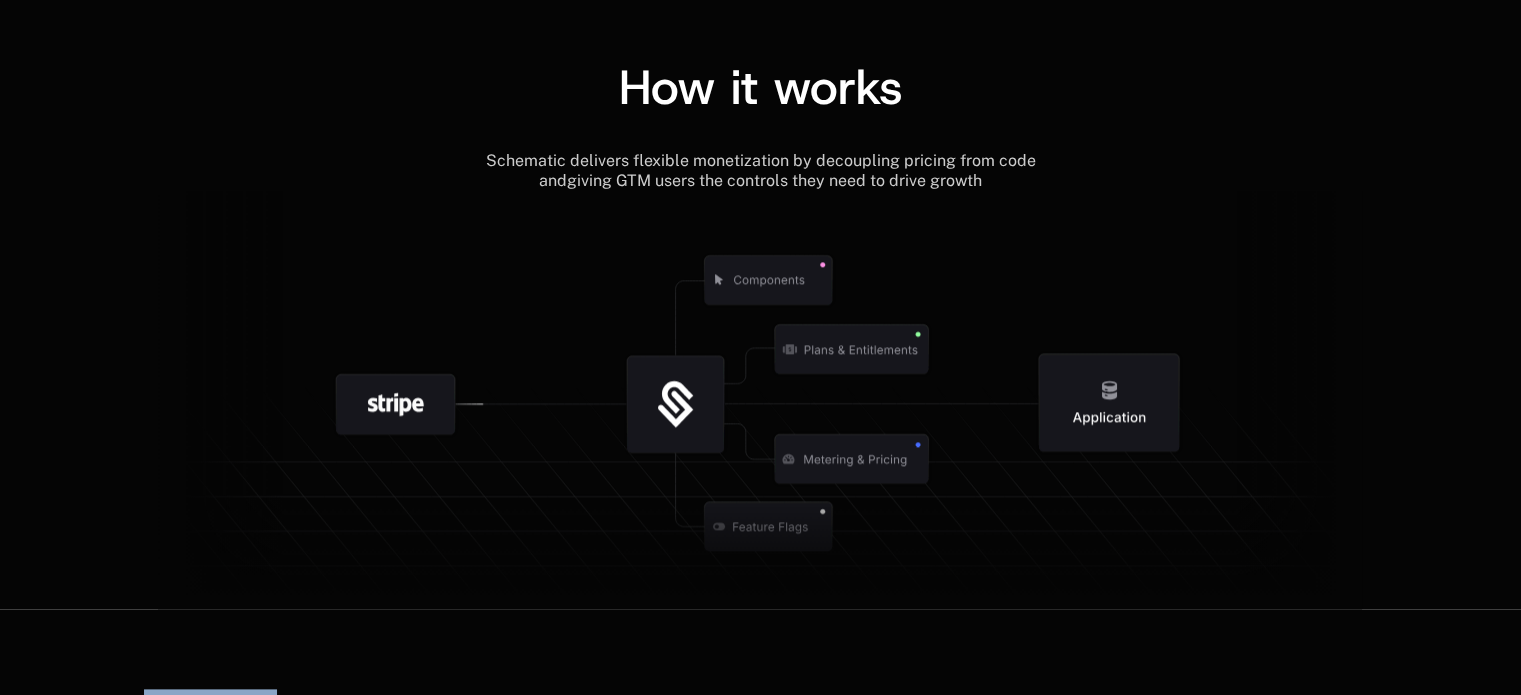 click 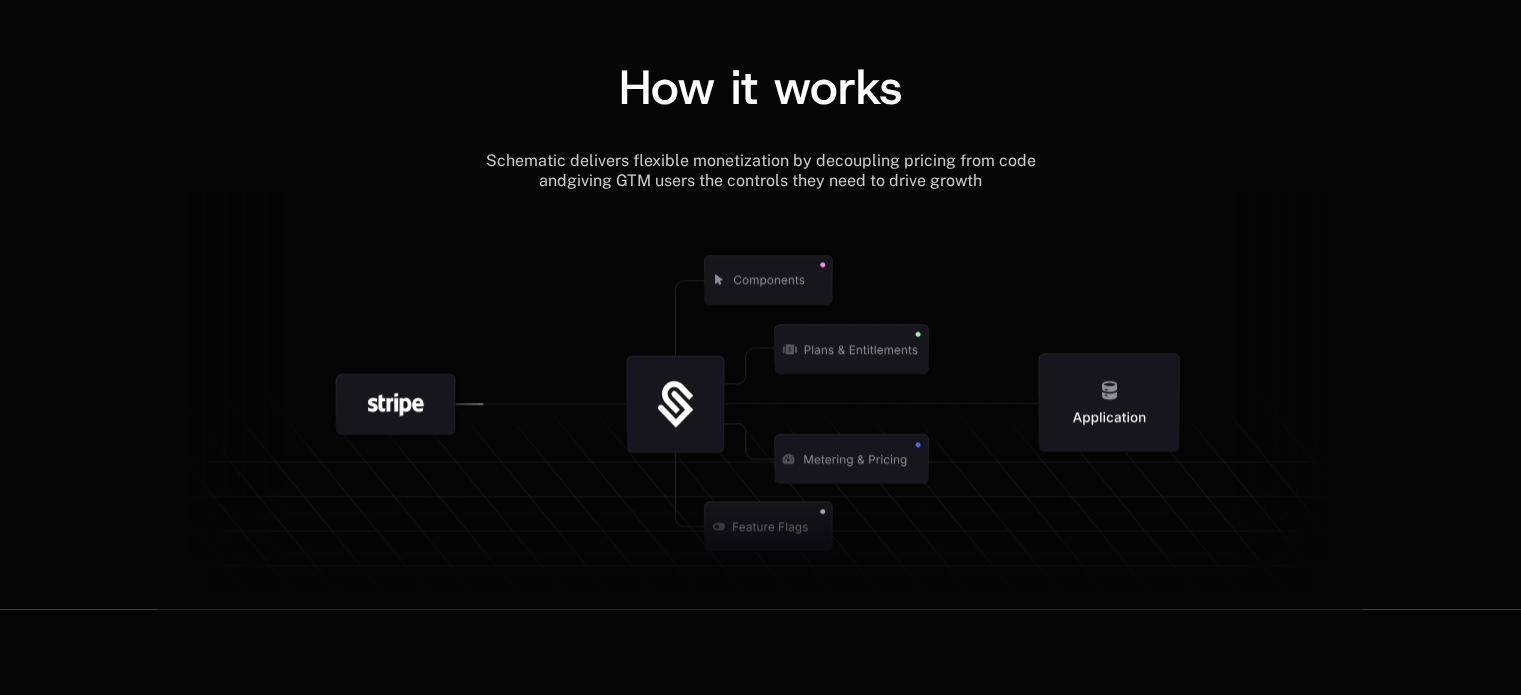 click 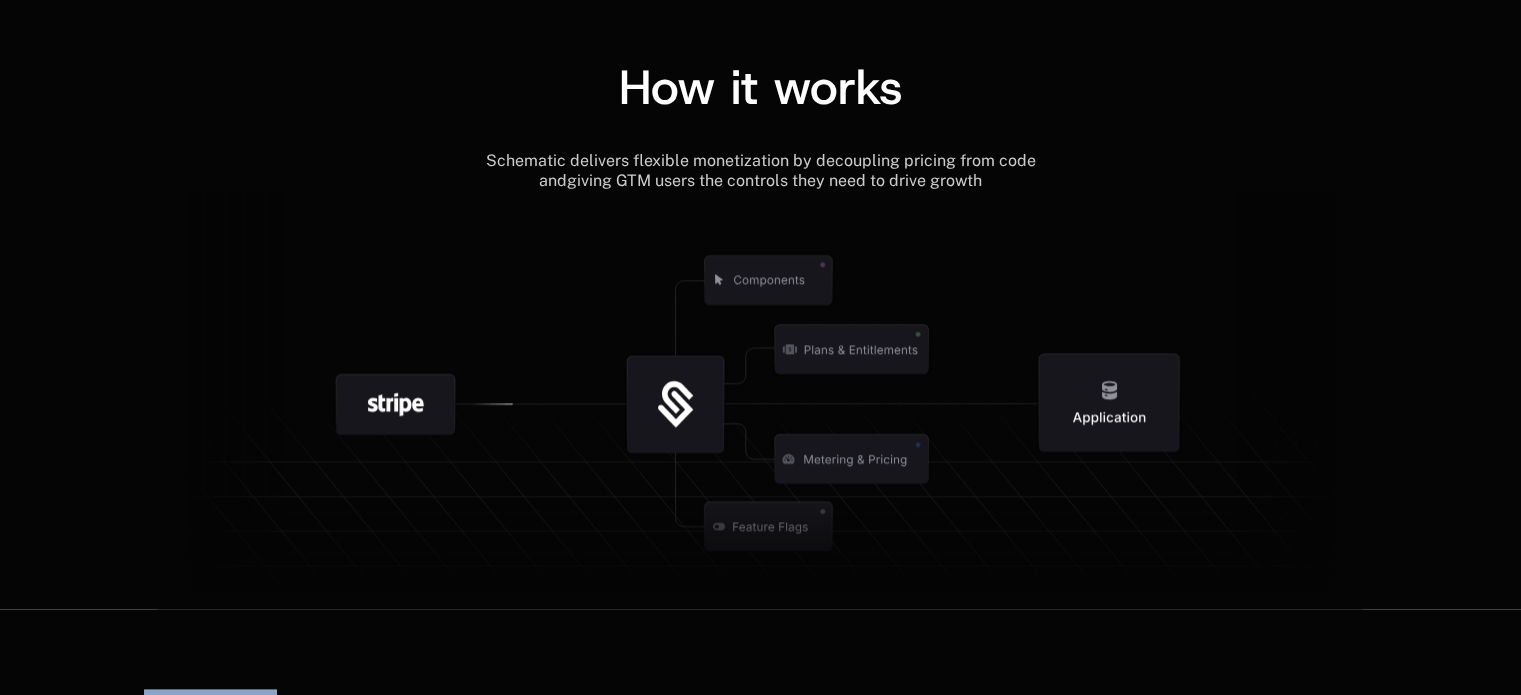 click 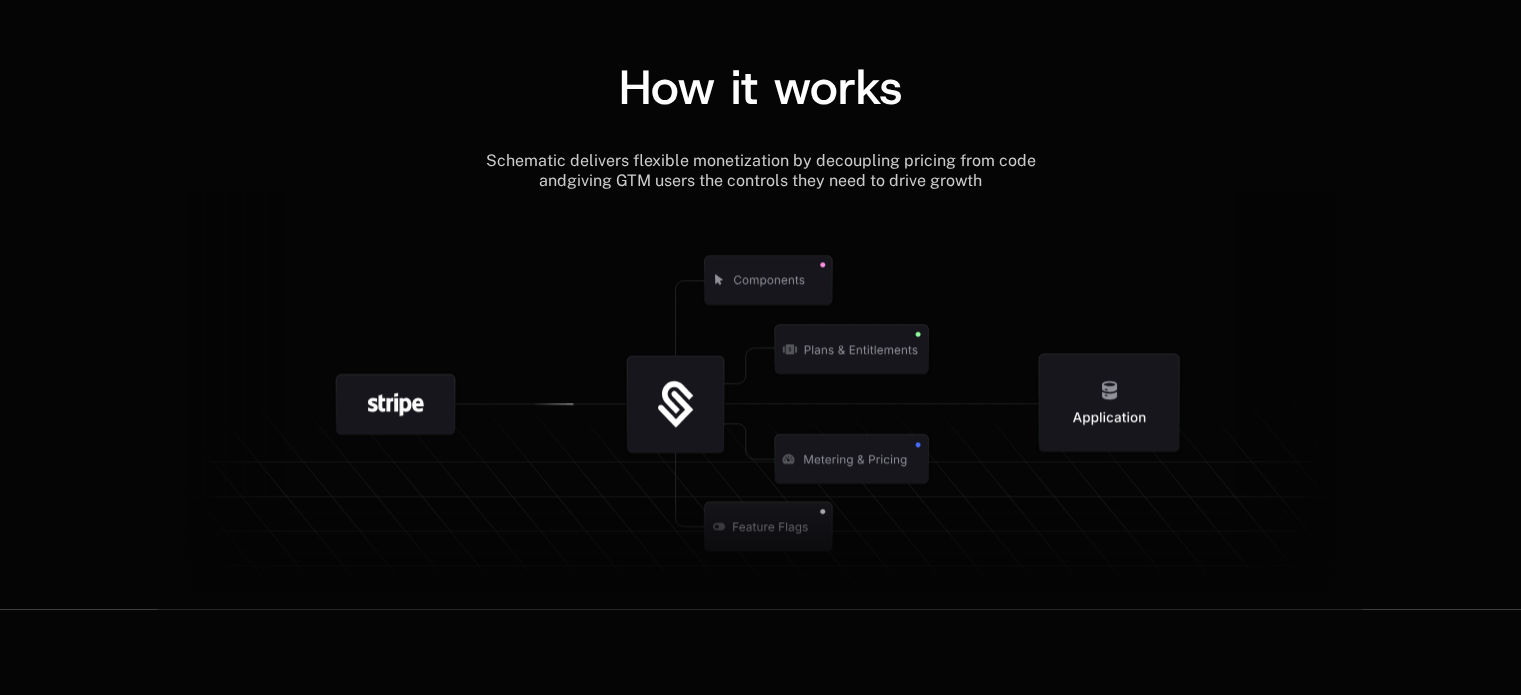 click 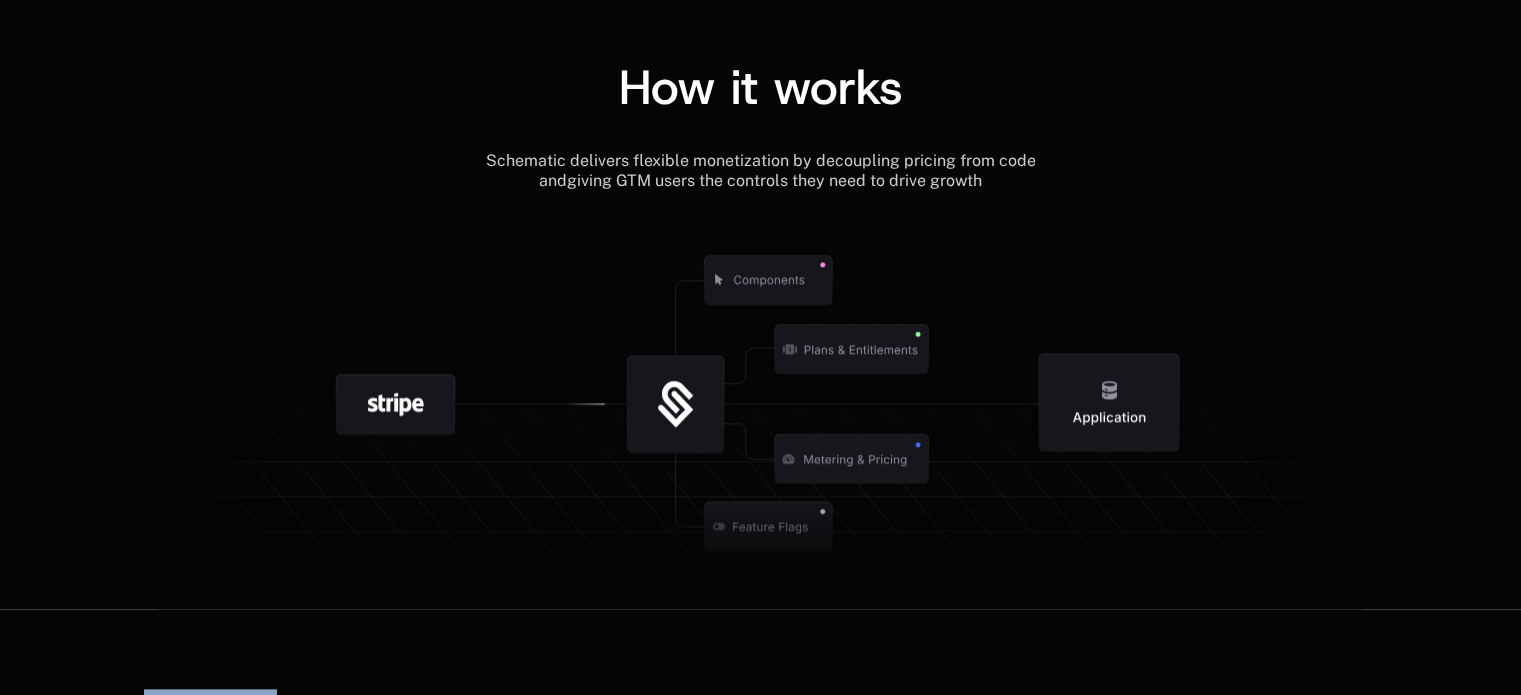 click 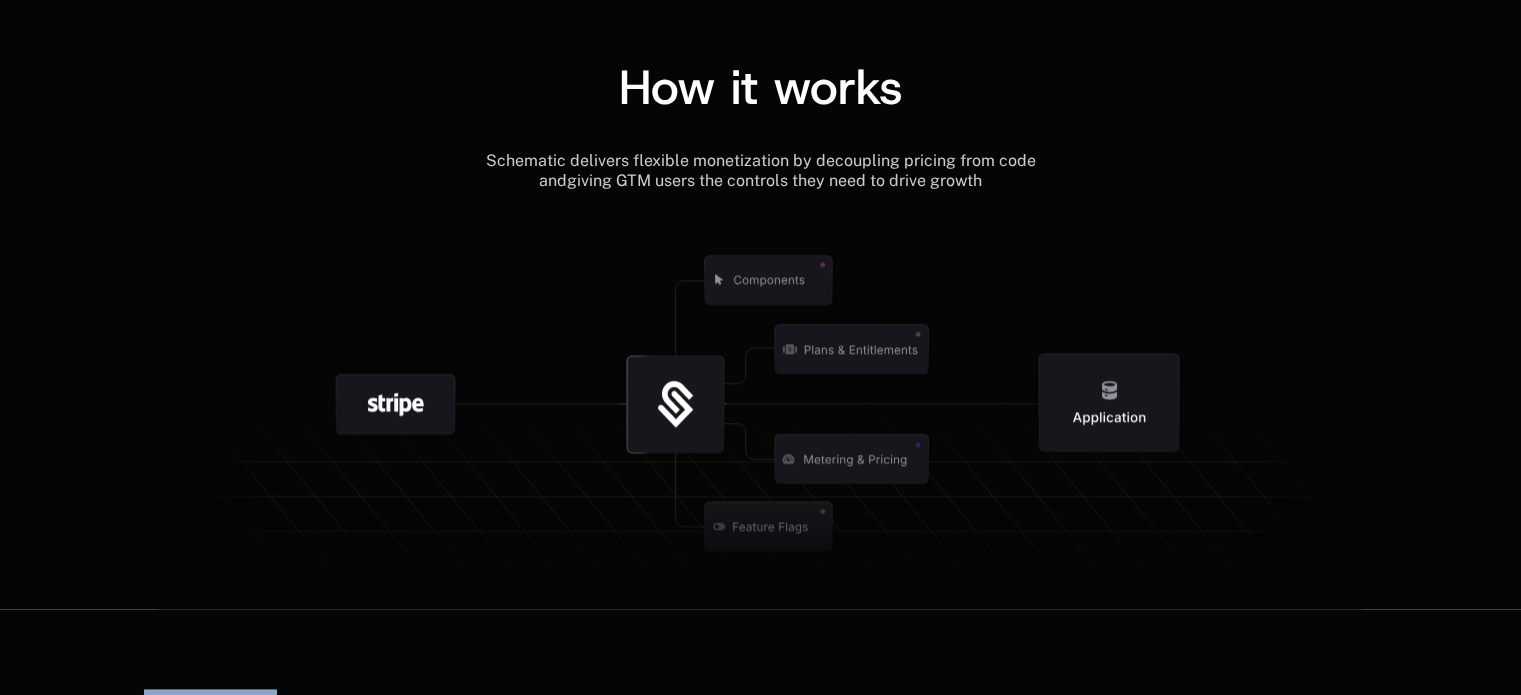 click 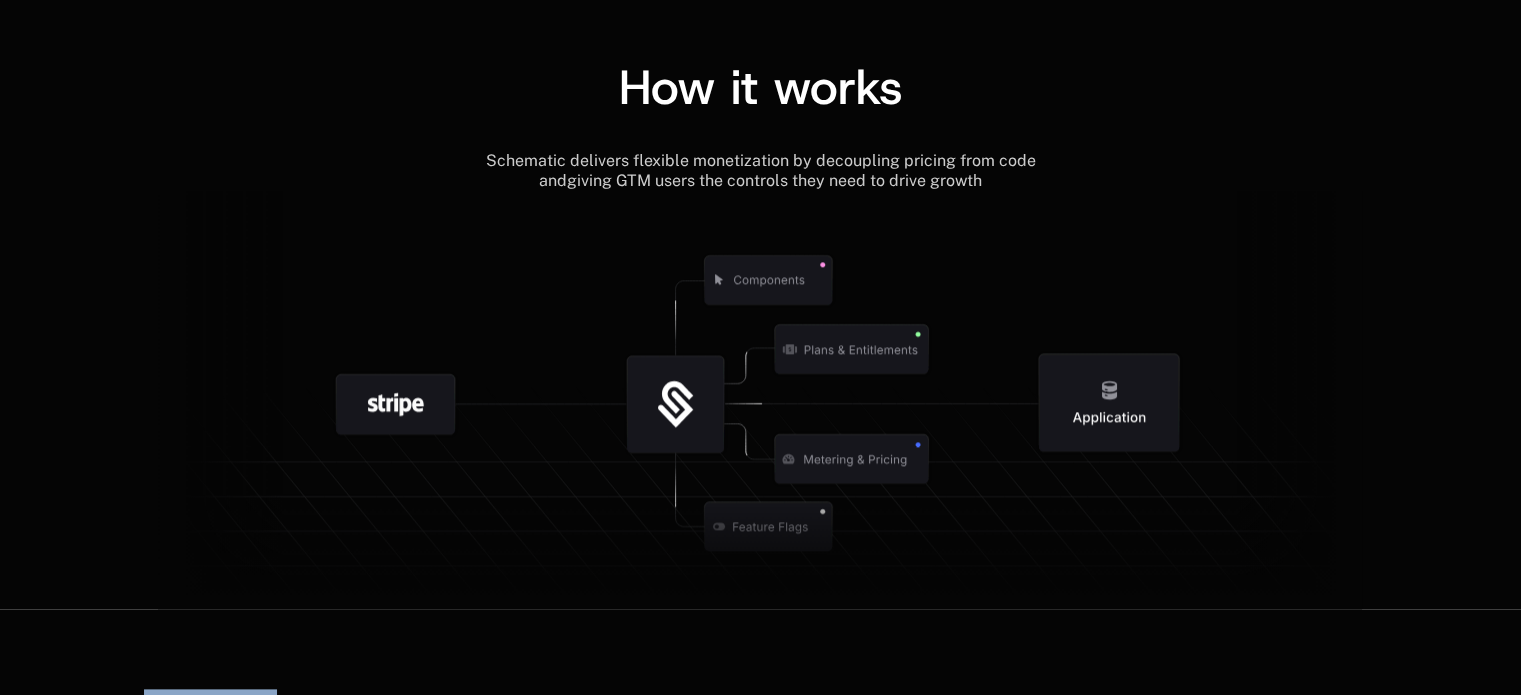 click 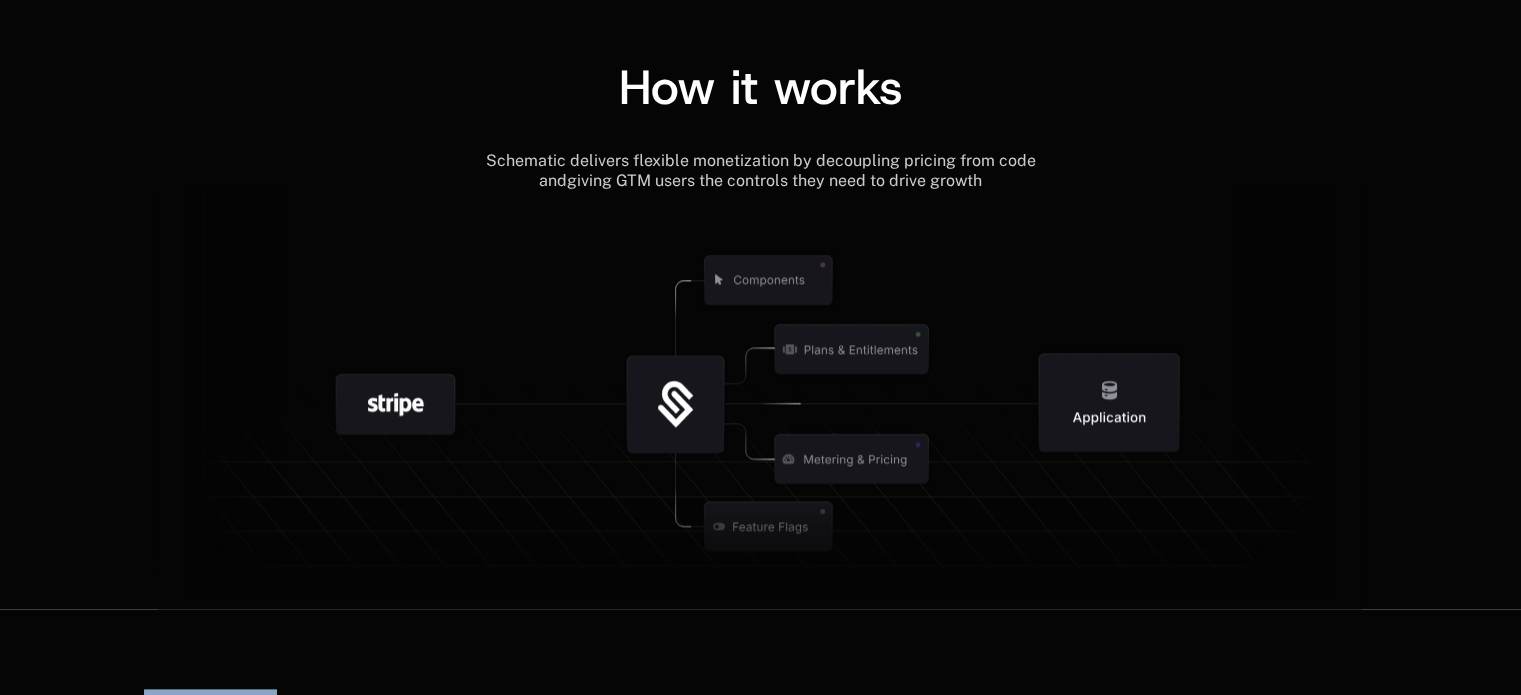 click 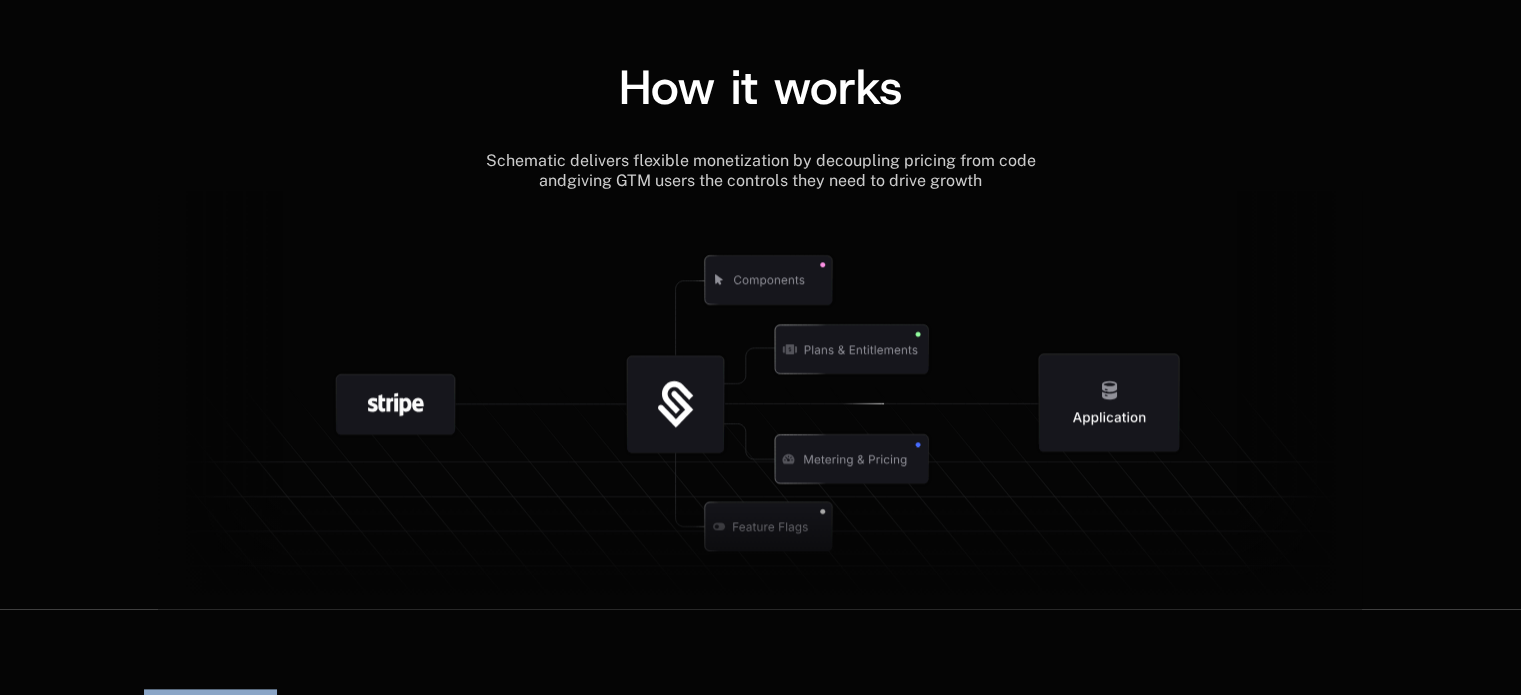 click 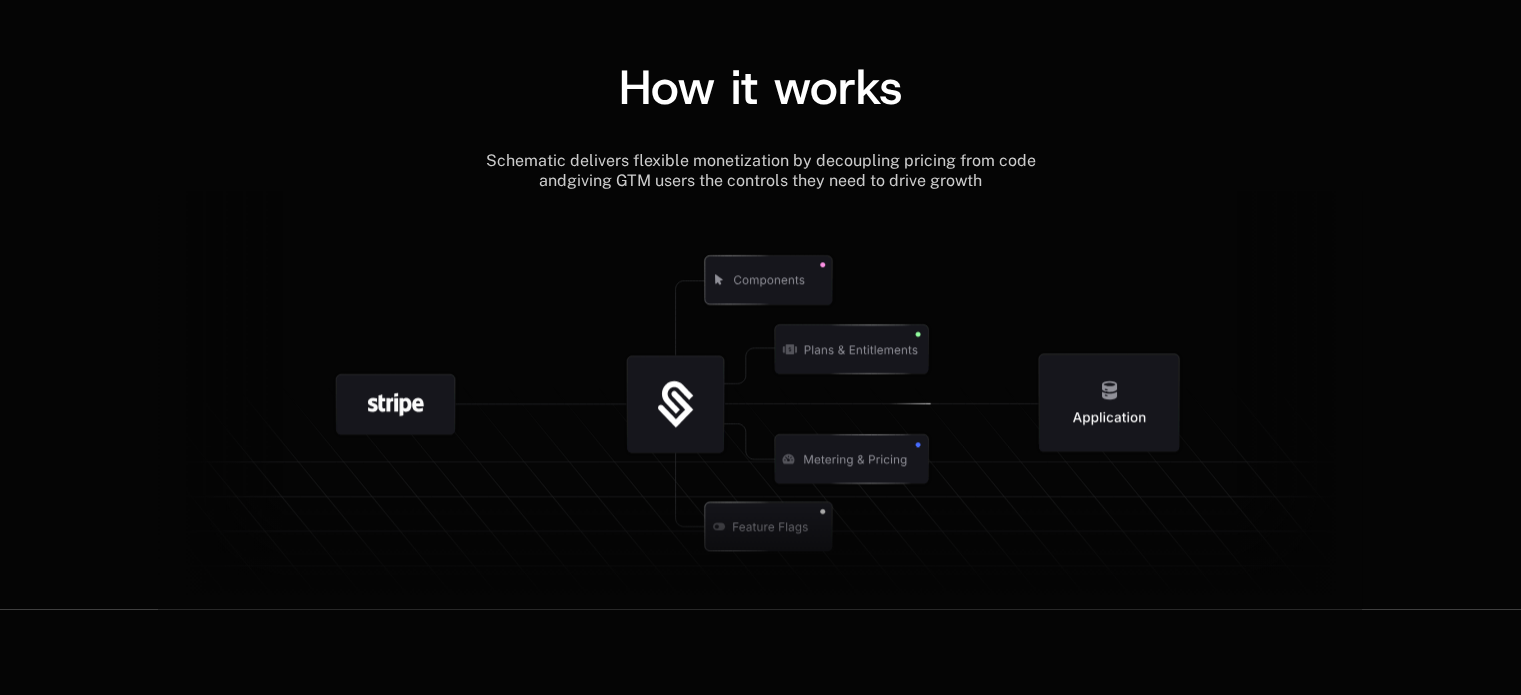 click 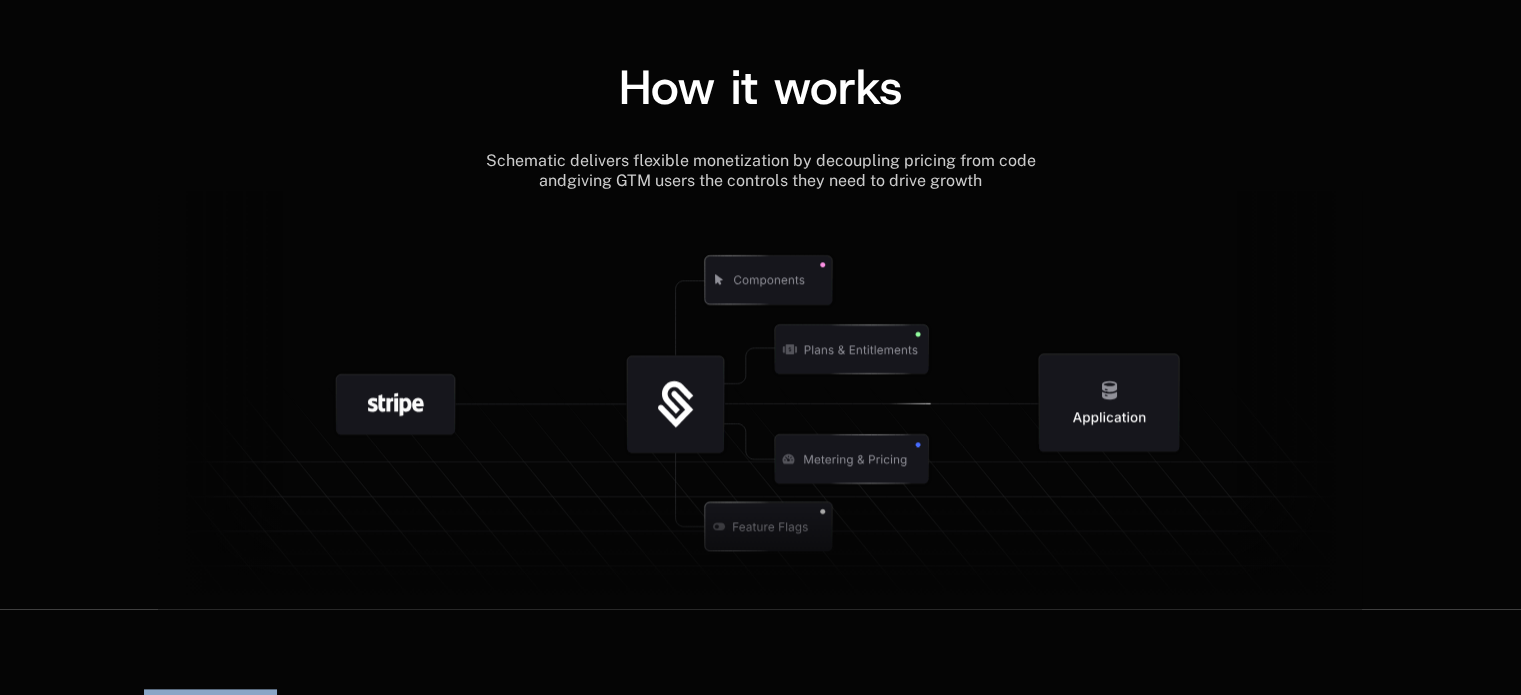 click 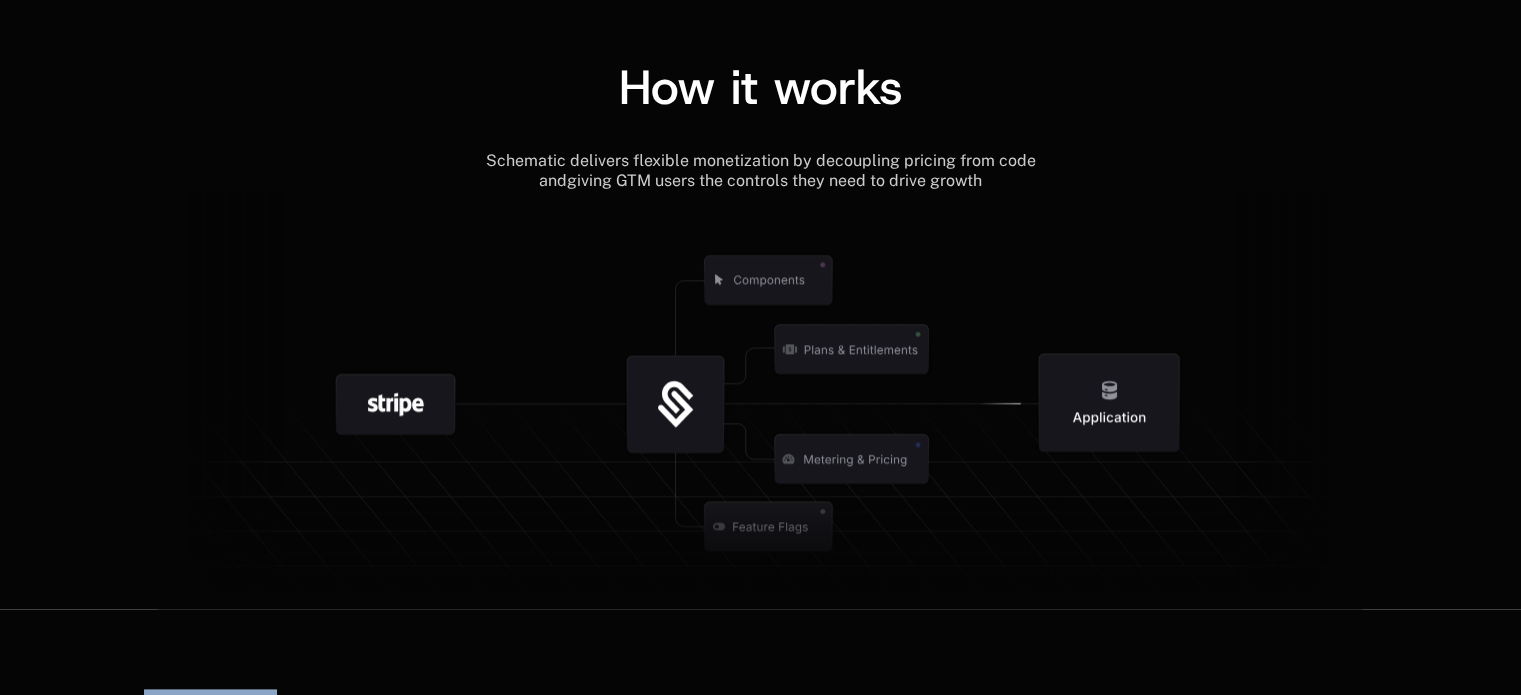 click 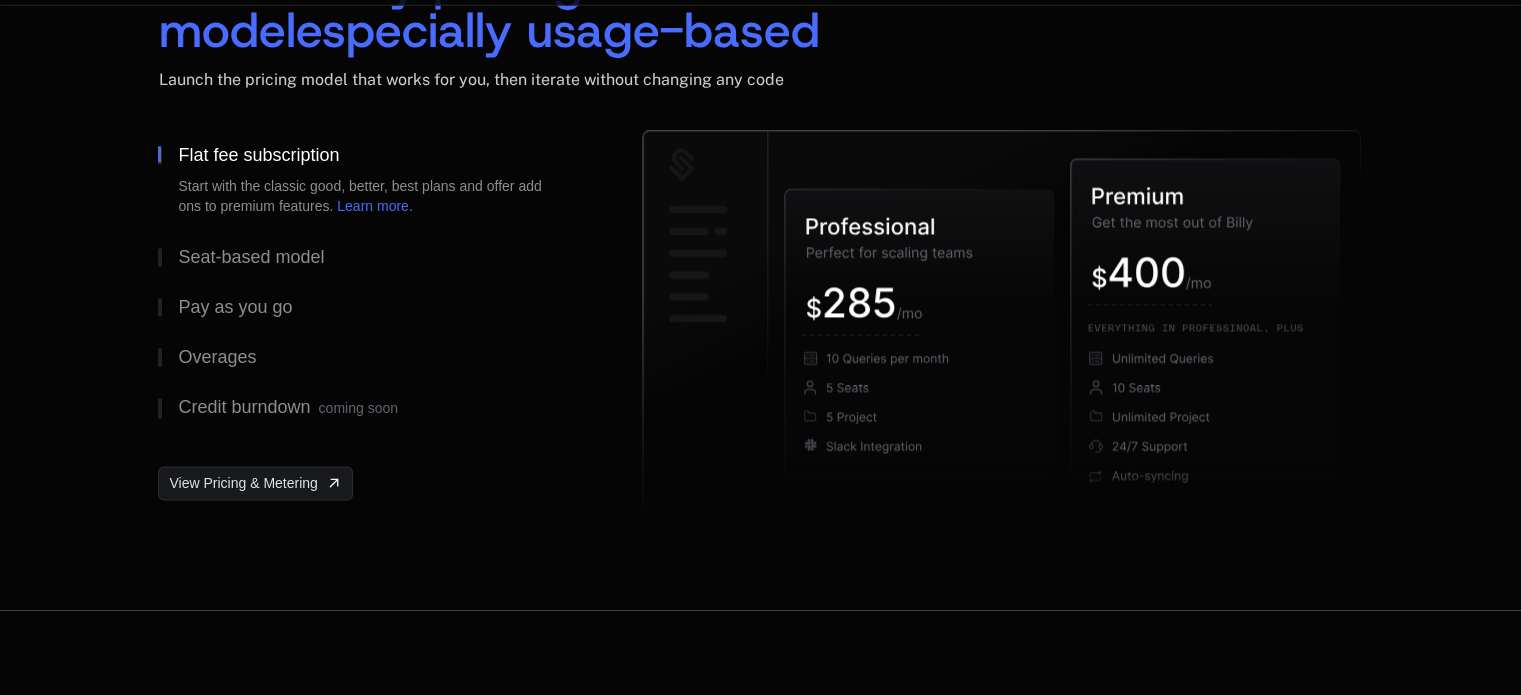 scroll, scrollTop: 3132, scrollLeft: 0, axis: vertical 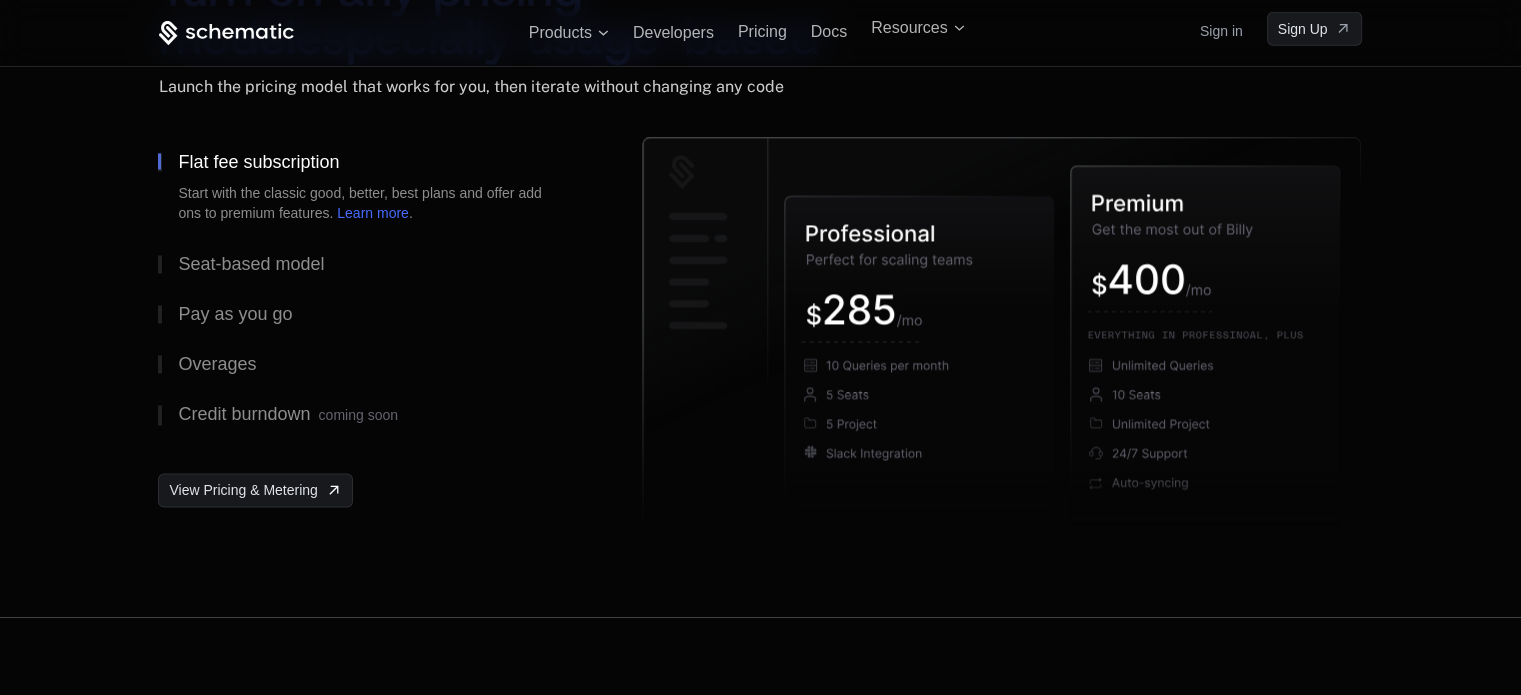 click 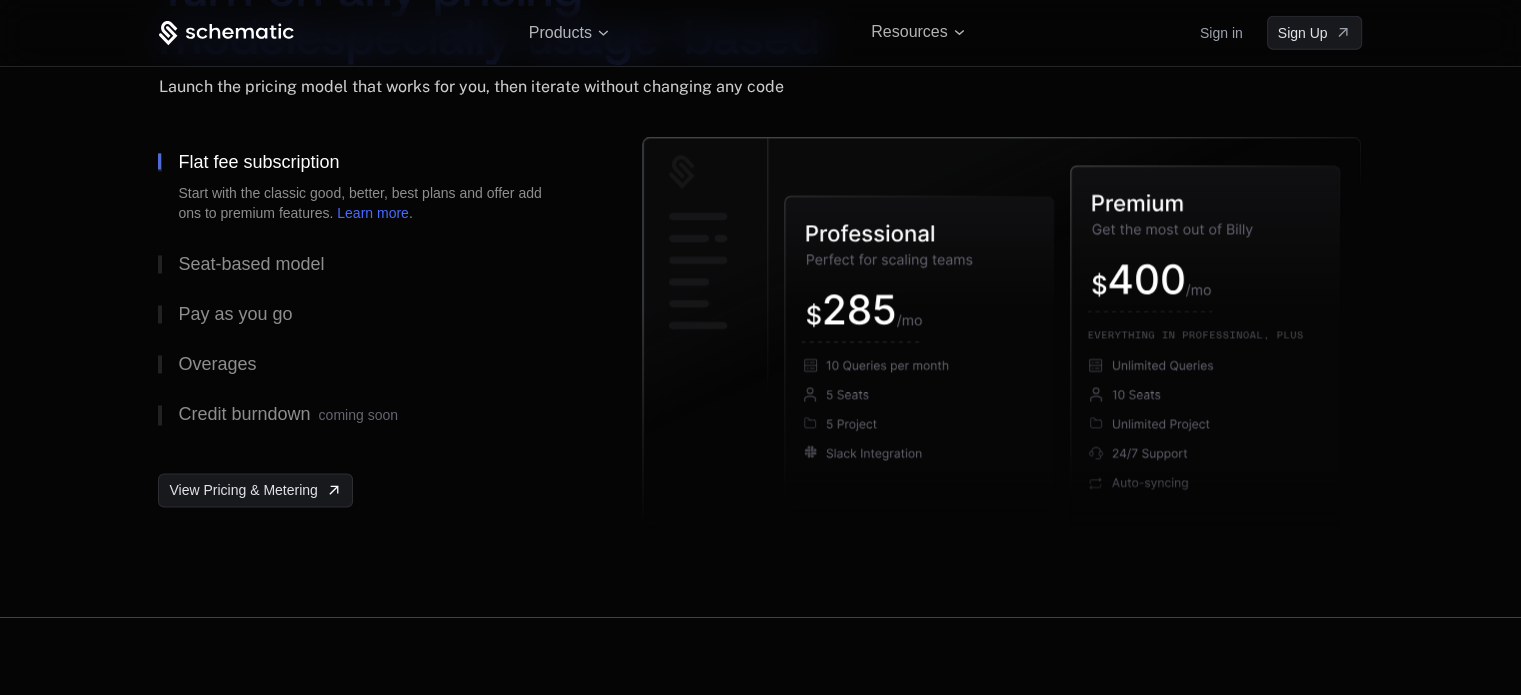 click 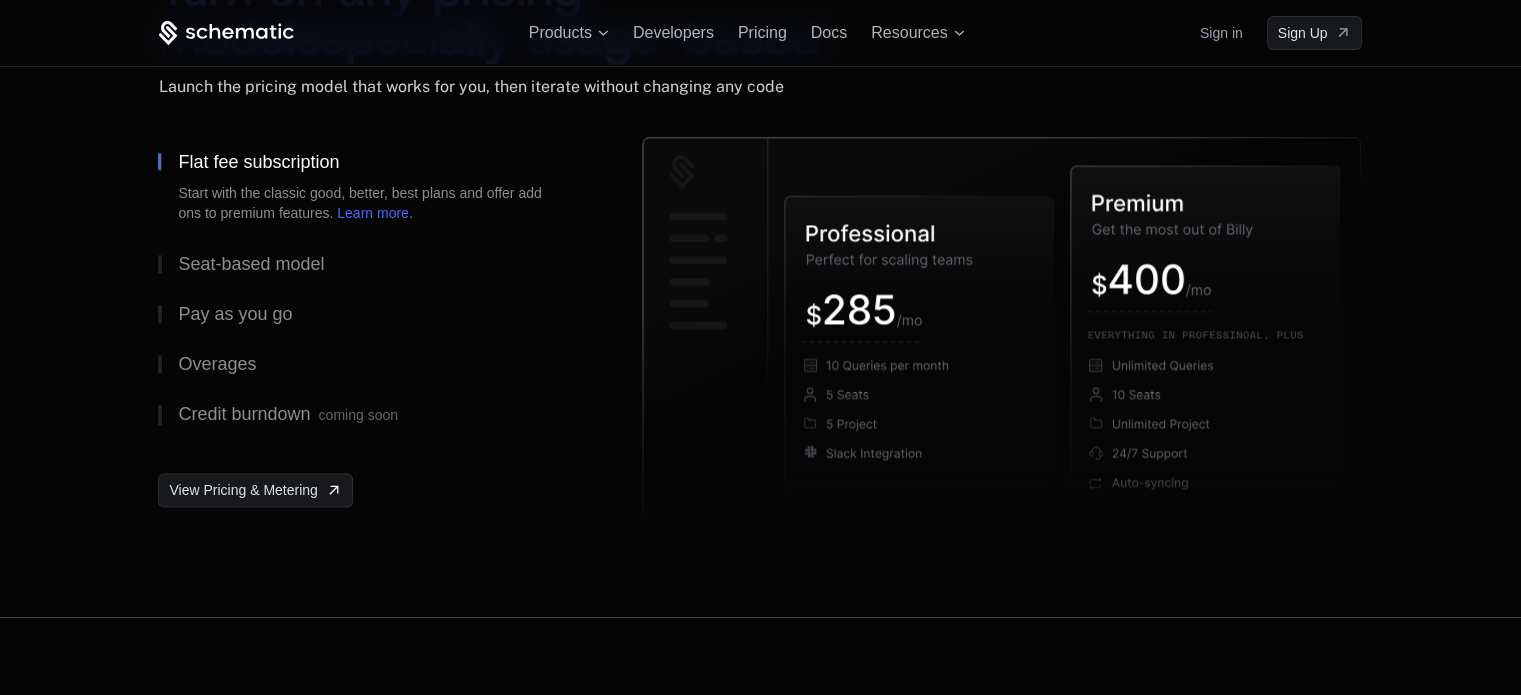 click 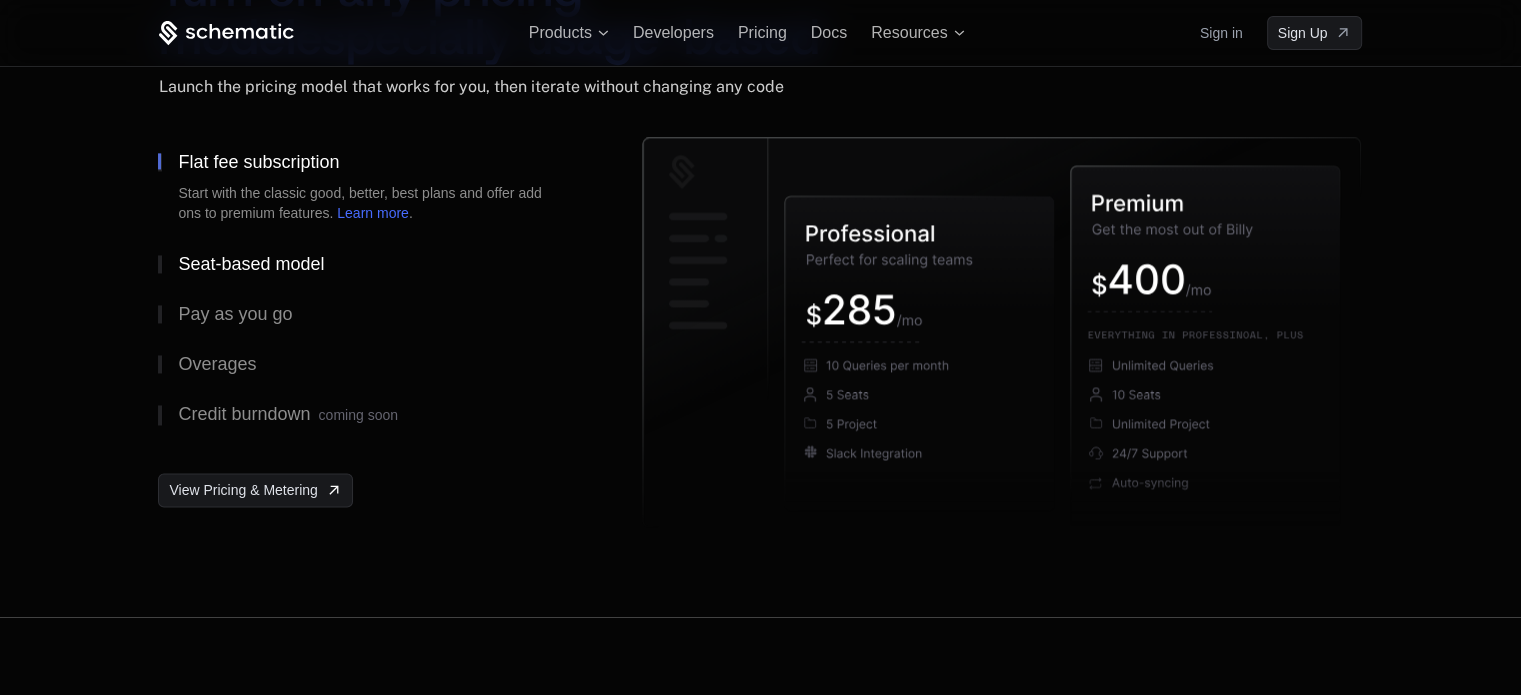 click on "Seat-based model" at bounding box center (251, 264) 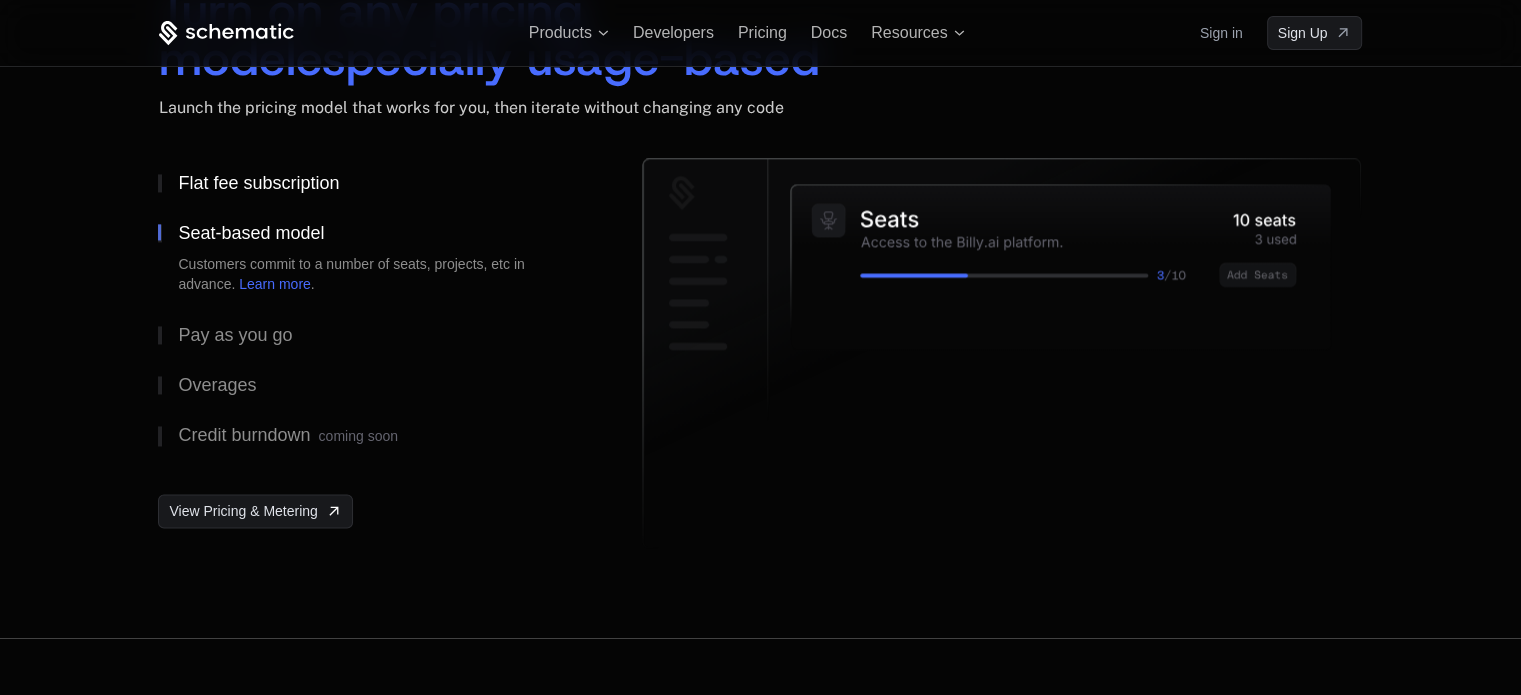 scroll, scrollTop: 3108, scrollLeft: 0, axis: vertical 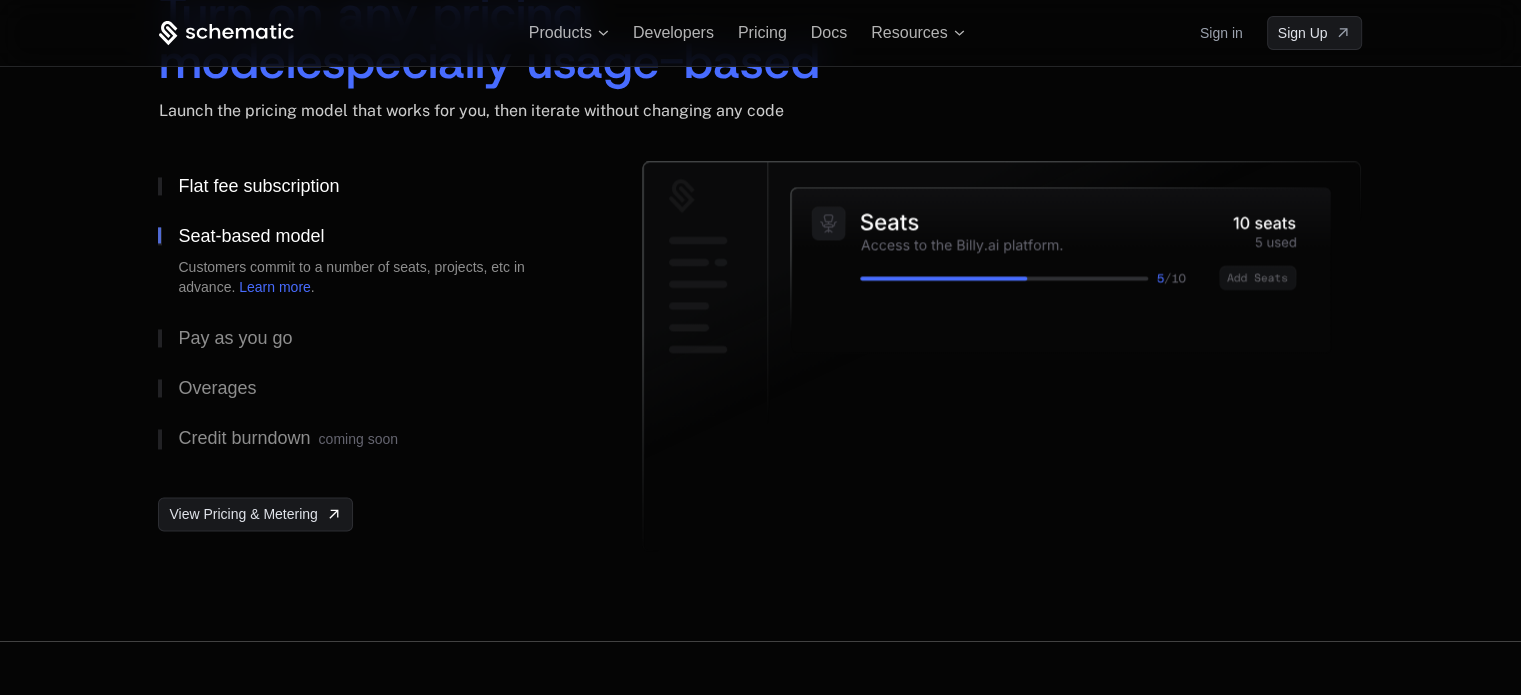 click on "Flat fee subscription" at bounding box center (258, 186) 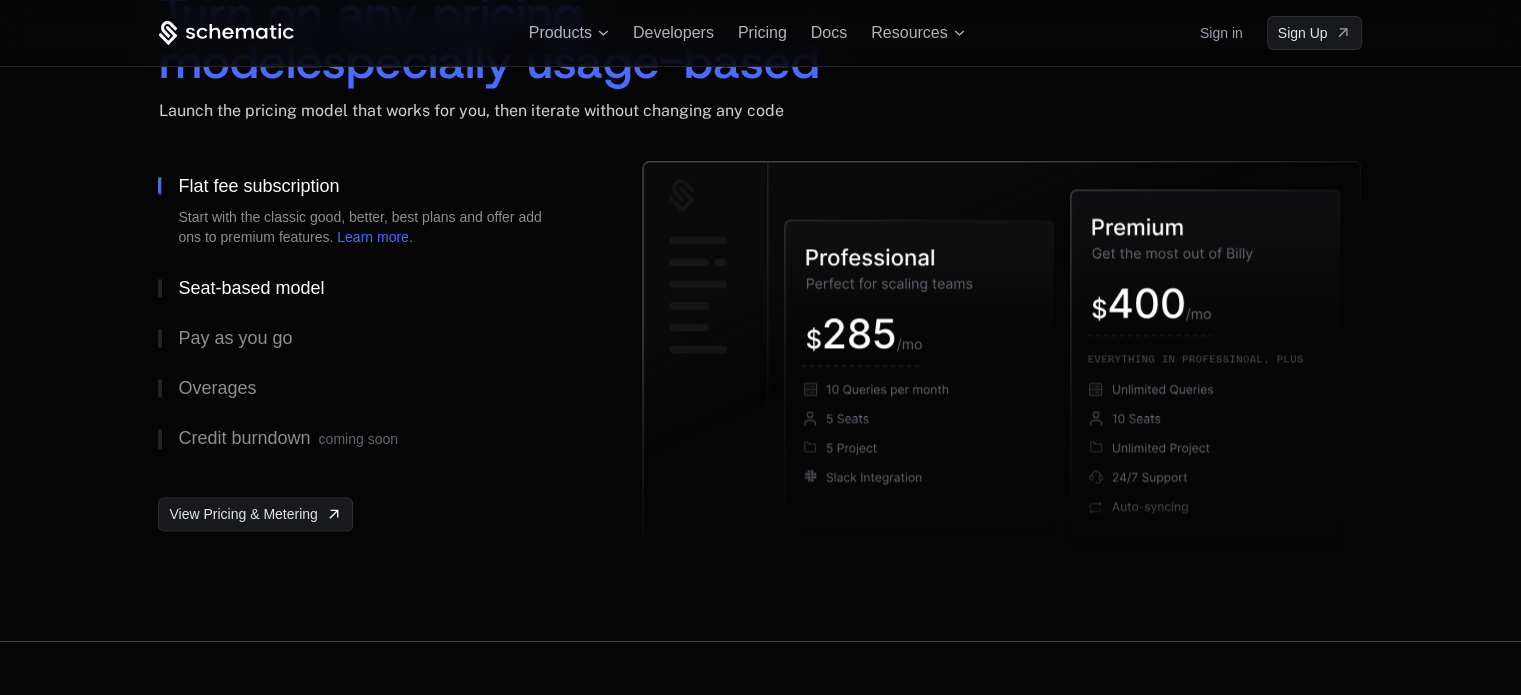 click on "Seat-based model" at bounding box center (251, 288) 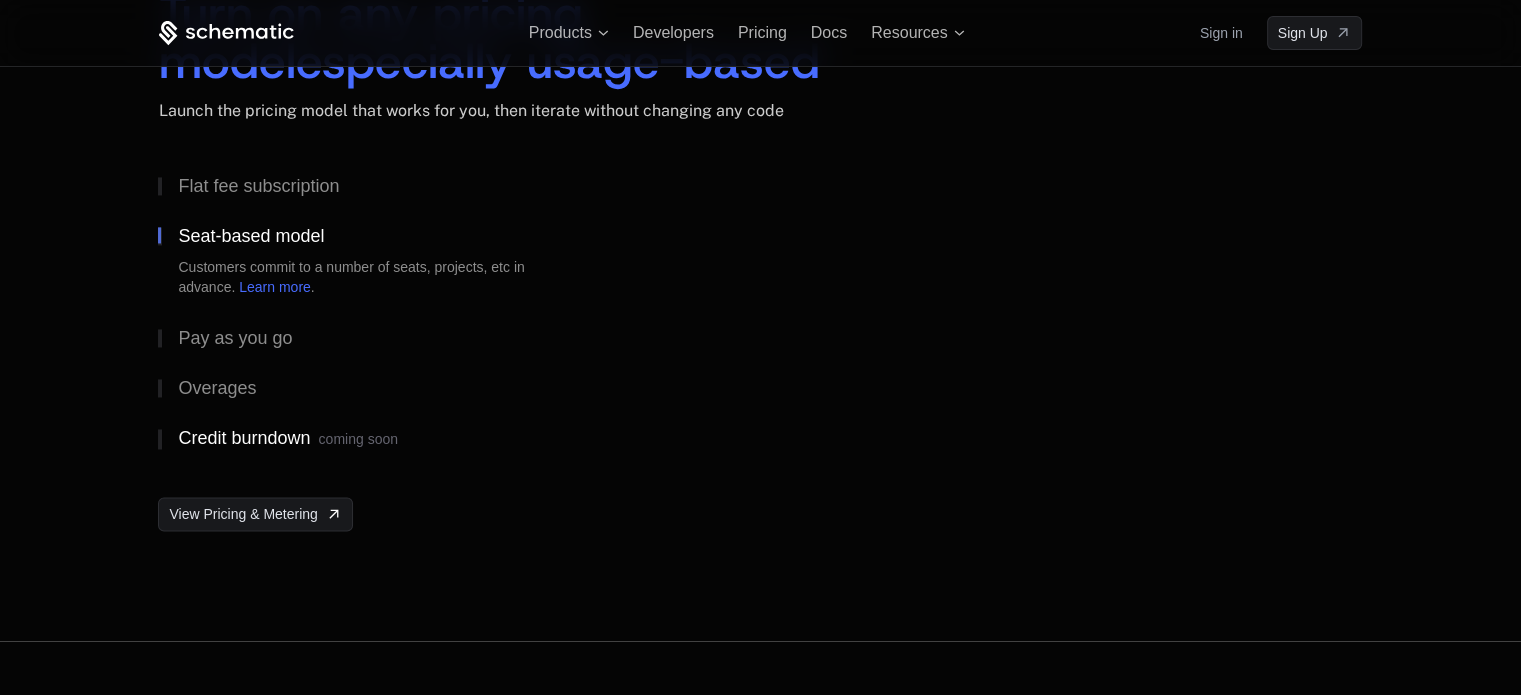 click on "Credit burndown coming soon" at bounding box center (368, 439) 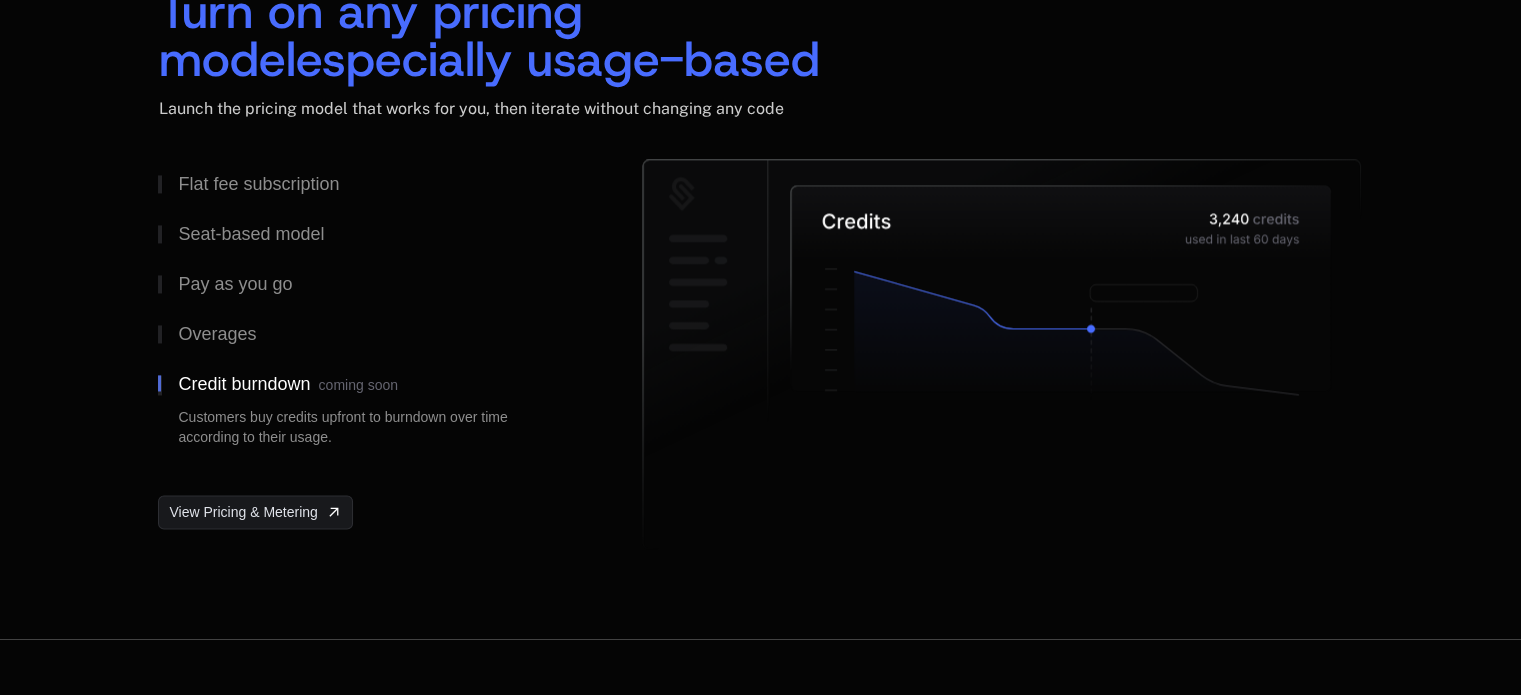 scroll, scrollTop: 3108, scrollLeft: 0, axis: vertical 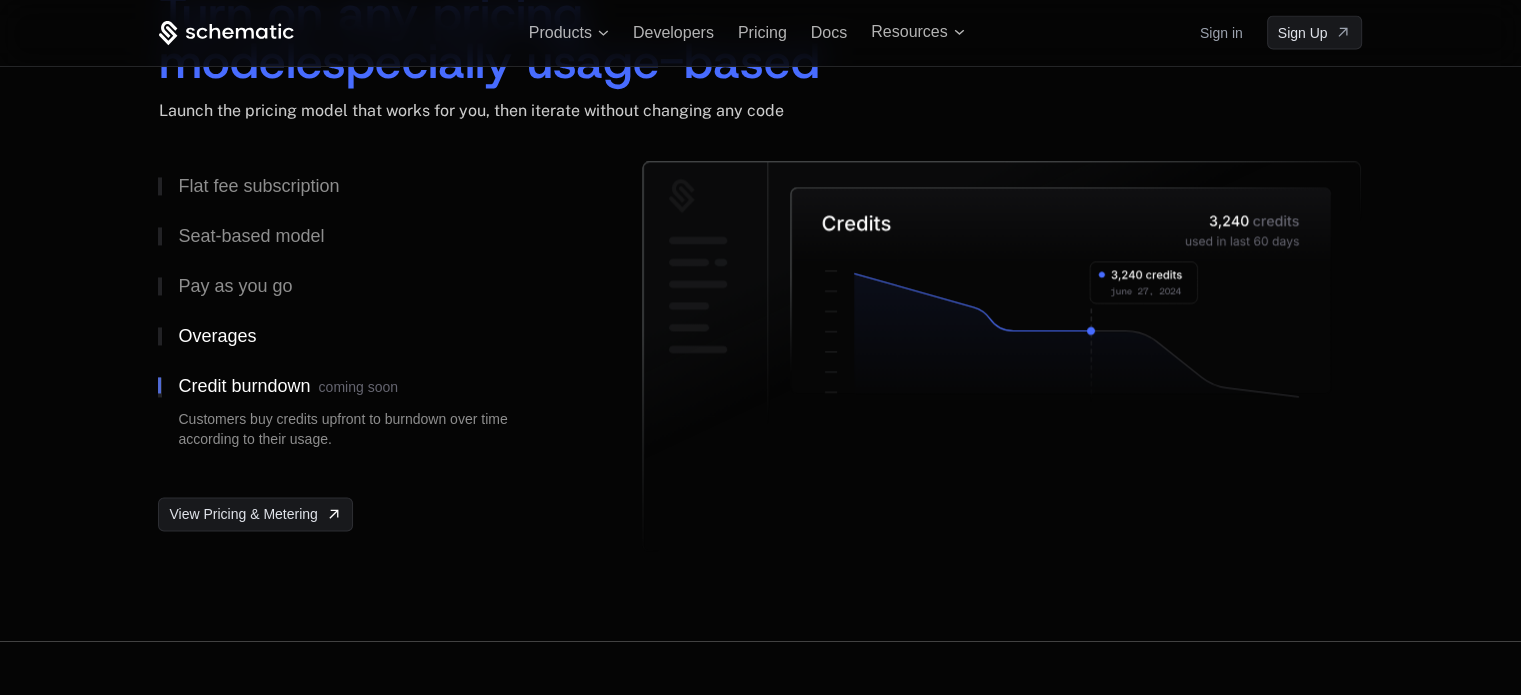 click on "Overages" at bounding box center (217, 336) 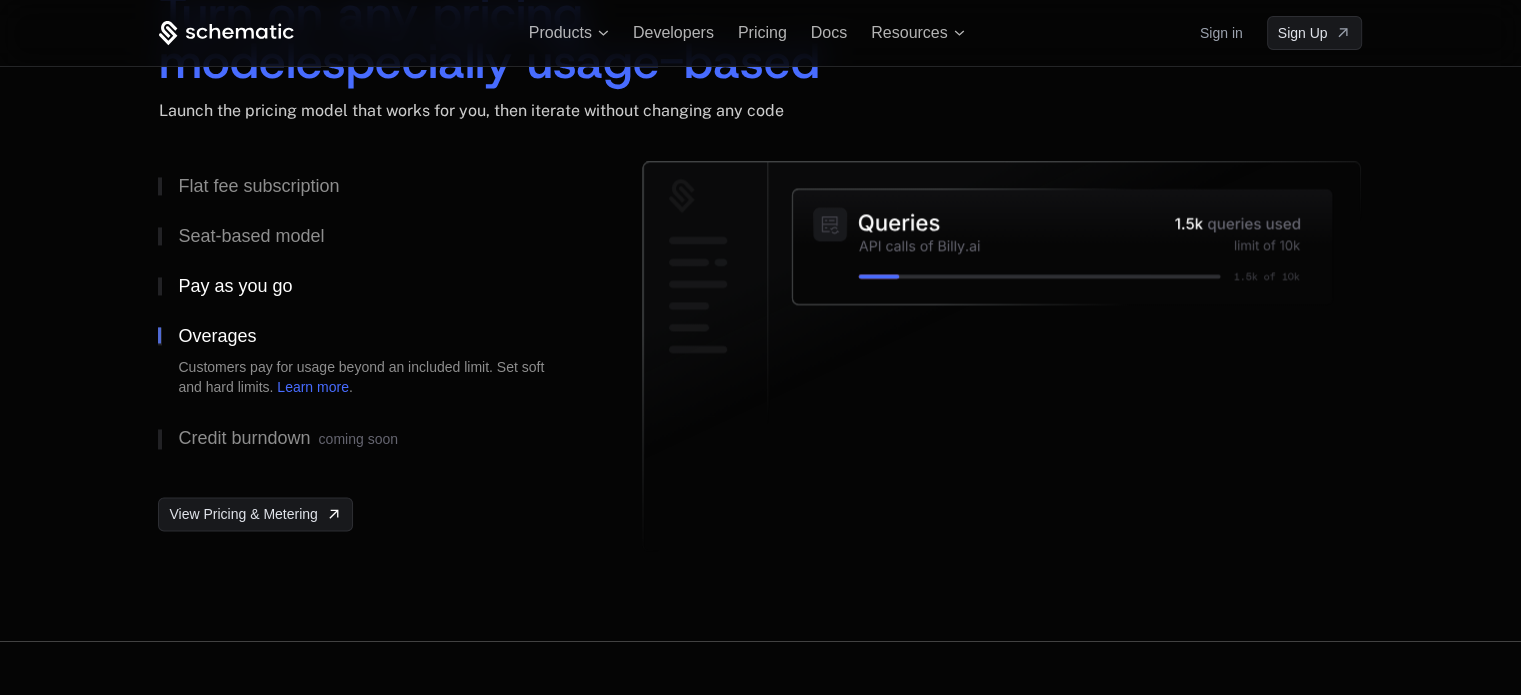 click on "Pay as you go" at bounding box center [368, 286] 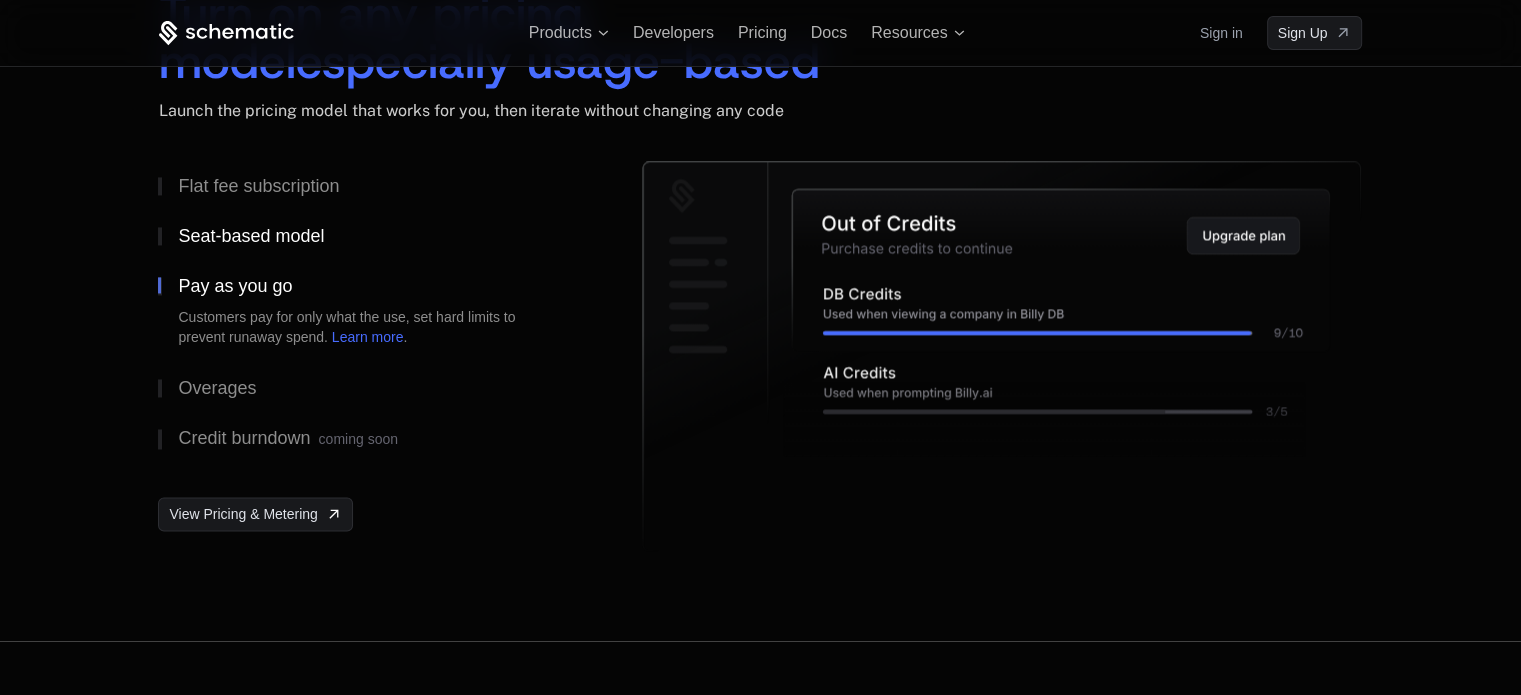 click on "Seat-based model" at bounding box center (251, 236) 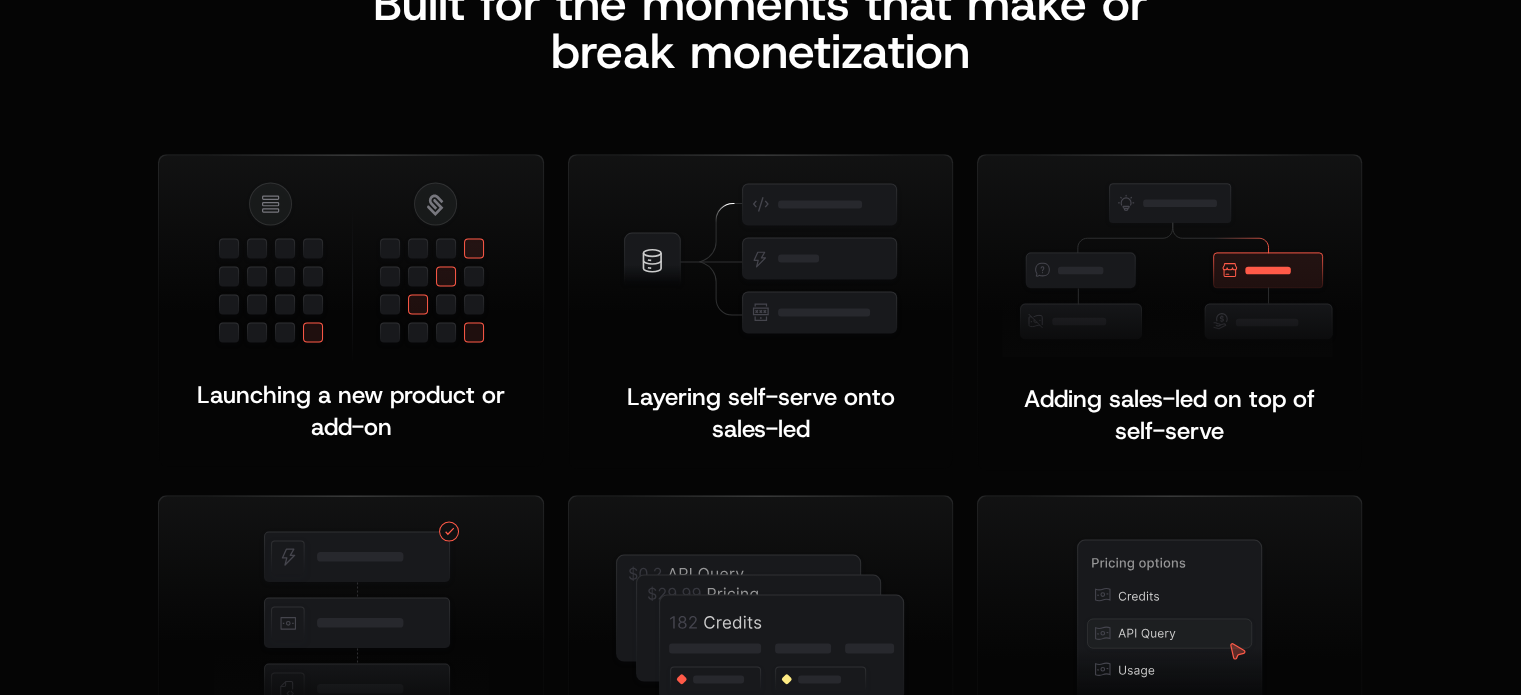 scroll, scrollTop: 3871, scrollLeft: 0, axis: vertical 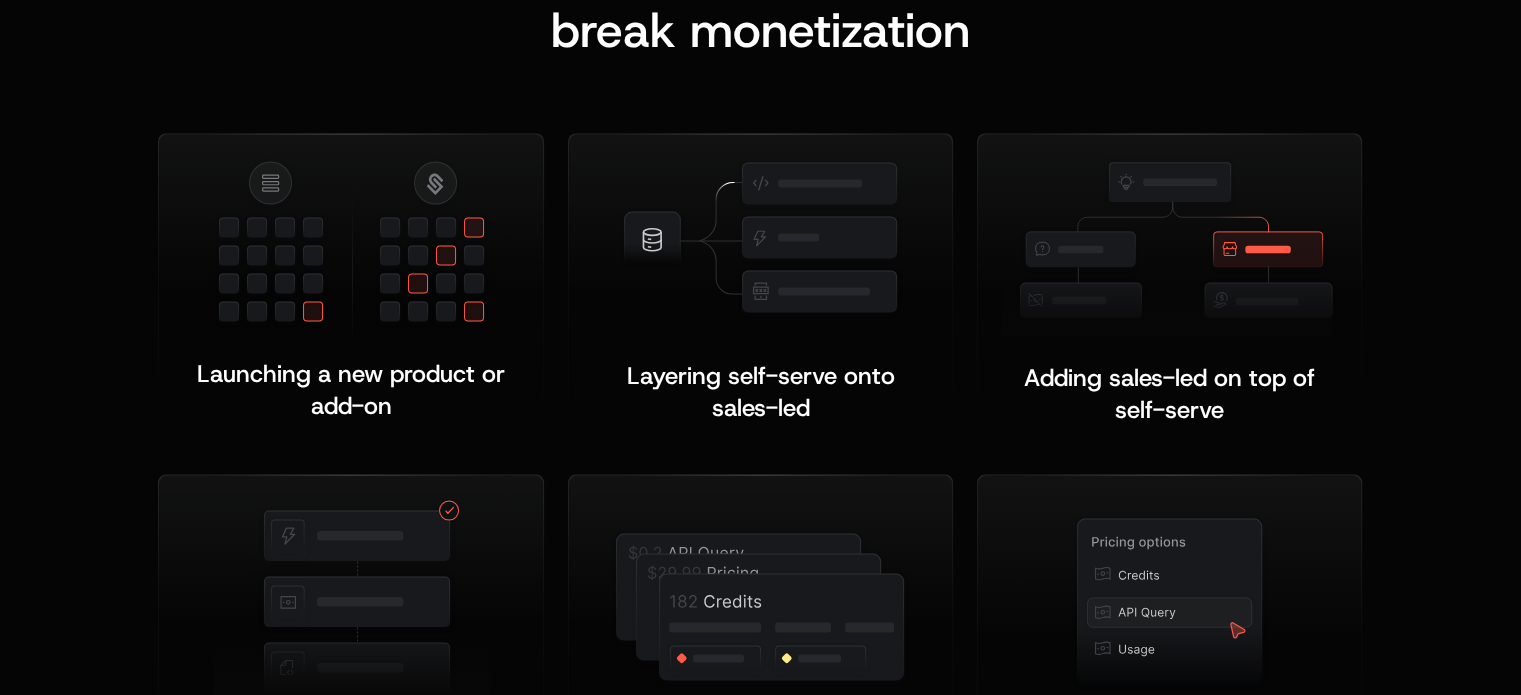 click on "Built for the moments that make or b reak monetization Launching a new product or add-on ﻿ Layering self-serve onto sales-led ﻿ ﻿ Adding sales-led on top of self-serve ﻿ ﻿ Driving product-led expansion ﻿ ﻿ Testing a move upmarket ﻿ ﻿ Introducing usage-based or hybrid pricing ﻿ ﻿" at bounding box center (760, 379) 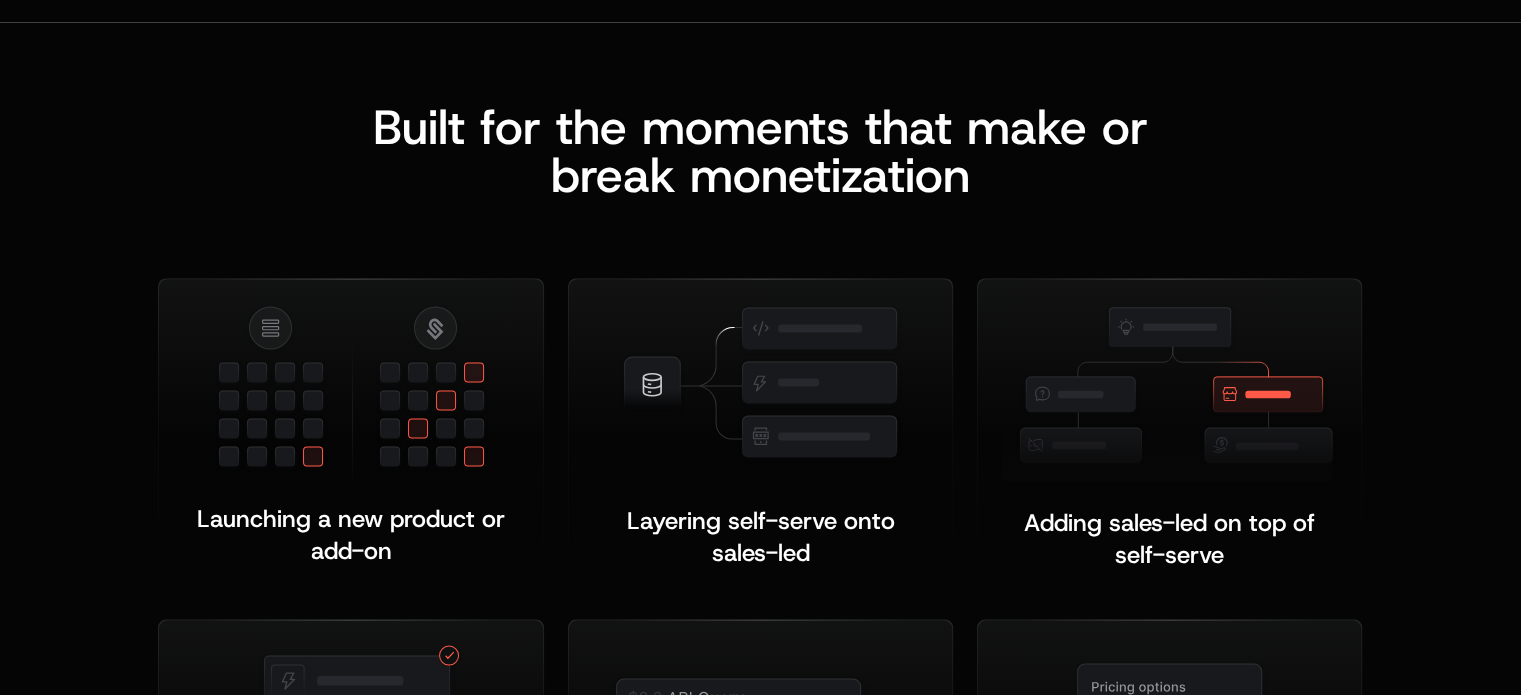 scroll, scrollTop: 3728, scrollLeft: 0, axis: vertical 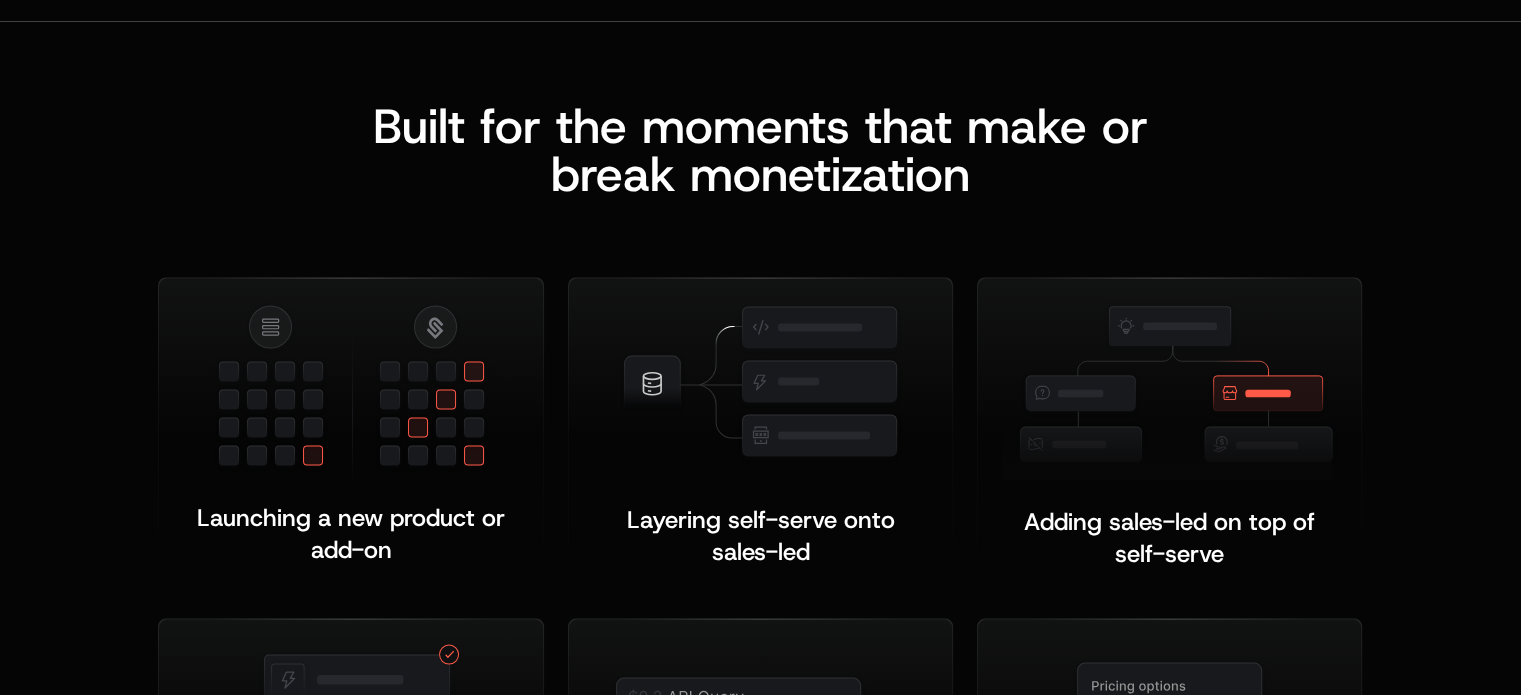click on "Built for the moments that make or b reak monetization Launching a new product or add-on ﻿ Layering self-serve onto sales-led ﻿ ﻿ Adding sales-led on top of self-serve ﻿ ﻿ Driving product-led expansion ﻿ ﻿ Testing a move upmarket ﻿ ﻿ Introducing usage-based or hybrid pricing ﻿ ﻿" at bounding box center (760, 522) 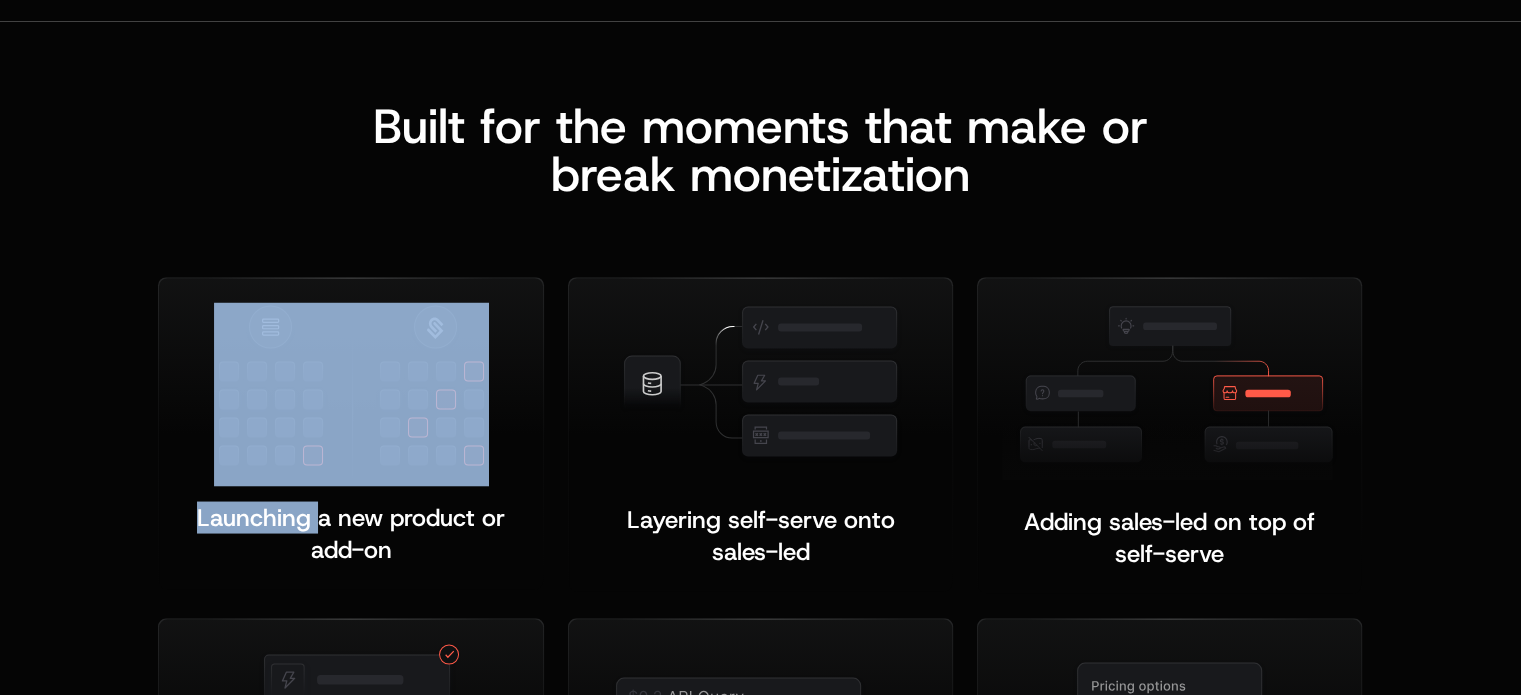 click on "Built for the moments that make or b reak monetization Launching a new product or add-on ﻿ Layering self-serve onto sales-led ﻿ ﻿ Adding sales-led on top of self-serve ﻿ ﻿ Driving product-led expansion ﻿ ﻿ Testing a move upmarket ﻿ ﻿ Introducing usage-based or hybrid pricing ﻿ ﻿" at bounding box center (760, 522) 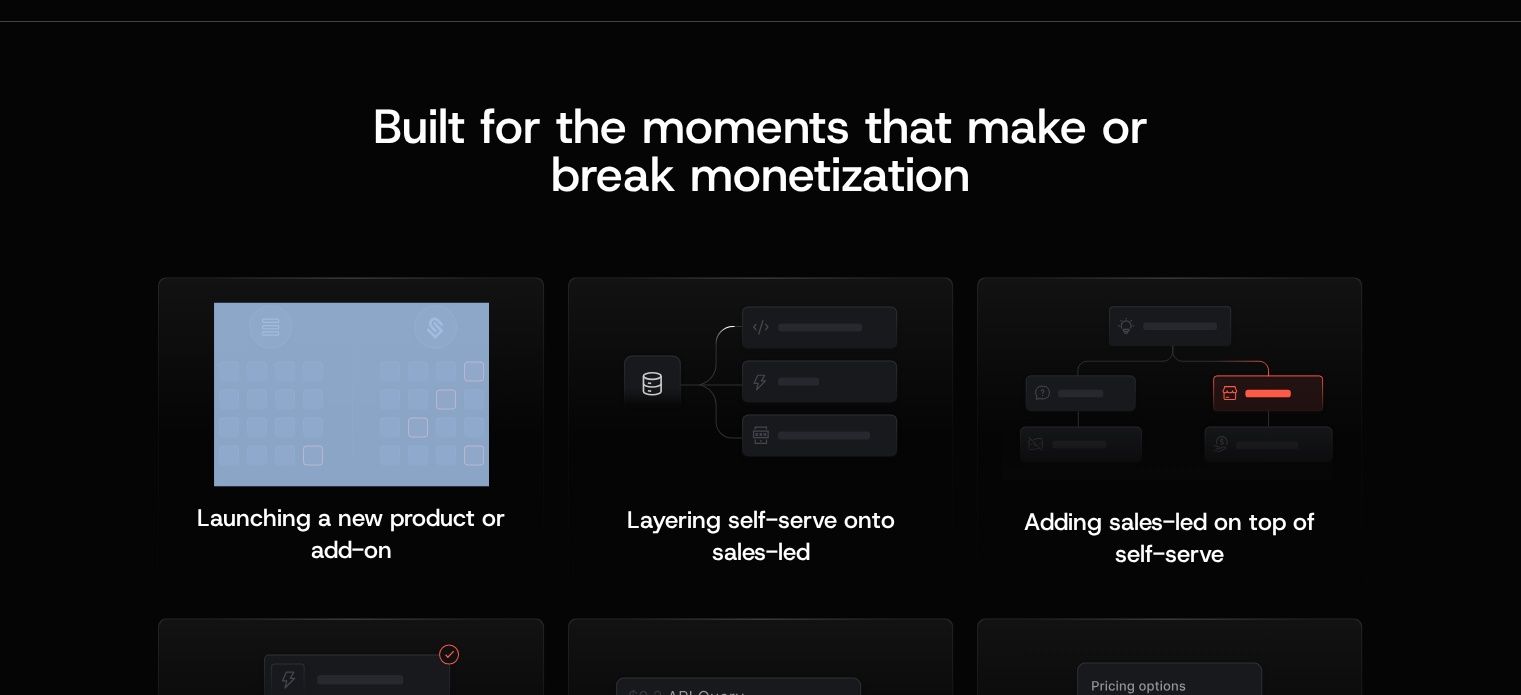 click on "Built for the moments that make or b reak monetization Launching a new product or add-on ﻿ Layering self-serve onto sales-led ﻿ ﻿ Adding sales-led on top of self-serve ﻿ ﻿ Driving product-led expansion ﻿ ﻿ Testing a move upmarket ﻿ ﻿ Introducing usage-based or hybrid pricing ﻿ ﻿" at bounding box center [760, 522] 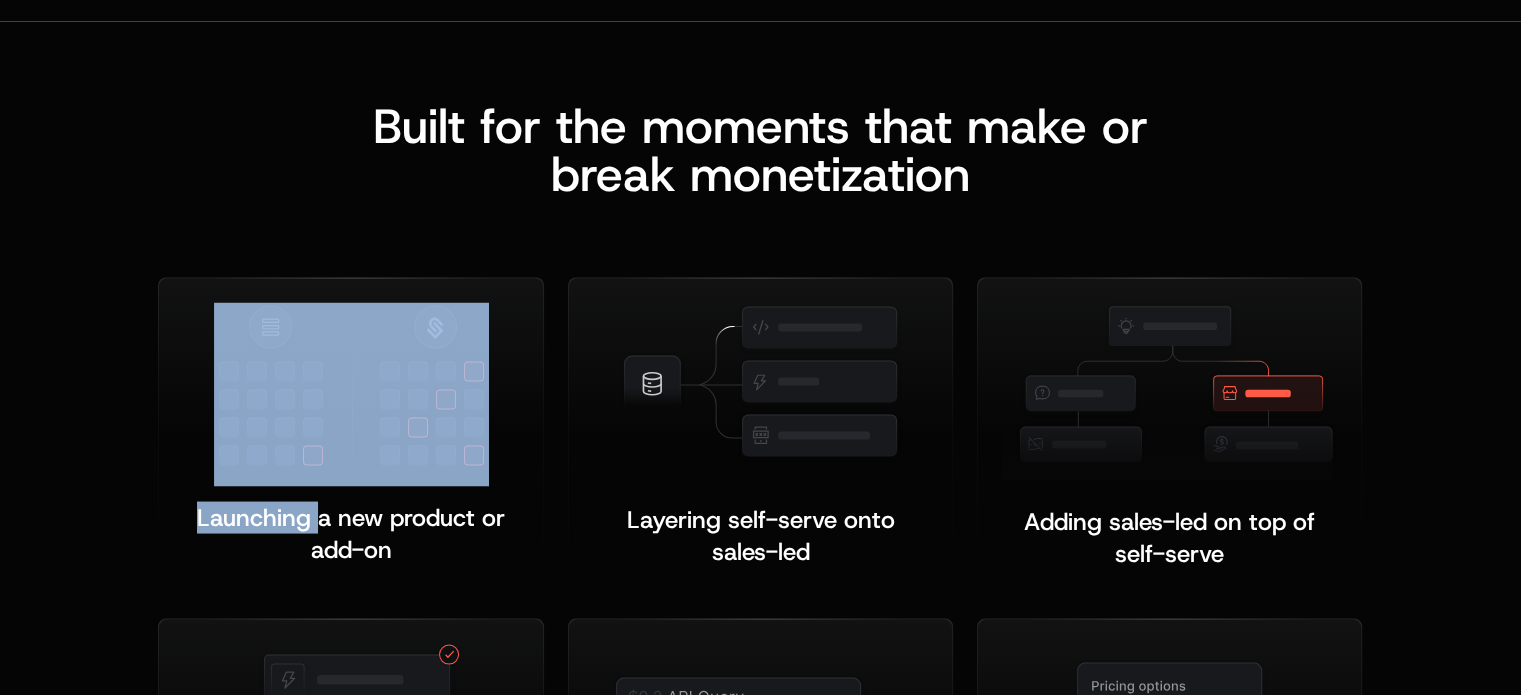click on "Built for the moments that make or b reak monetization Launching a new product or add-on ﻿ Layering self-serve onto sales-led ﻿ ﻿ Adding sales-led on top of self-serve ﻿ ﻿ Driving product-led expansion ﻿ ﻿ Testing a move upmarket ﻿ ﻿ Introducing usage-based or hybrid pricing ﻿ ﻿" at bounding box center [760, 522] 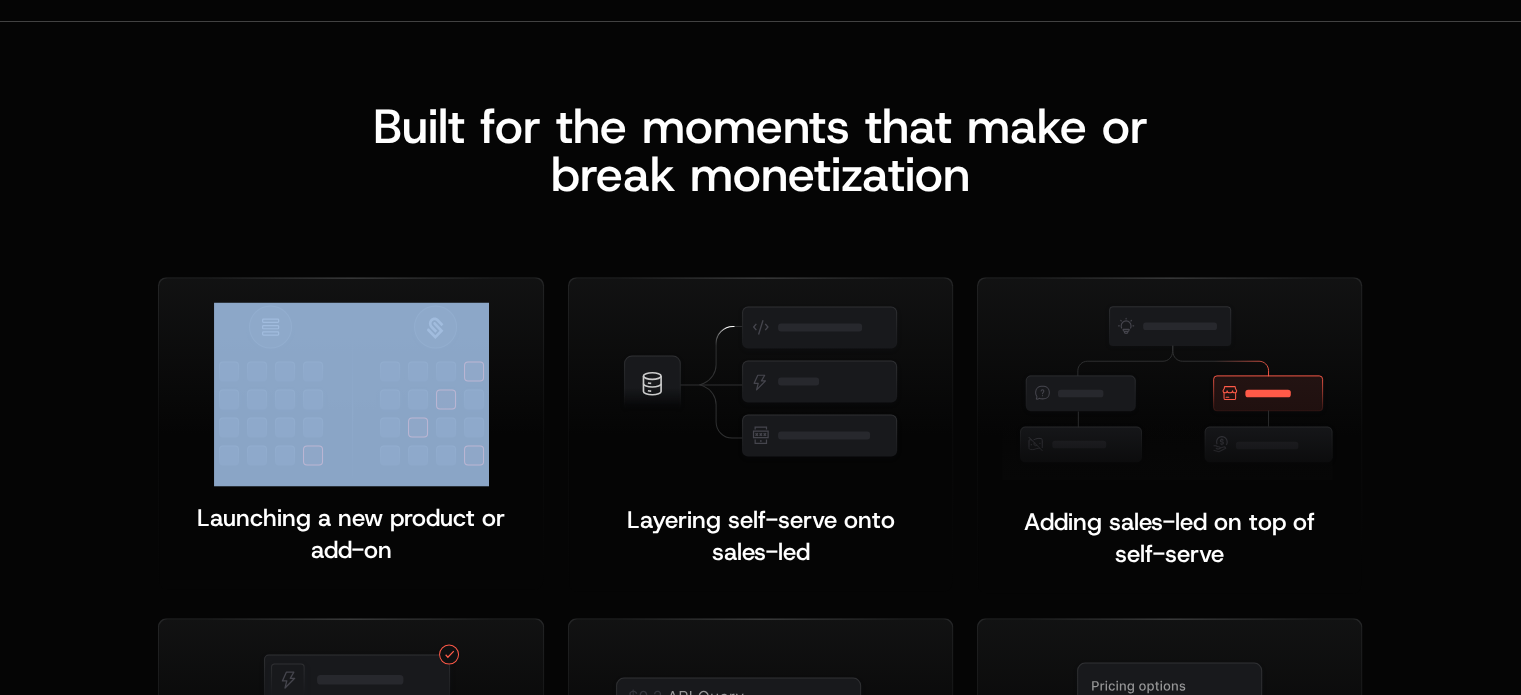 click on "Built for the moments that make or b reak monetization Launching a new product or add-on ﻿ Layering self-serve onto sales-led ﻿ ﻿ Adding sales-led on top of self-serve ﻿ ﻿ Driving product-led expansion ﻿ ﻿ Testing a move upmarket ﻿ ﻿ Introducing usage-based or hybrid pricing ﻿ ﻿" at bounding box center (760, 522) 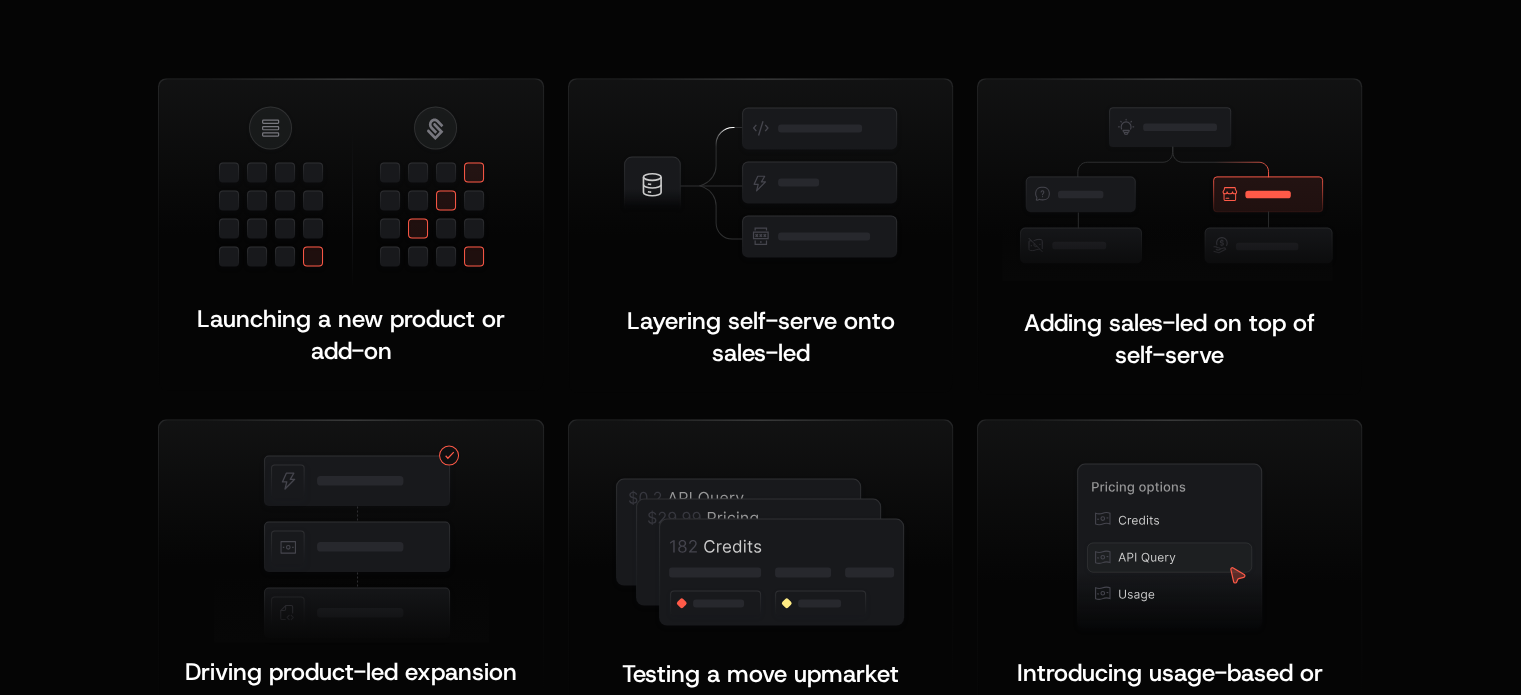 scroll, scrollTop: 3919, scrollLeft: 0, axis: vertical 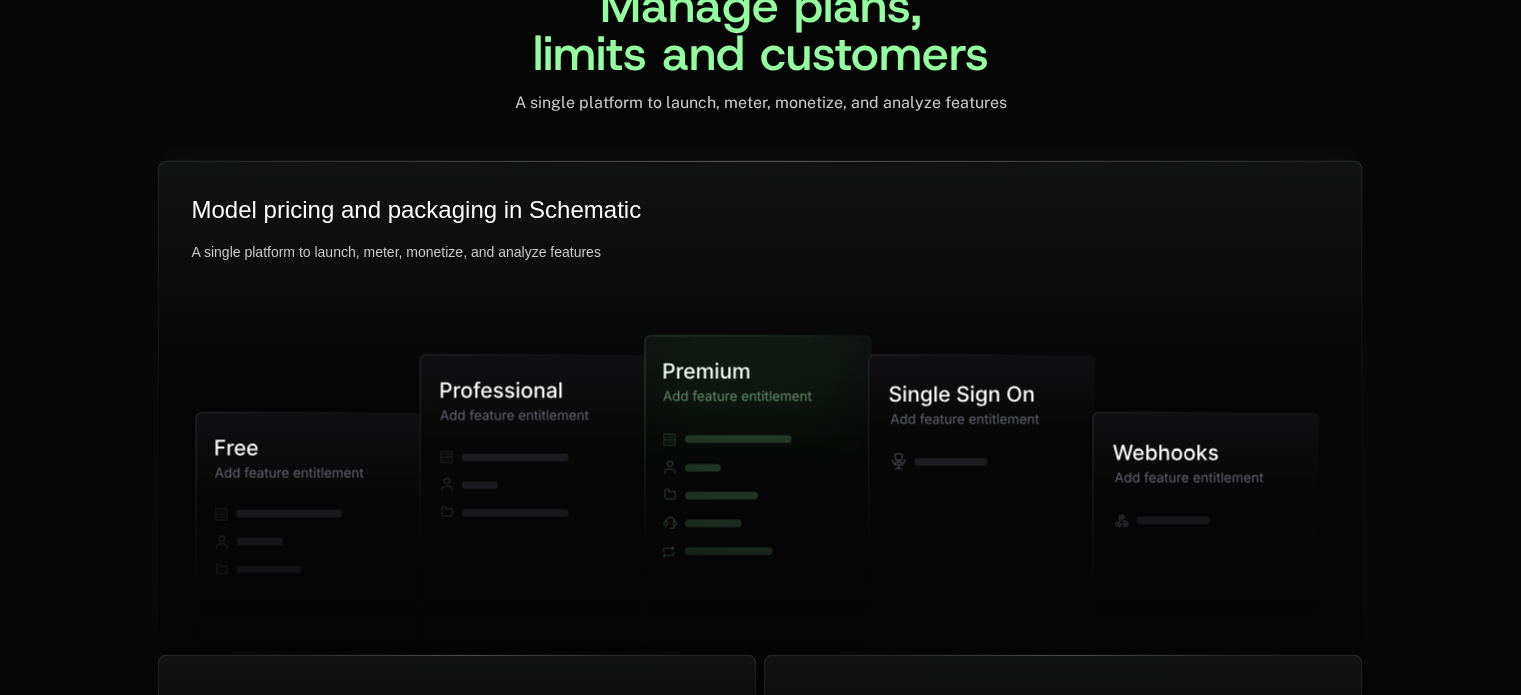 click 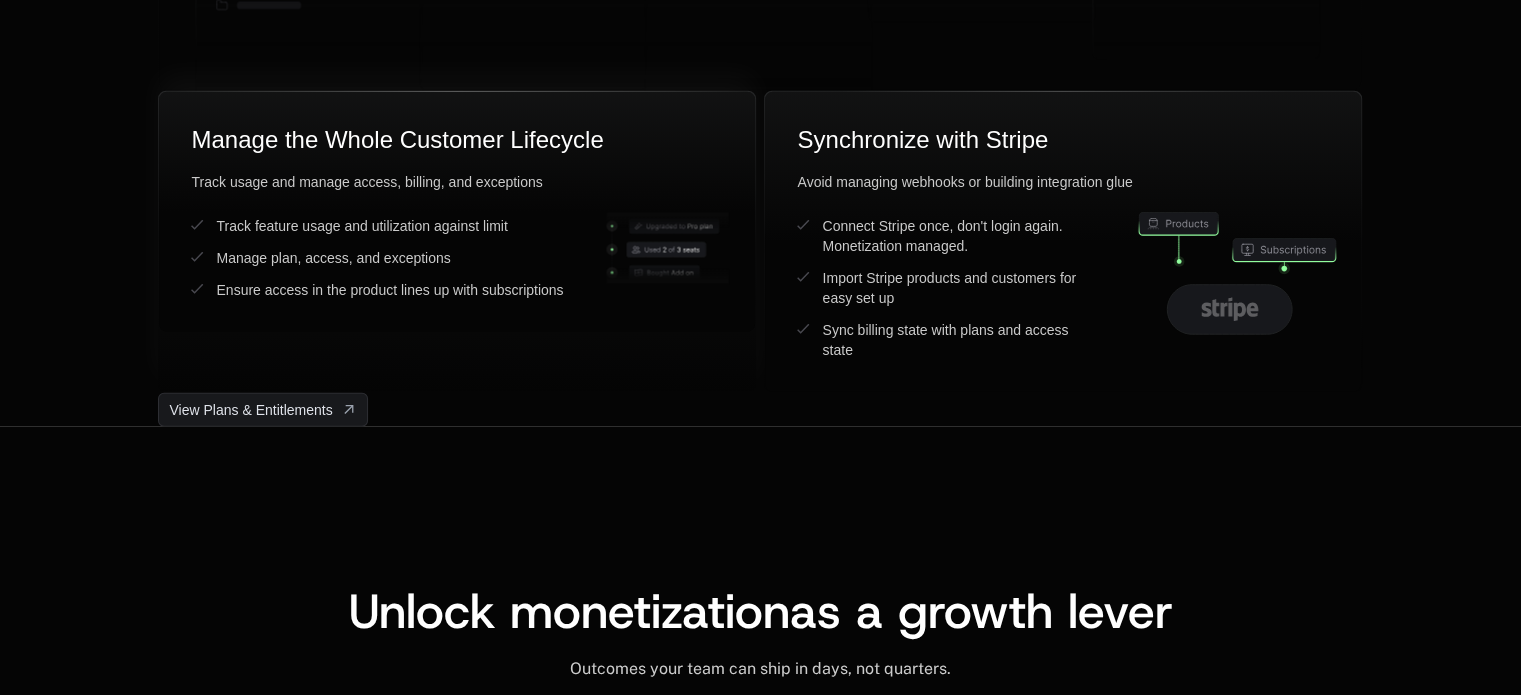 scroll, scrollTop: 5486, scrollLeft: 0, axis: vertical 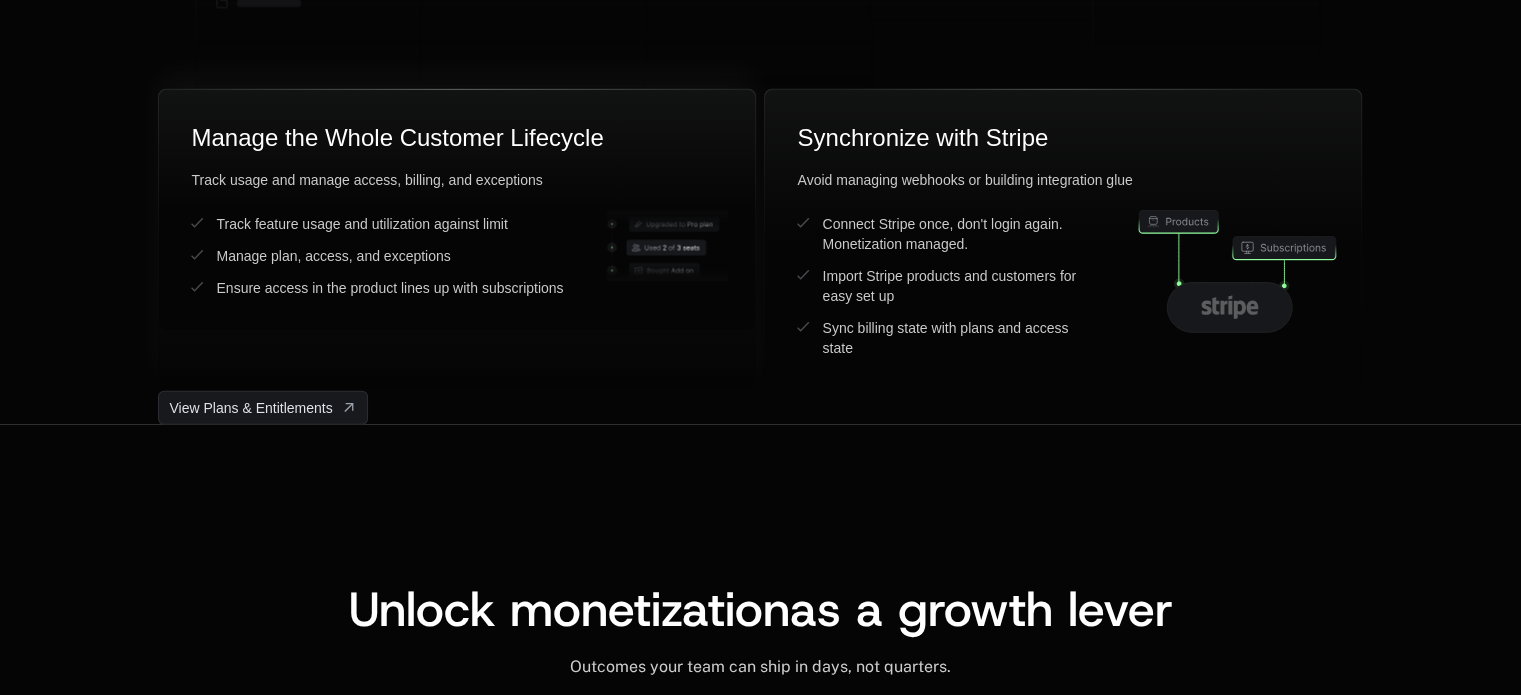 click on "Manage the Whole Customer Lifecycle Track usage and manage access, billing, and exceptions Track feature usage and utilization against limit Manage plan, access, and exceptions Ensure access in the product lines up with subscriptions" at bounding box center (457, 210) 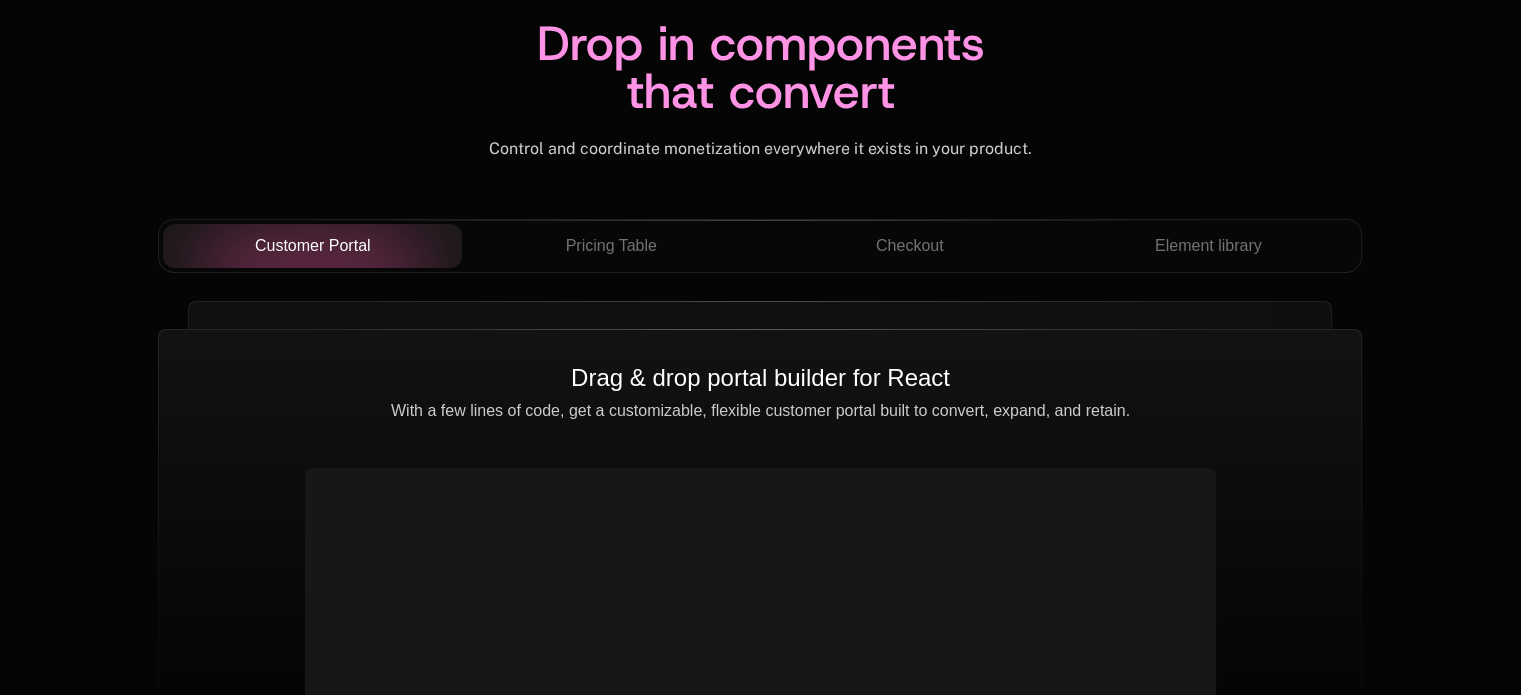 scroll, scrollTop: 7036, scrollLeft: 0, axis: vertical 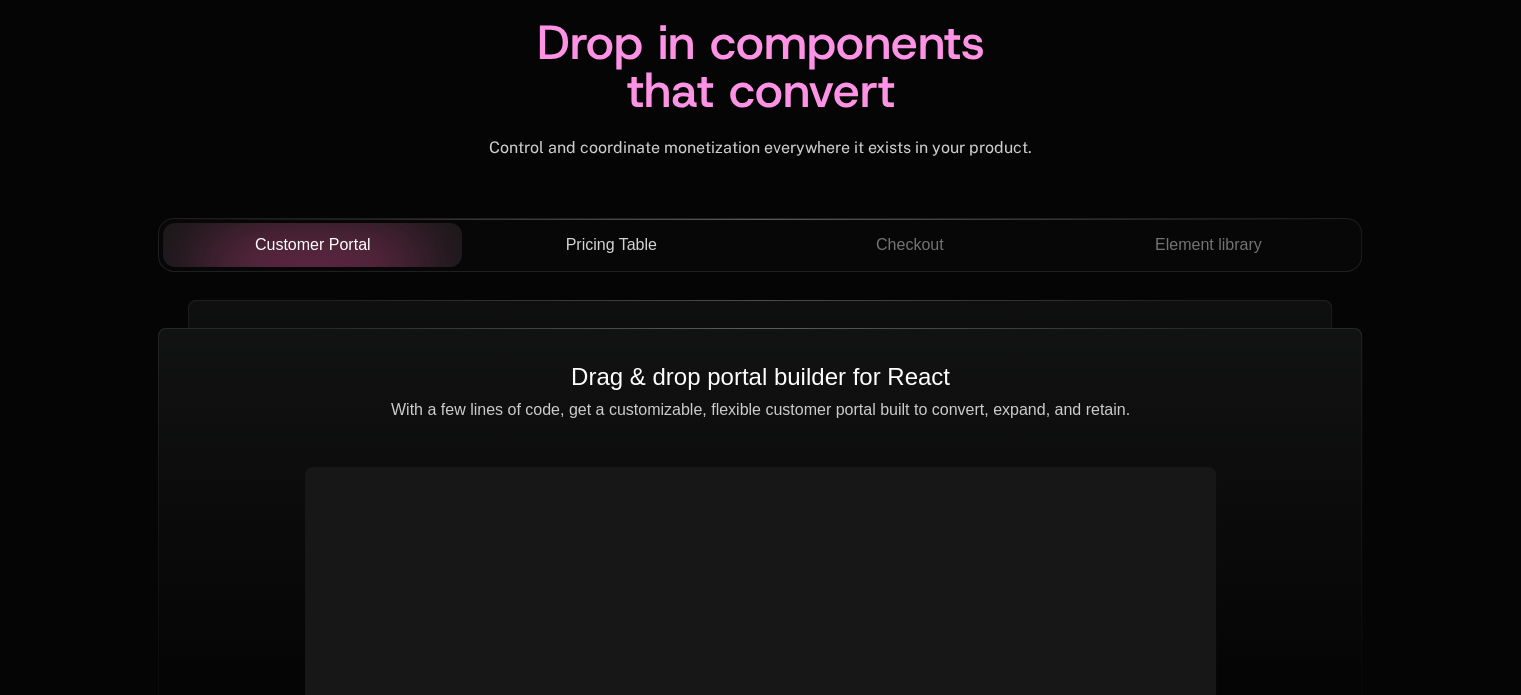click on "Pricing Table" at bounding box center (611, 245) 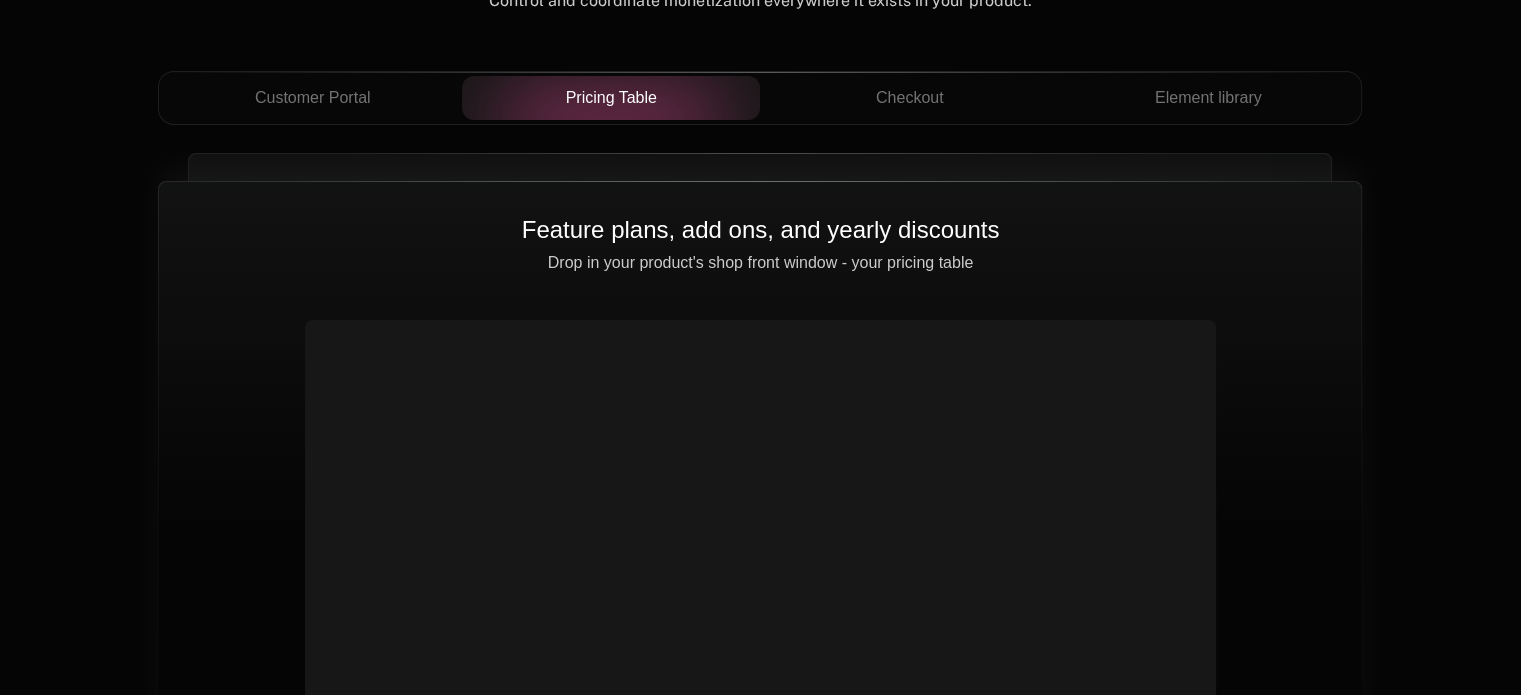 scroll, scrollTop: 7192, scrollLeft: 0, axis: vertical 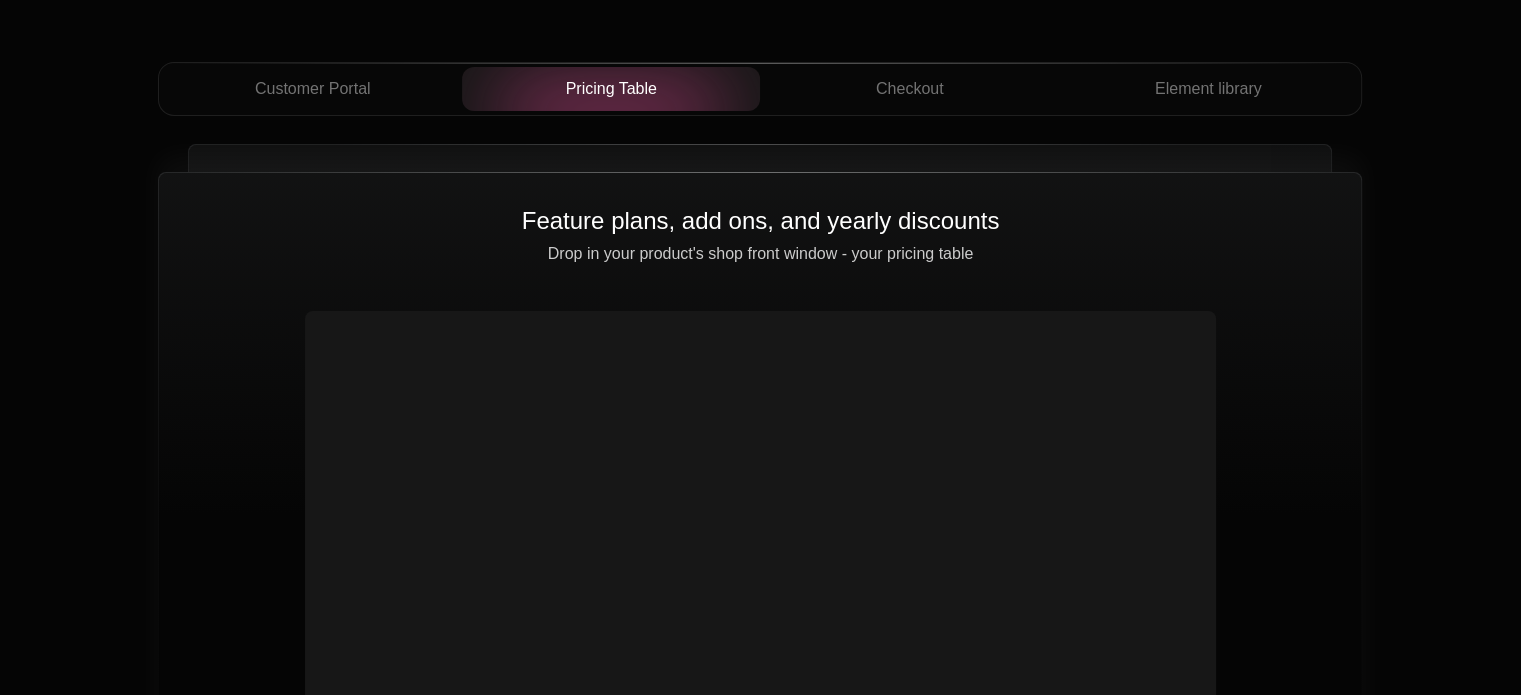 click at bounding box center [760, 542] 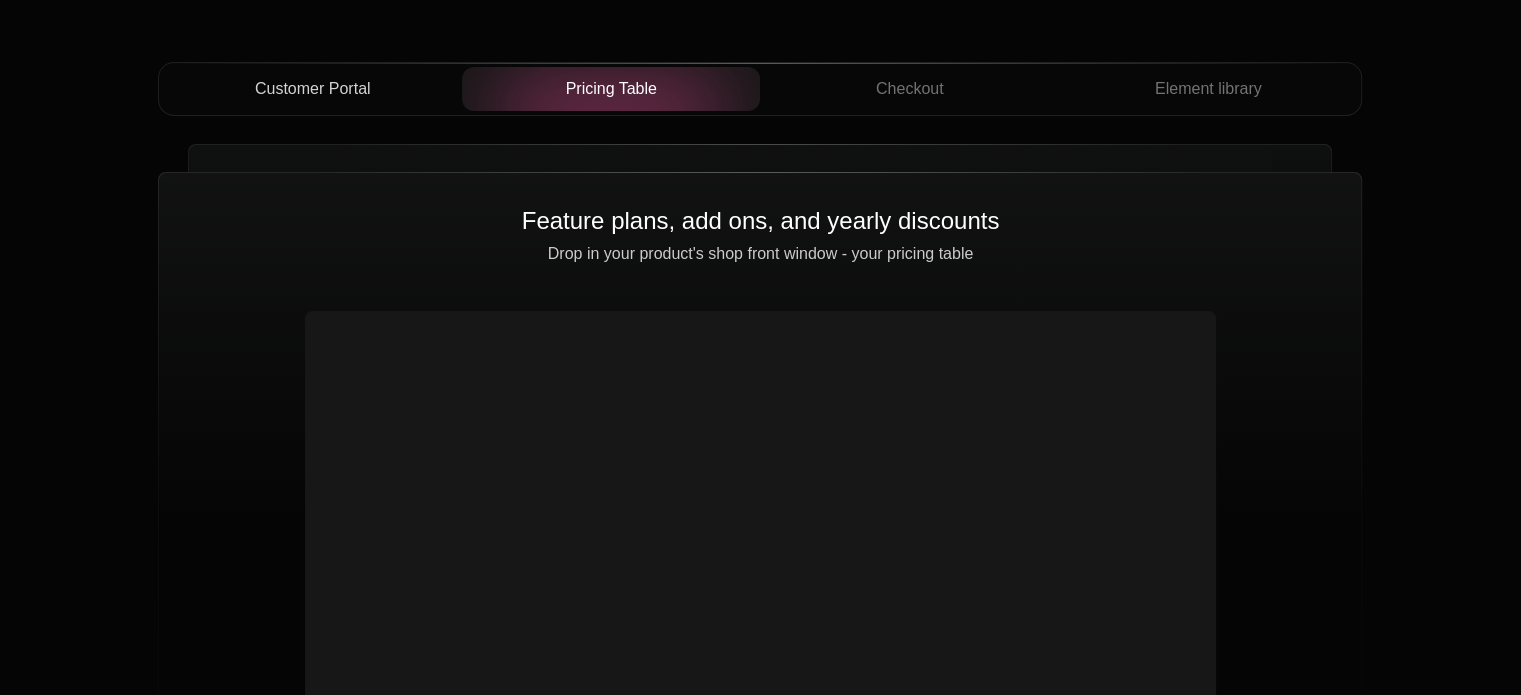 click on "Customer Portal" at bounding box center [312, 89] 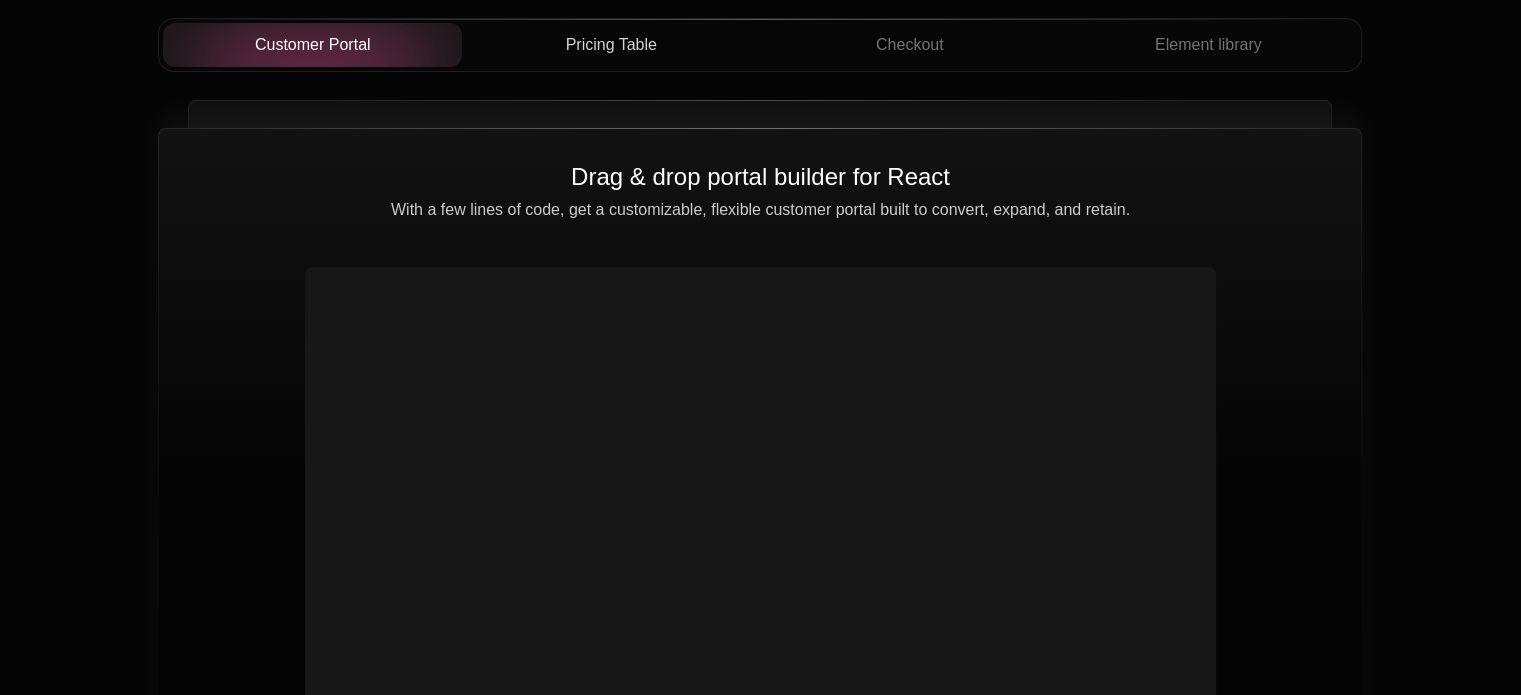scroll, scrollTop: 7252, scrollLeft: 0, axis: vertical 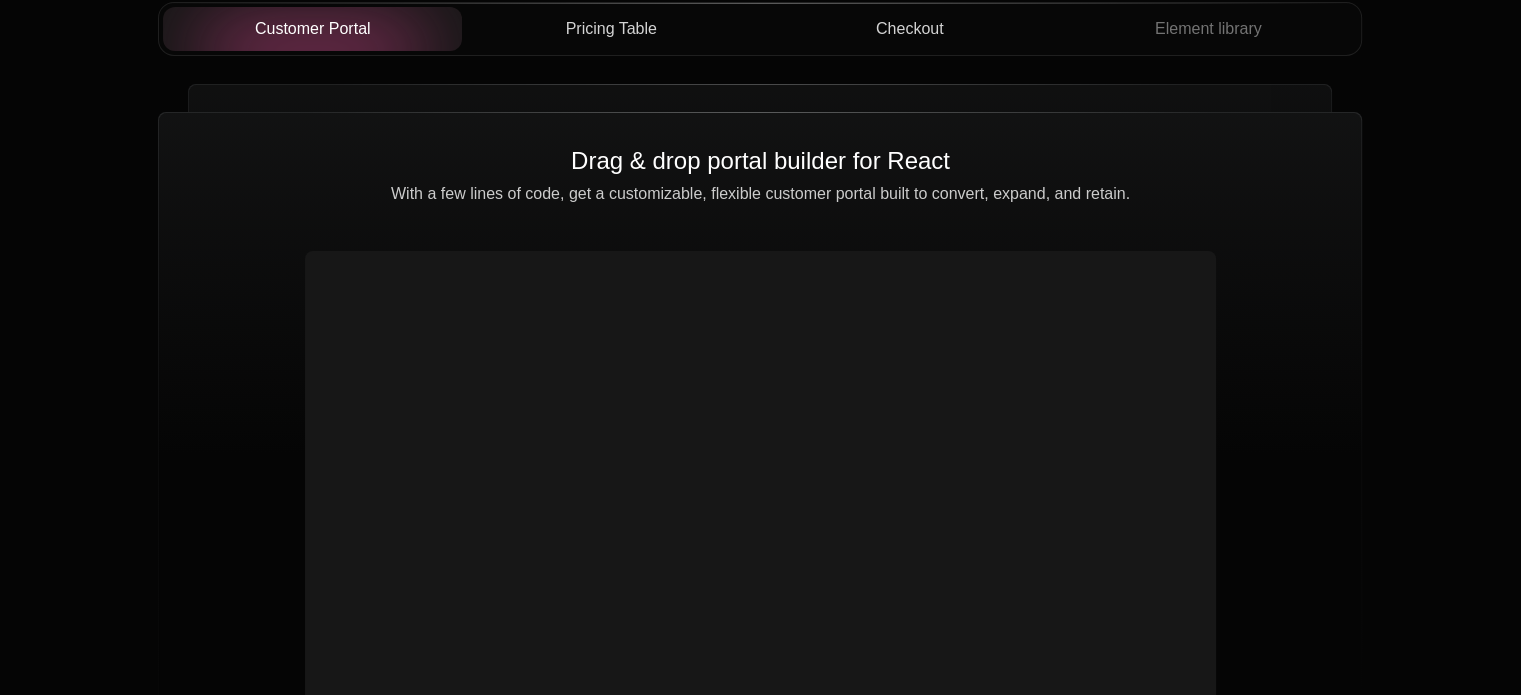 click on "Checkout" at bounding box center [910, 29] 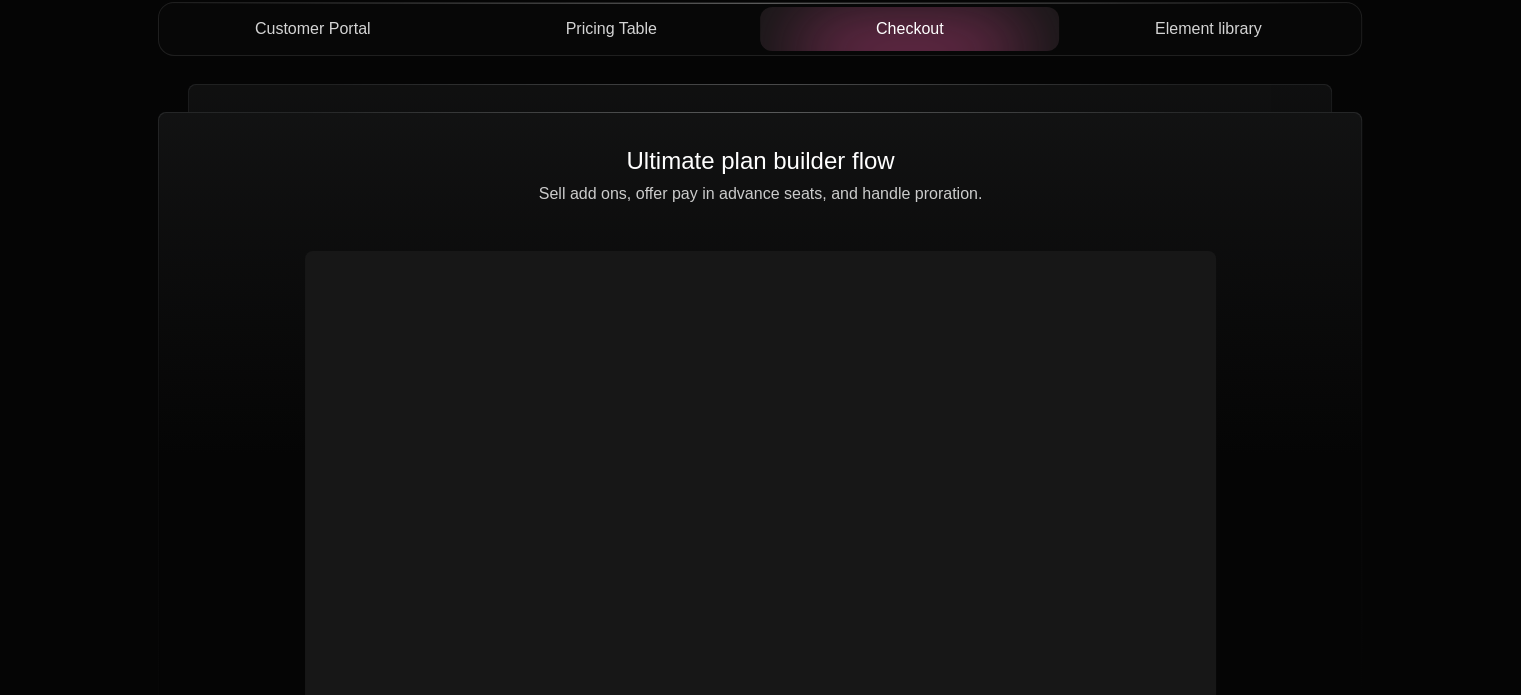 click on "Element library" at bounding box center (1208, 29) 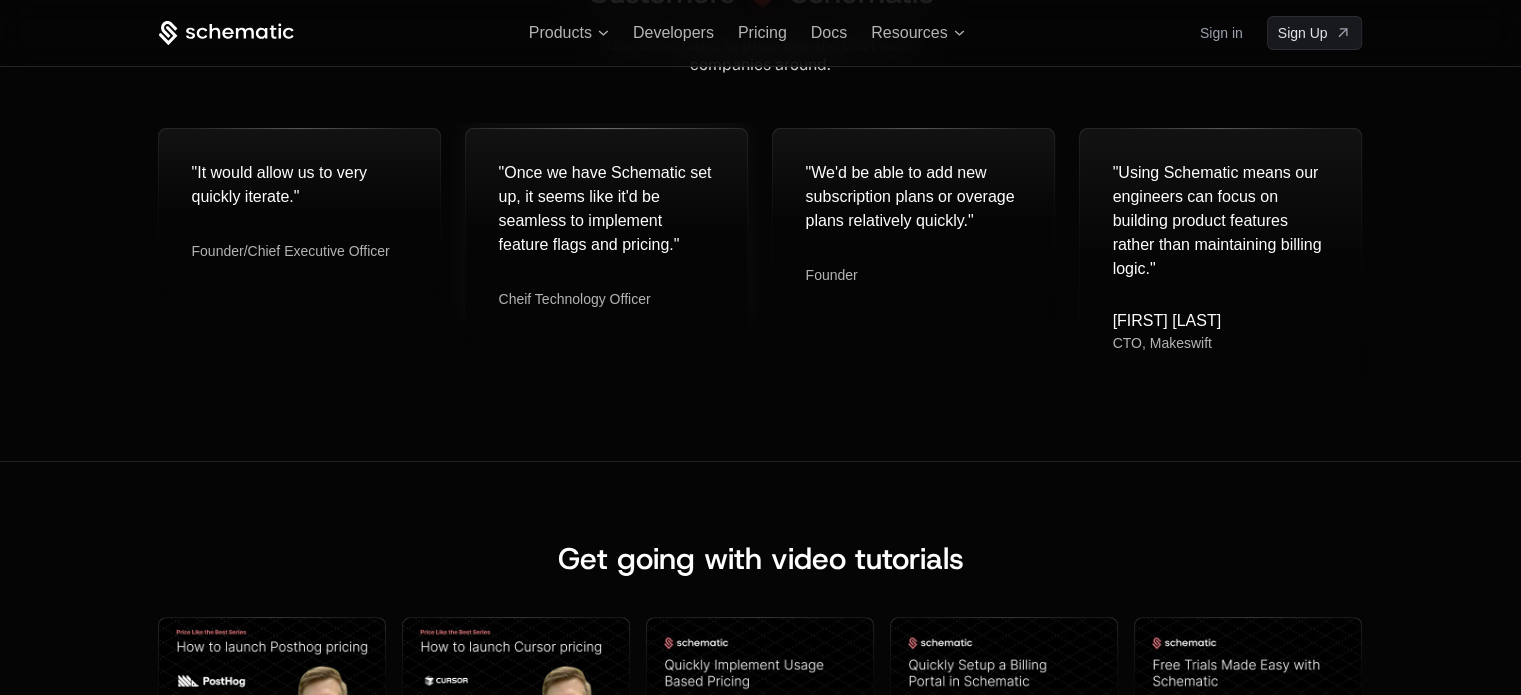 click on "Cheif Technology Officer" at bounding box center [606, 299] 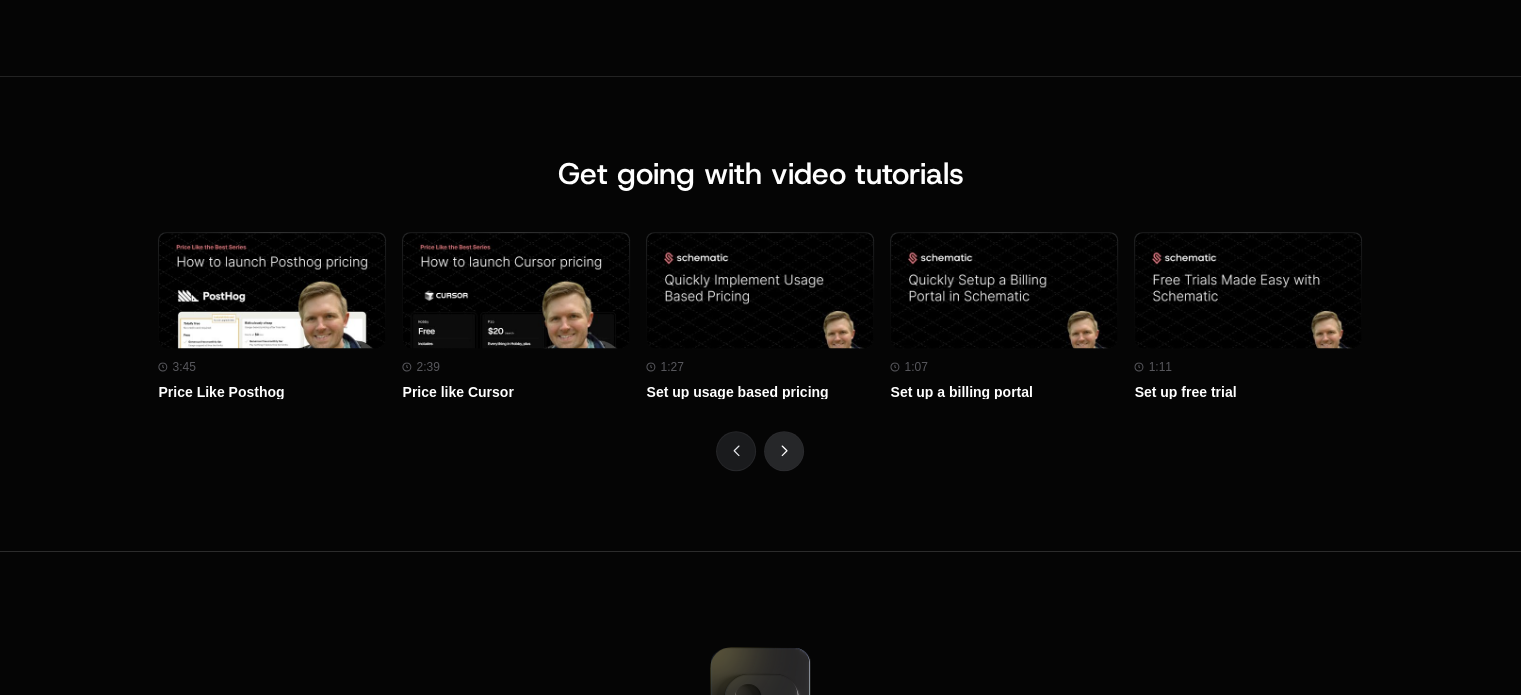 scroll, scrollTop: 8640, scrollLeft: 0, axis: vertical 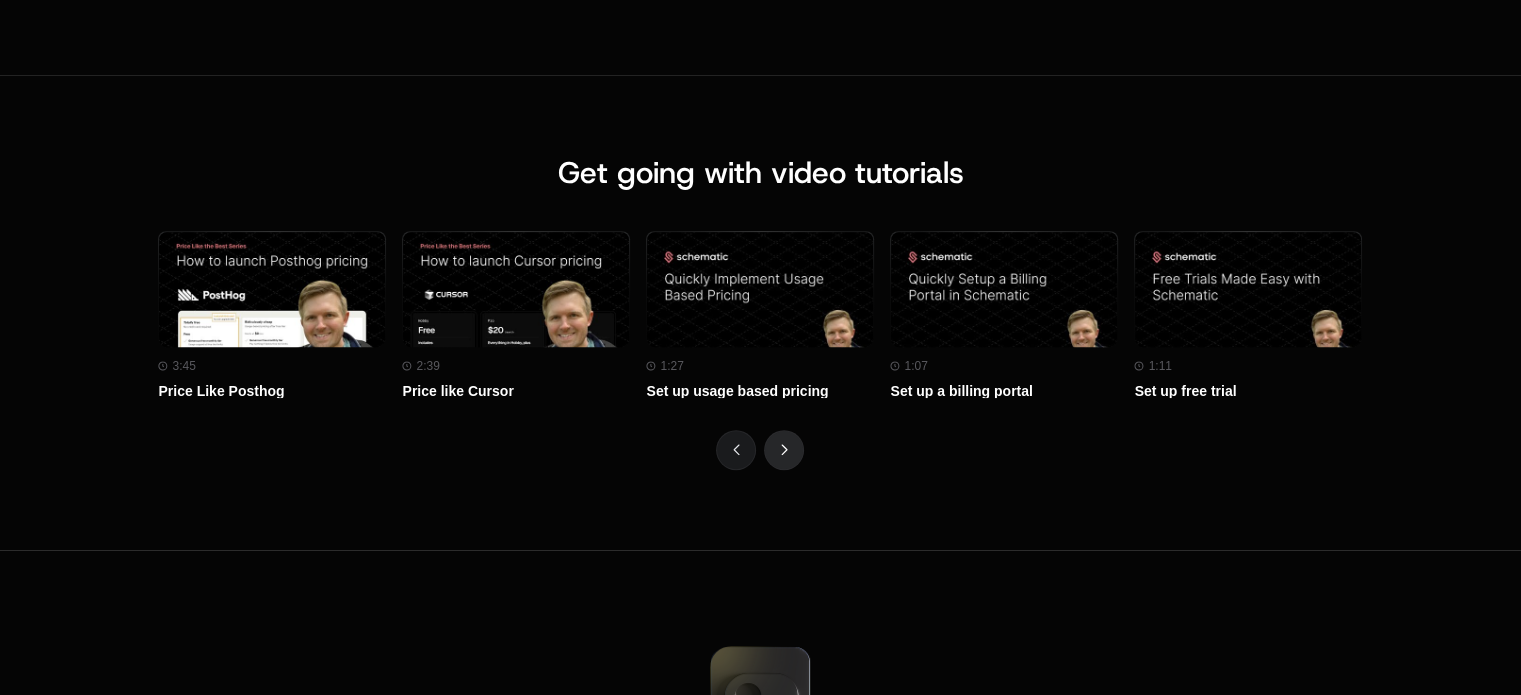 click at bounding box center [784, 450] 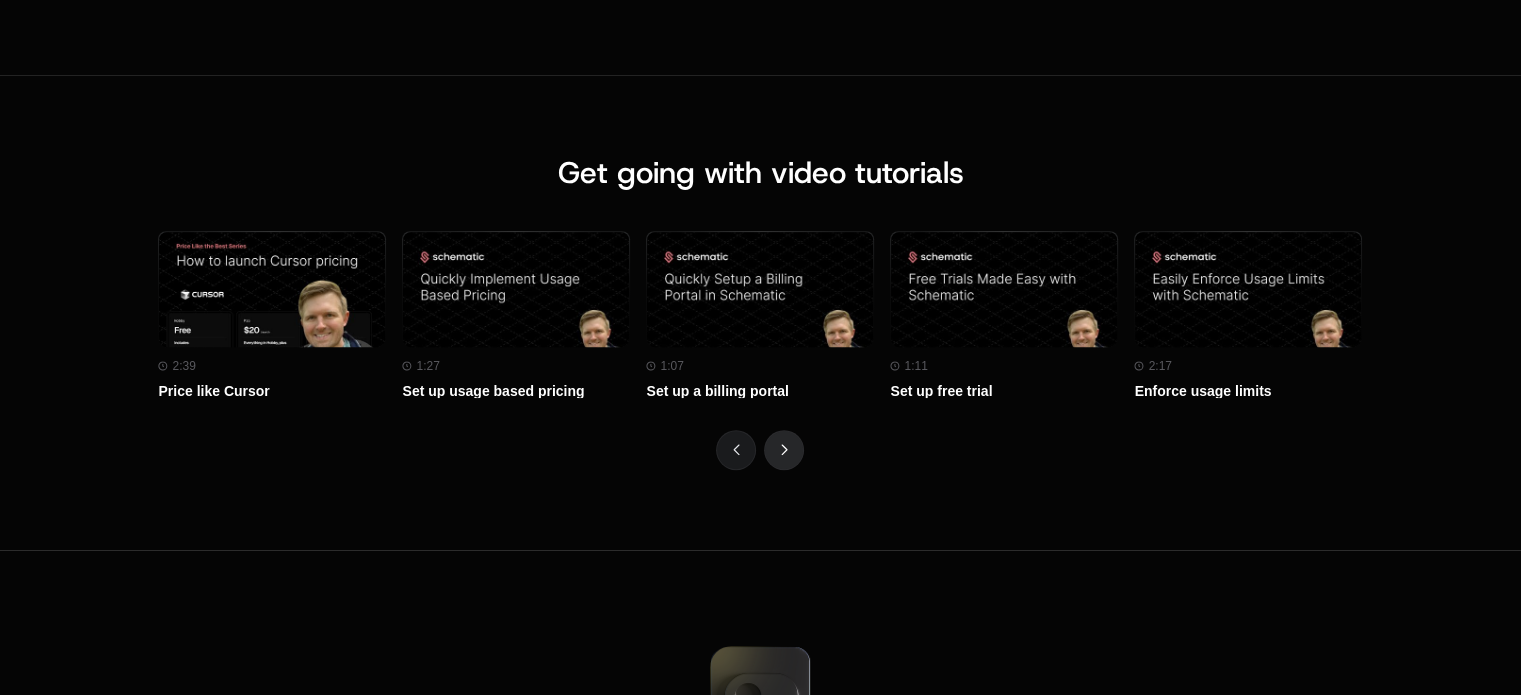 click at bounding box center (784, 450) 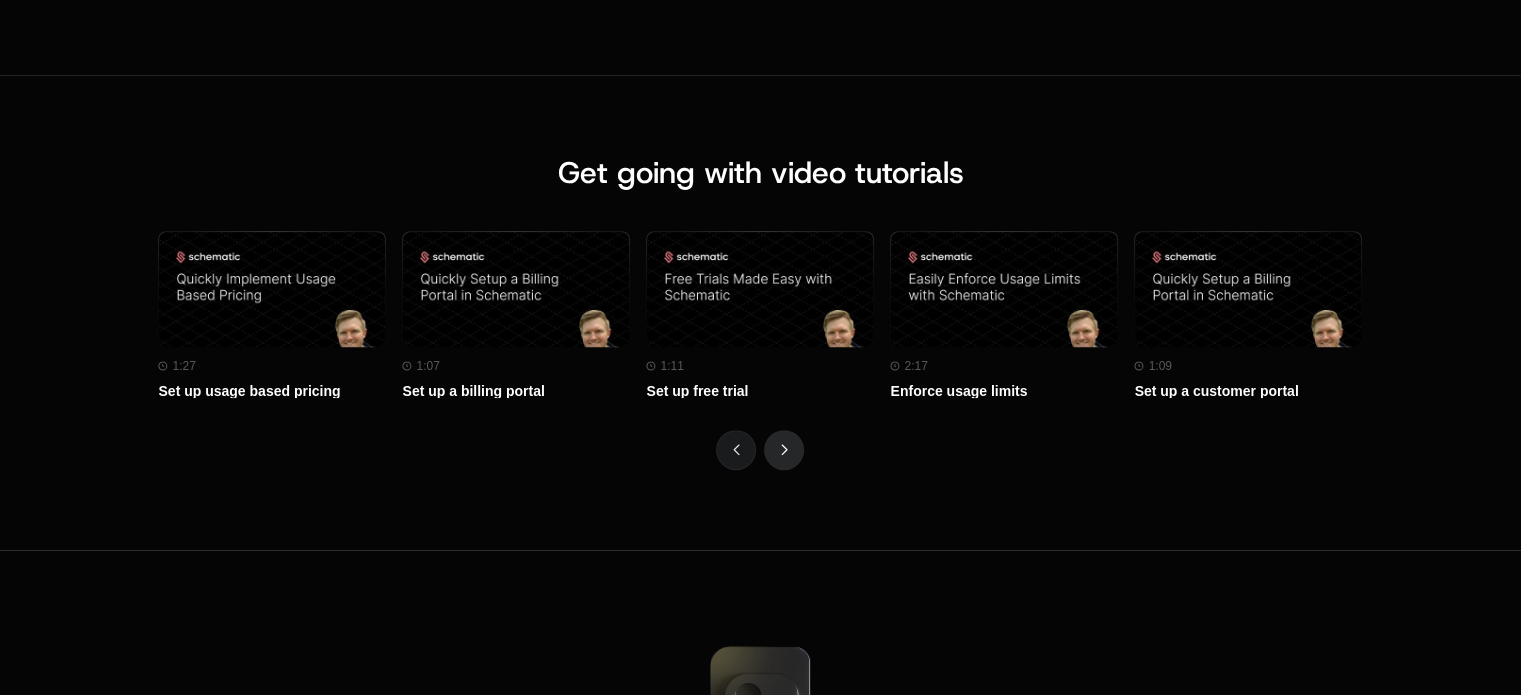 click at bounding box center (784, 450) 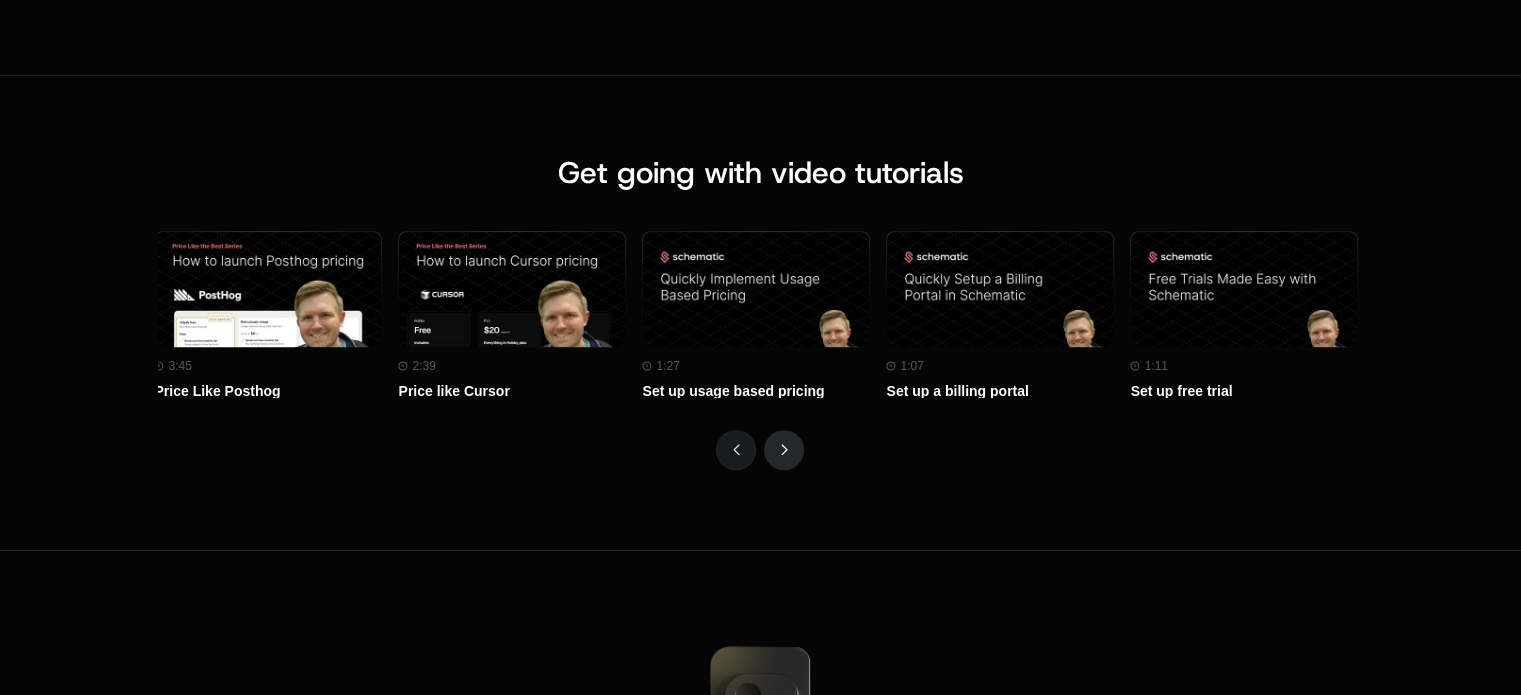 scroll, scrollTop: 0, scrollLeft: 0, axis: both 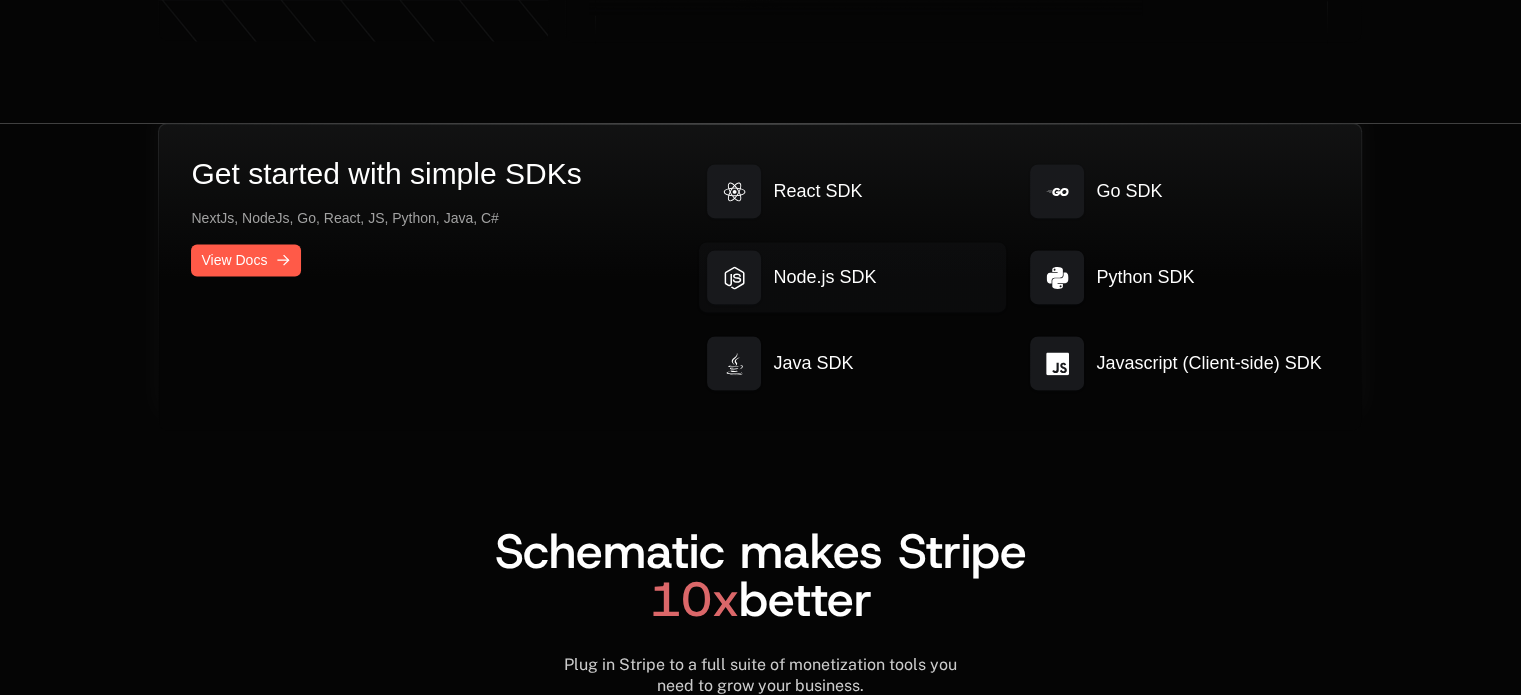 click at bounding box center (734, 277) 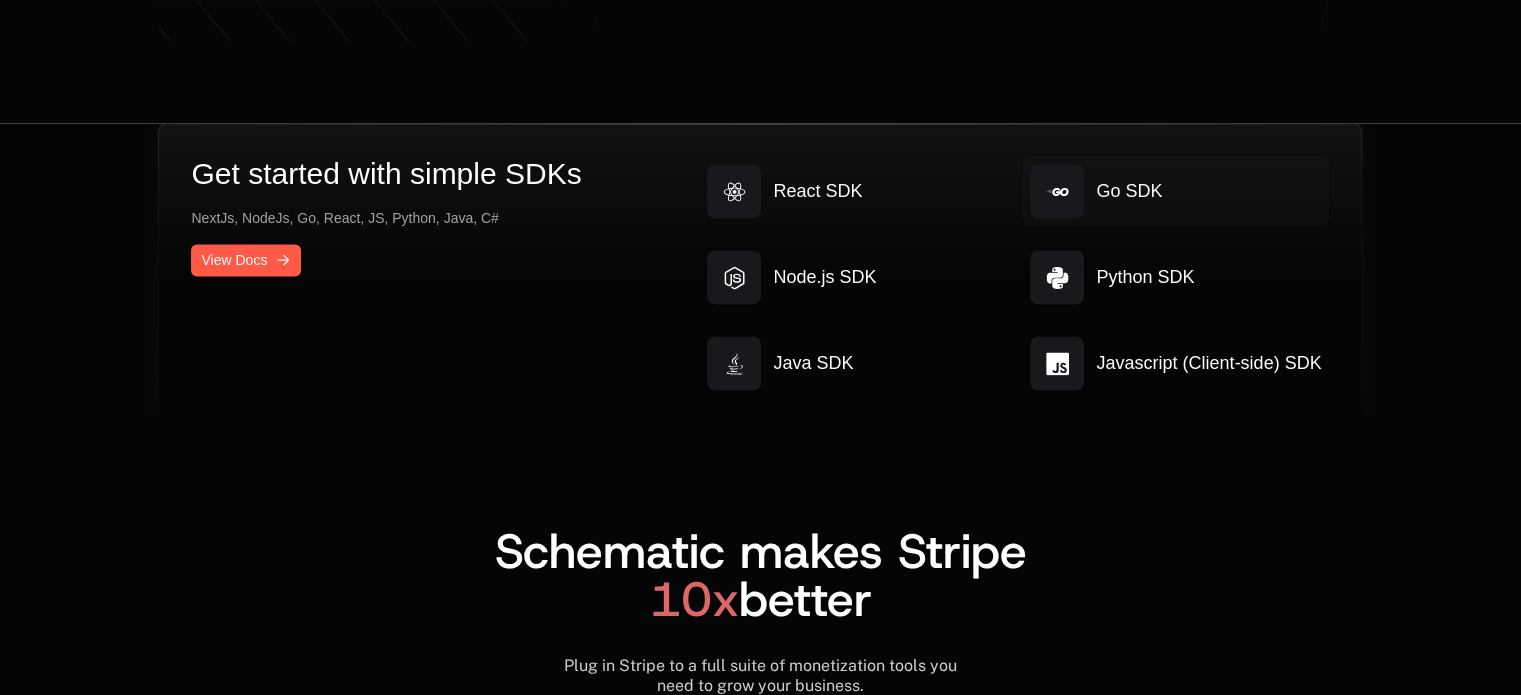 scroll, scrollTop: 10788, scrollLeft: 0, axis: vertical 